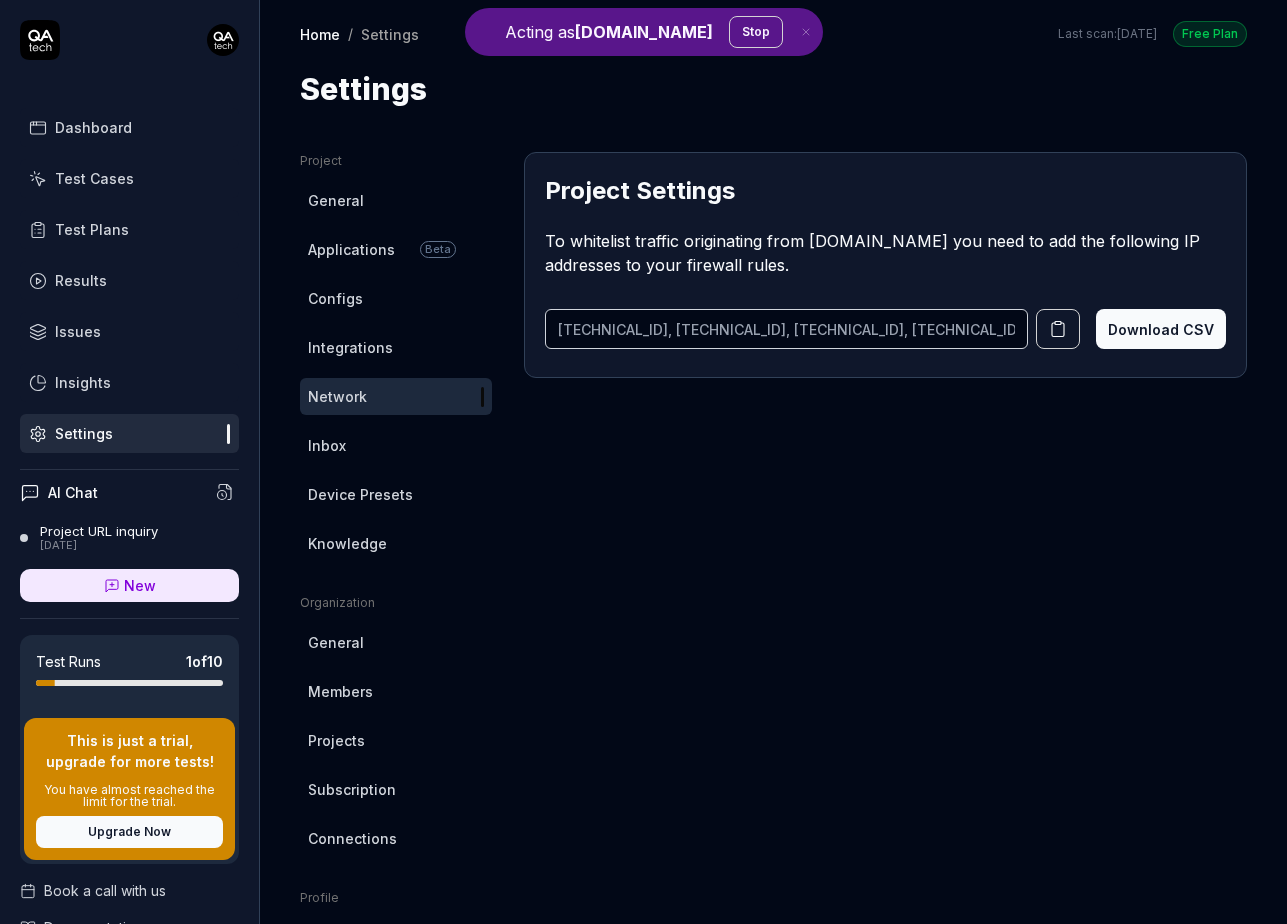 scroll, scrollTop: 0, scrollLeft: 0, axis: both 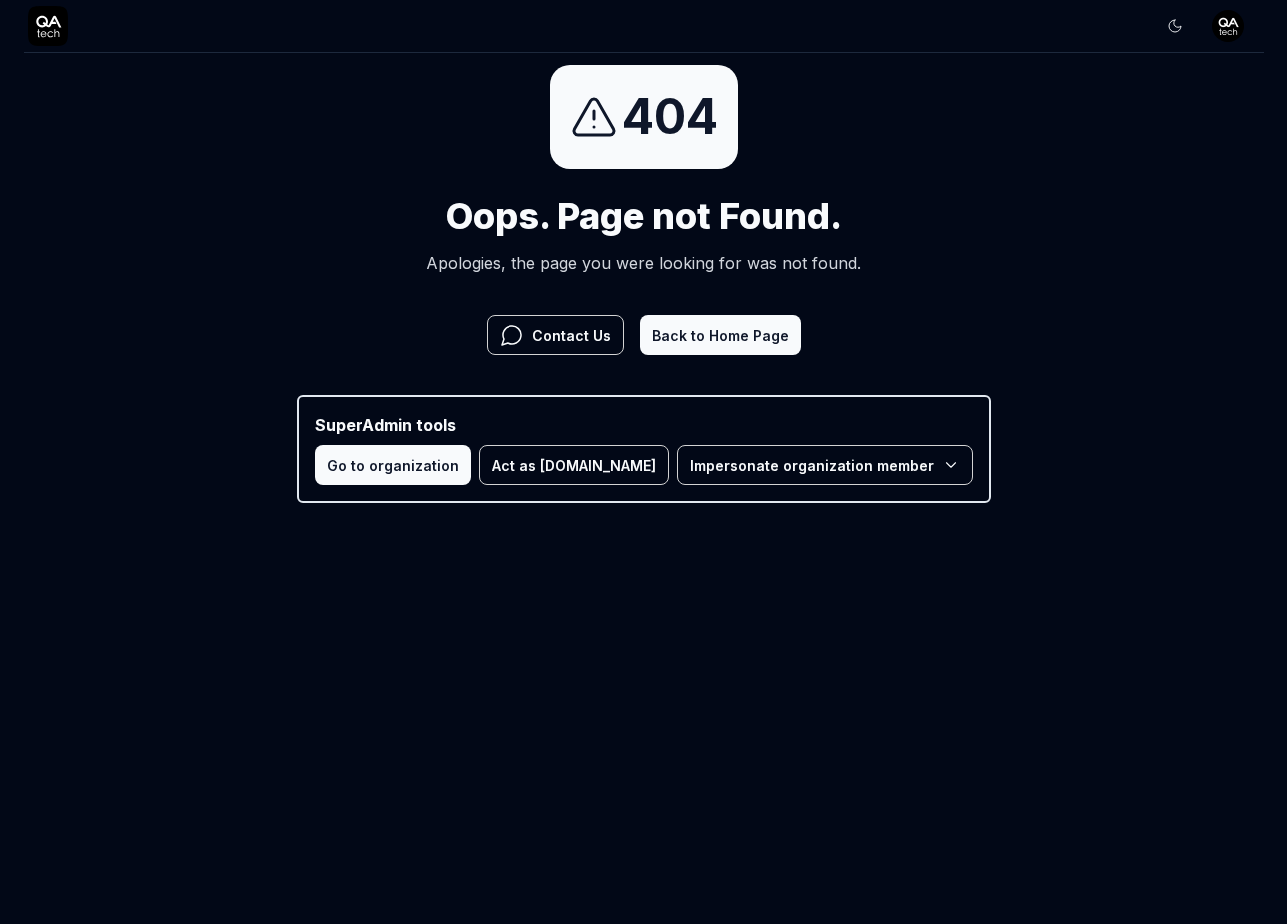 click on "Back to Home Page" at bounding box center [720, 335] 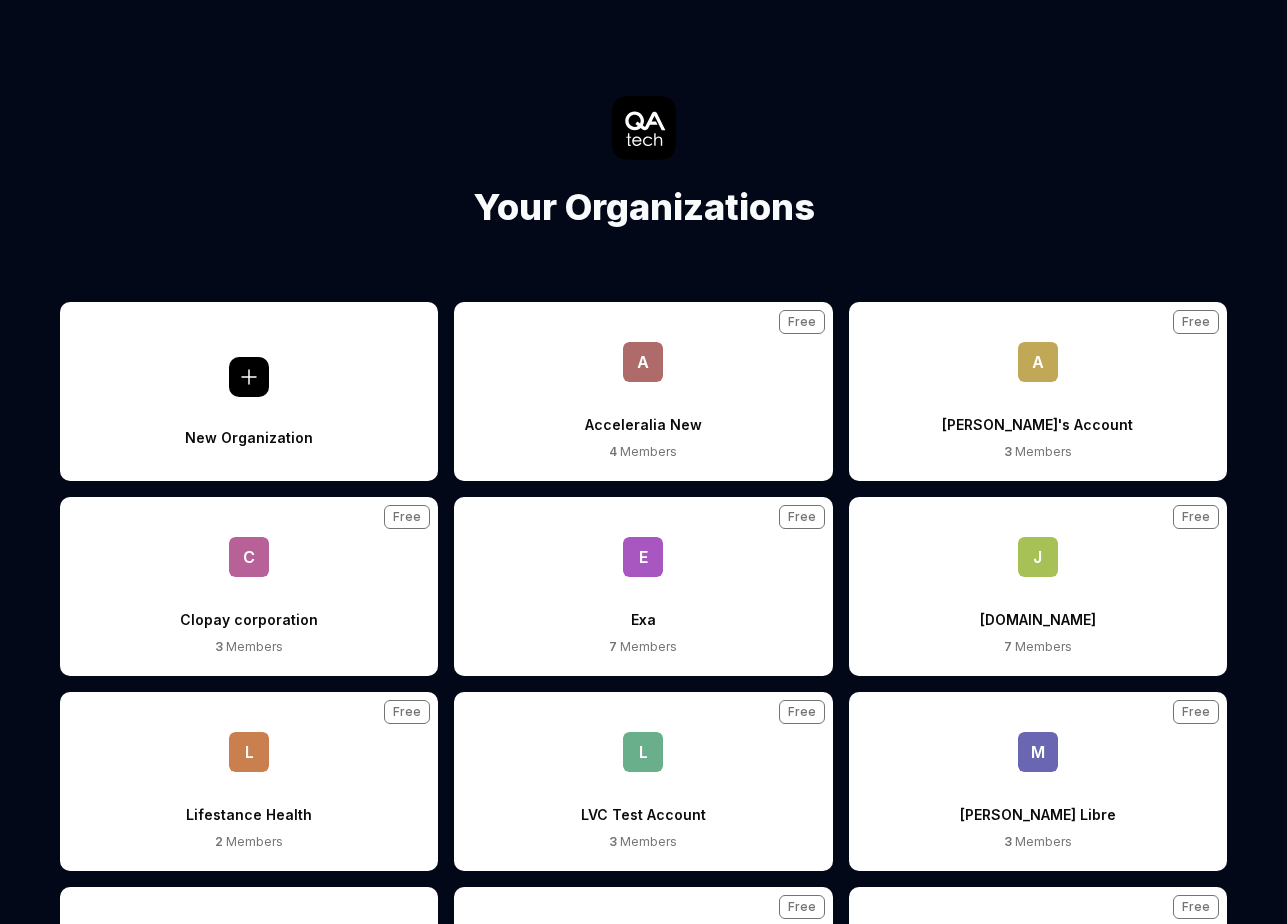 scroll, scrollTop: 0, scrollLeft: 0, axis: both 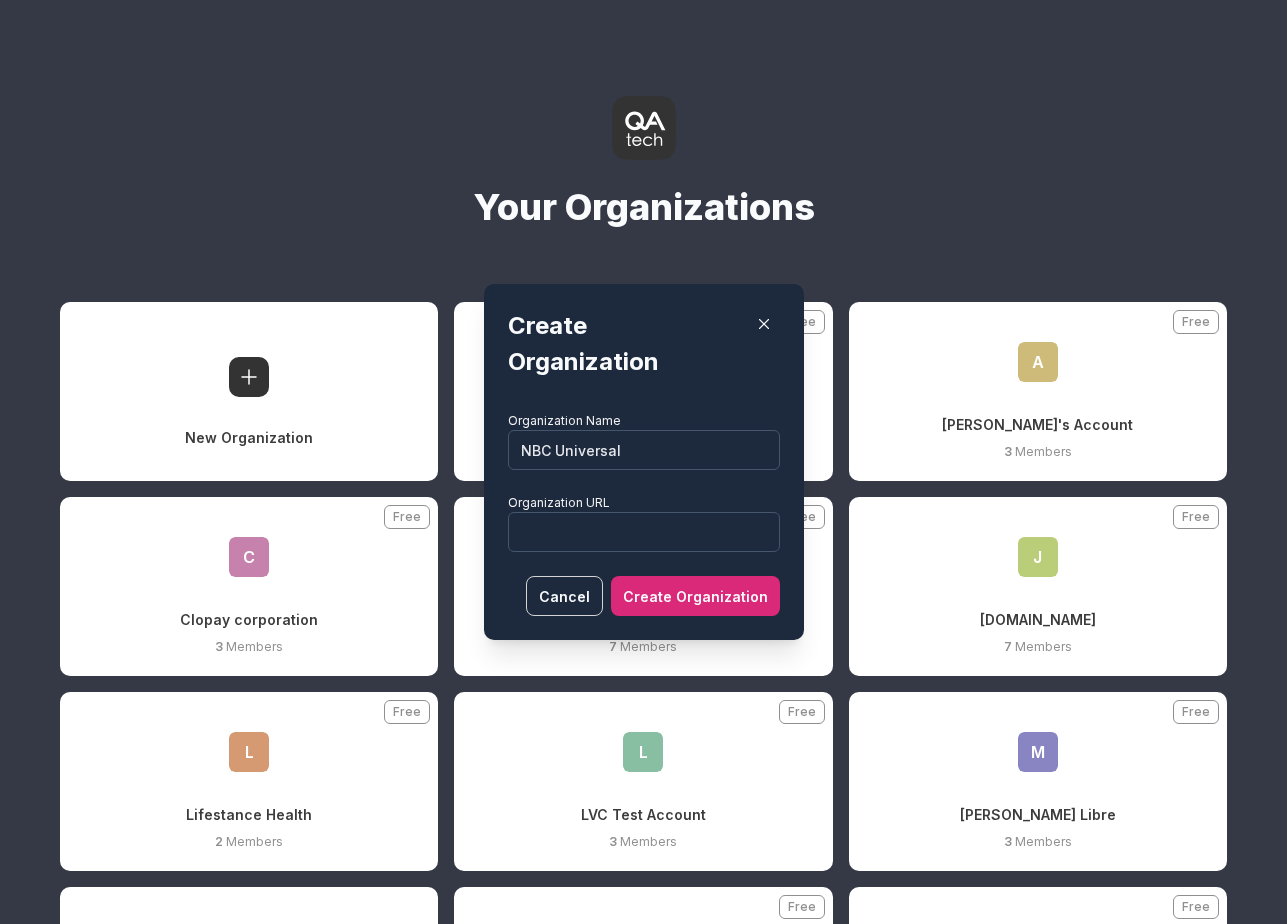 type on "NBC Universal" 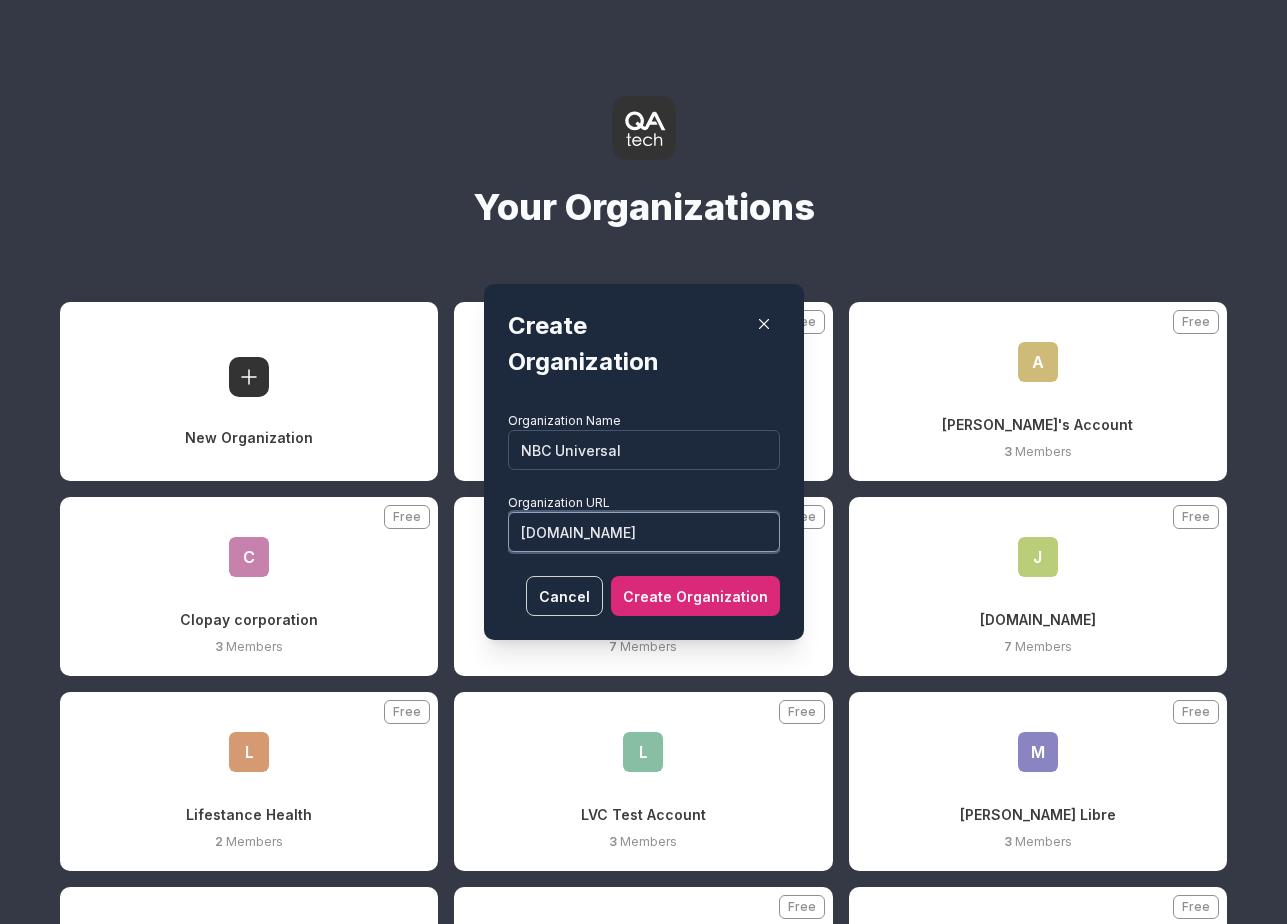 type on "www.cnbc.com" 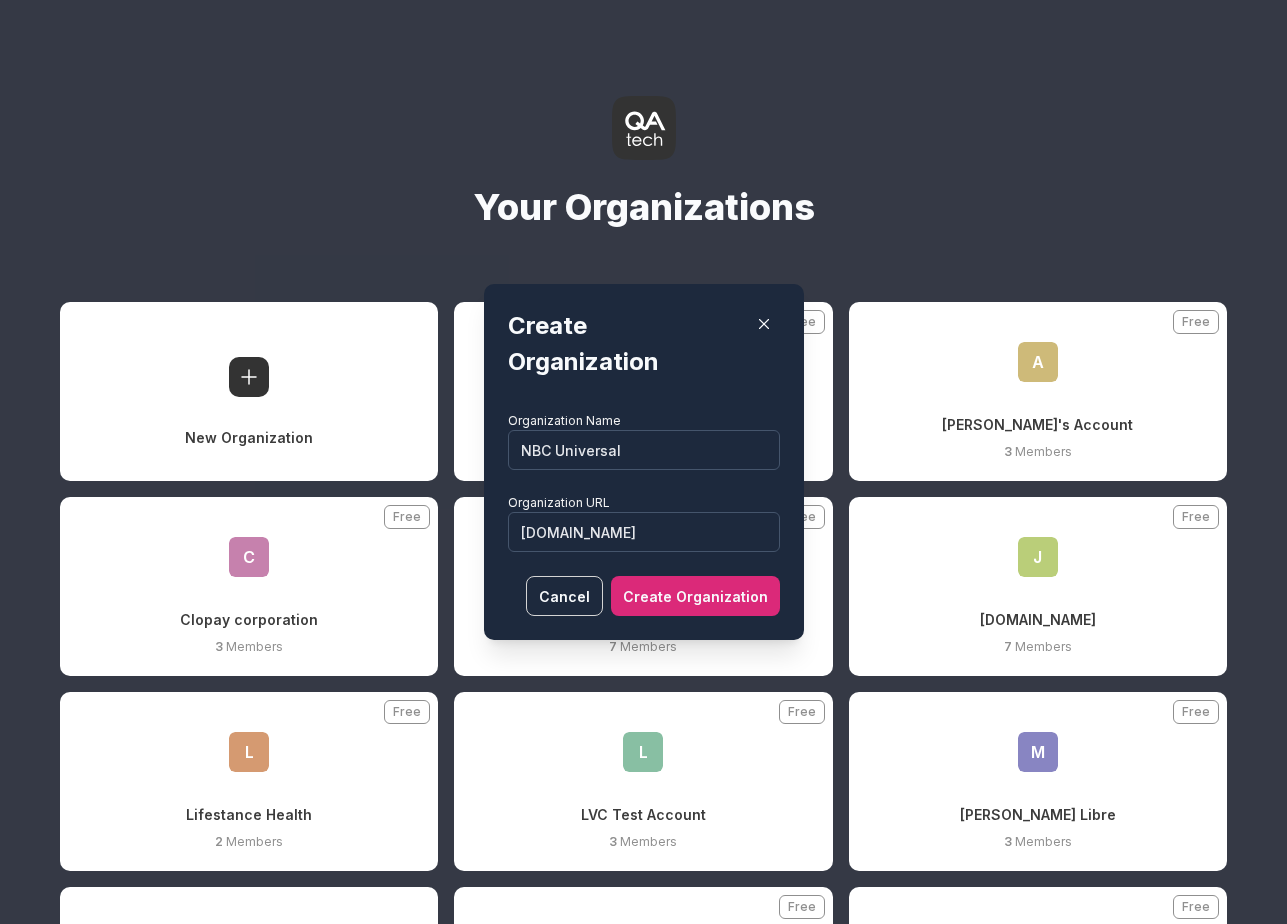 click on "Create Organization" at bounding box center (695, 596) 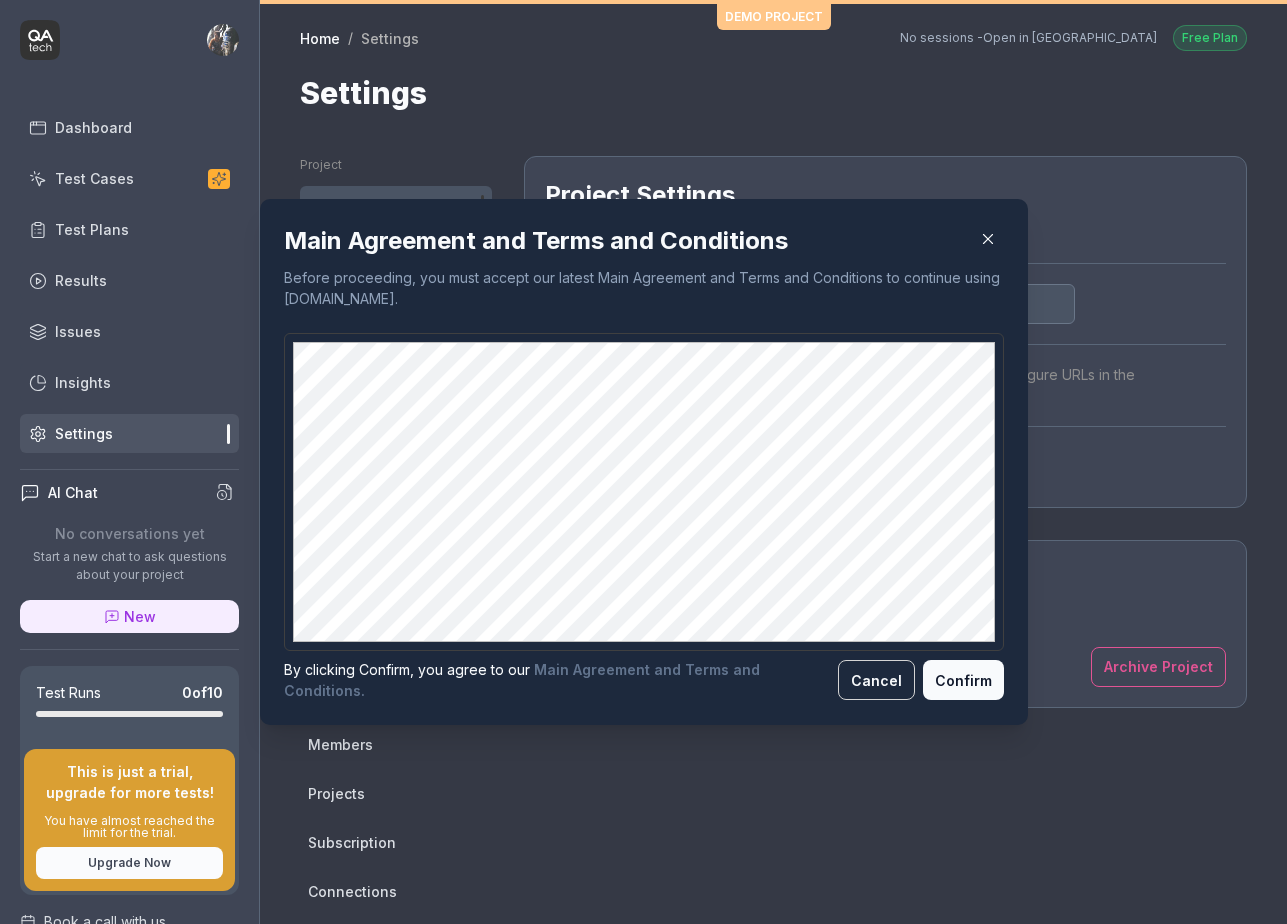 scroll, scrollTop: 0, scrollLeft: 0, axis: both 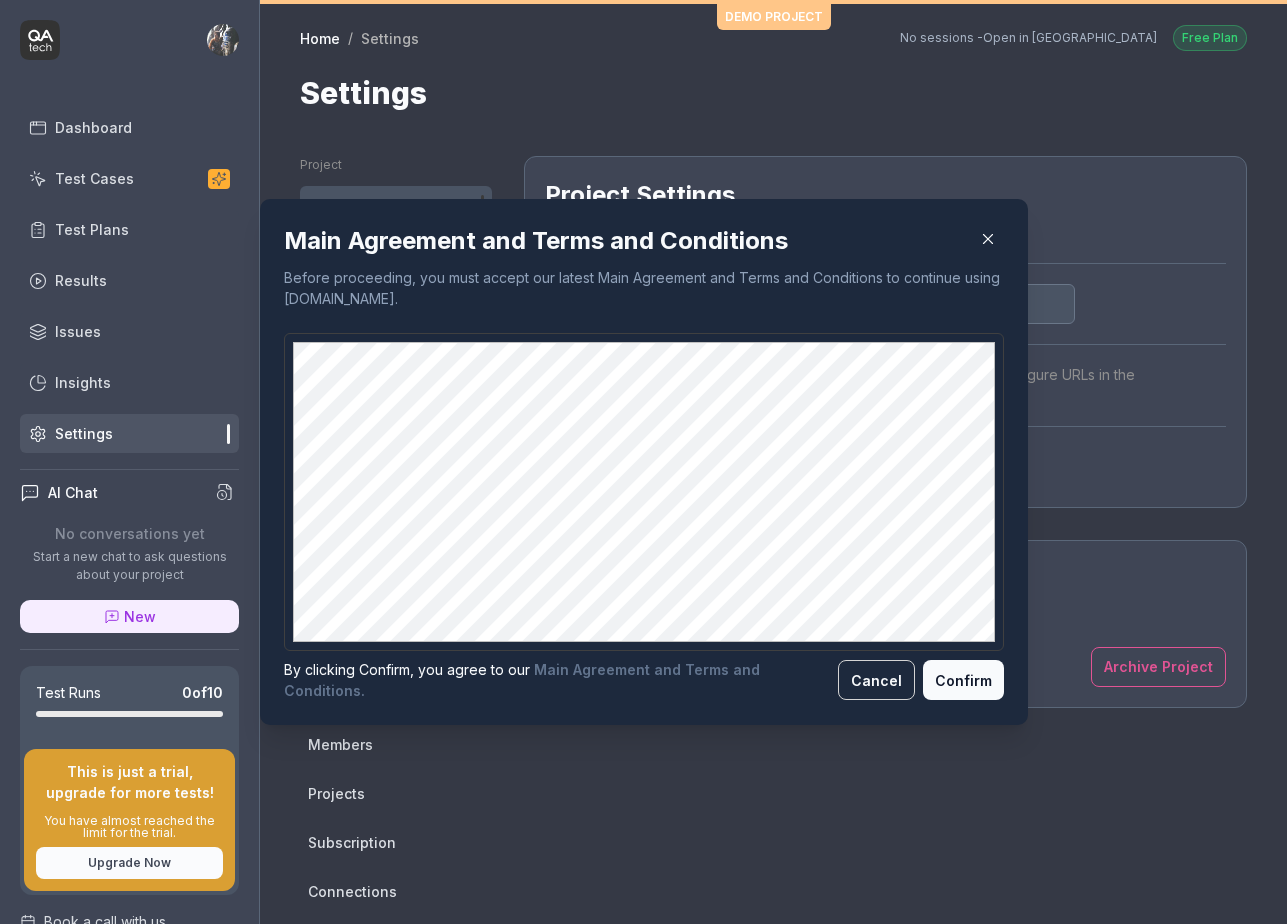 click on "Confirm" at bounding box center (963, 680) 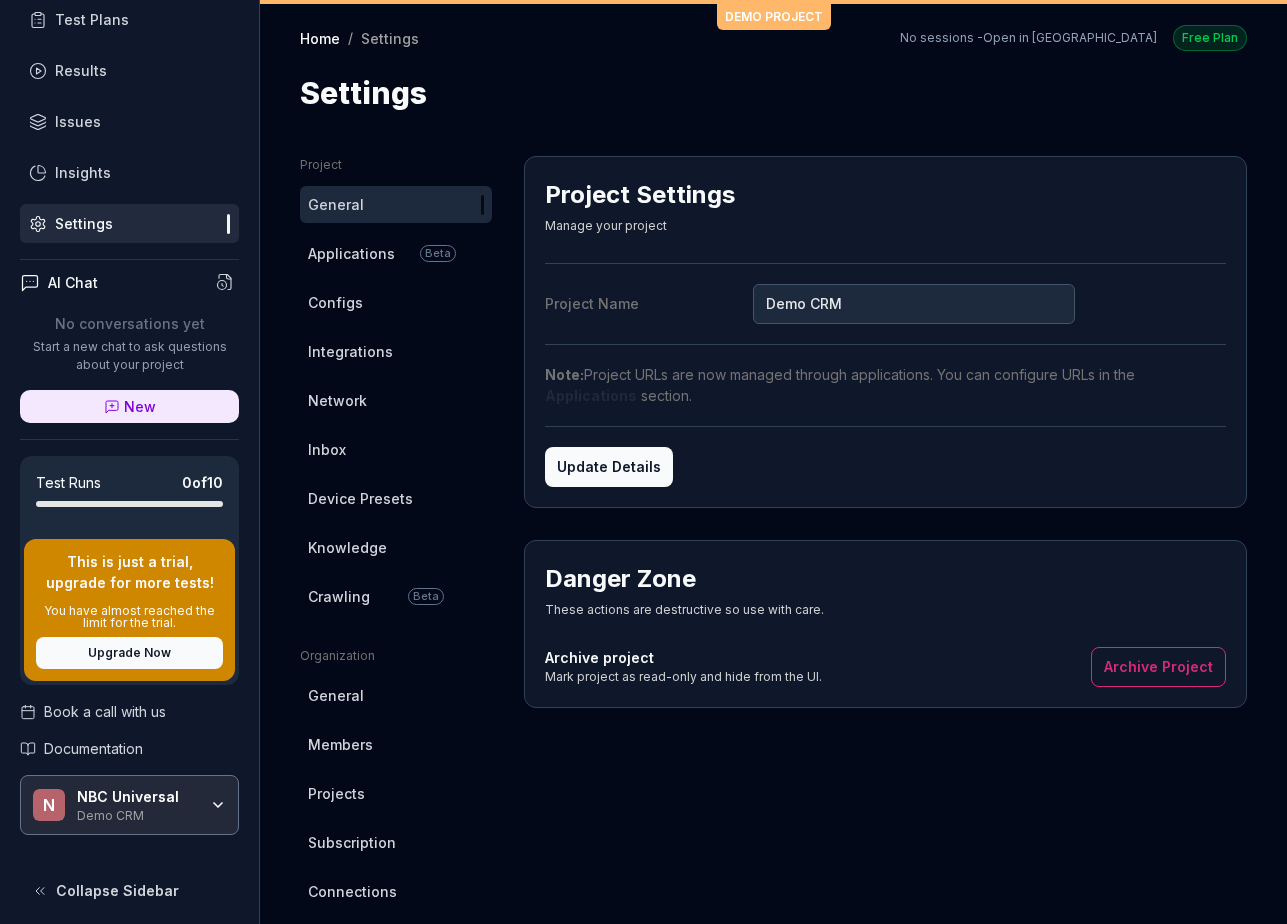 scroll, scrollTop: 218, scrollLeft: 0, axis: vertical 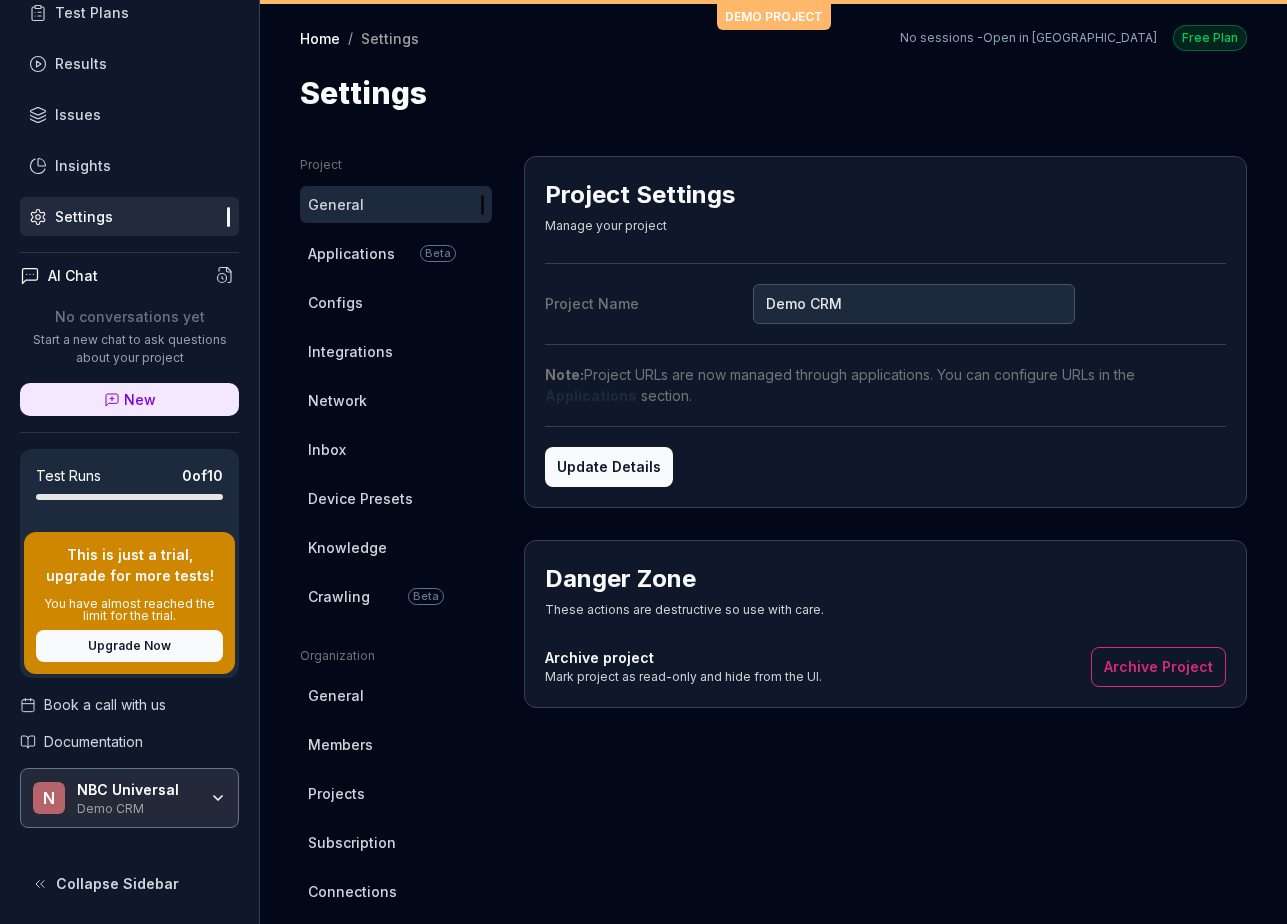 click 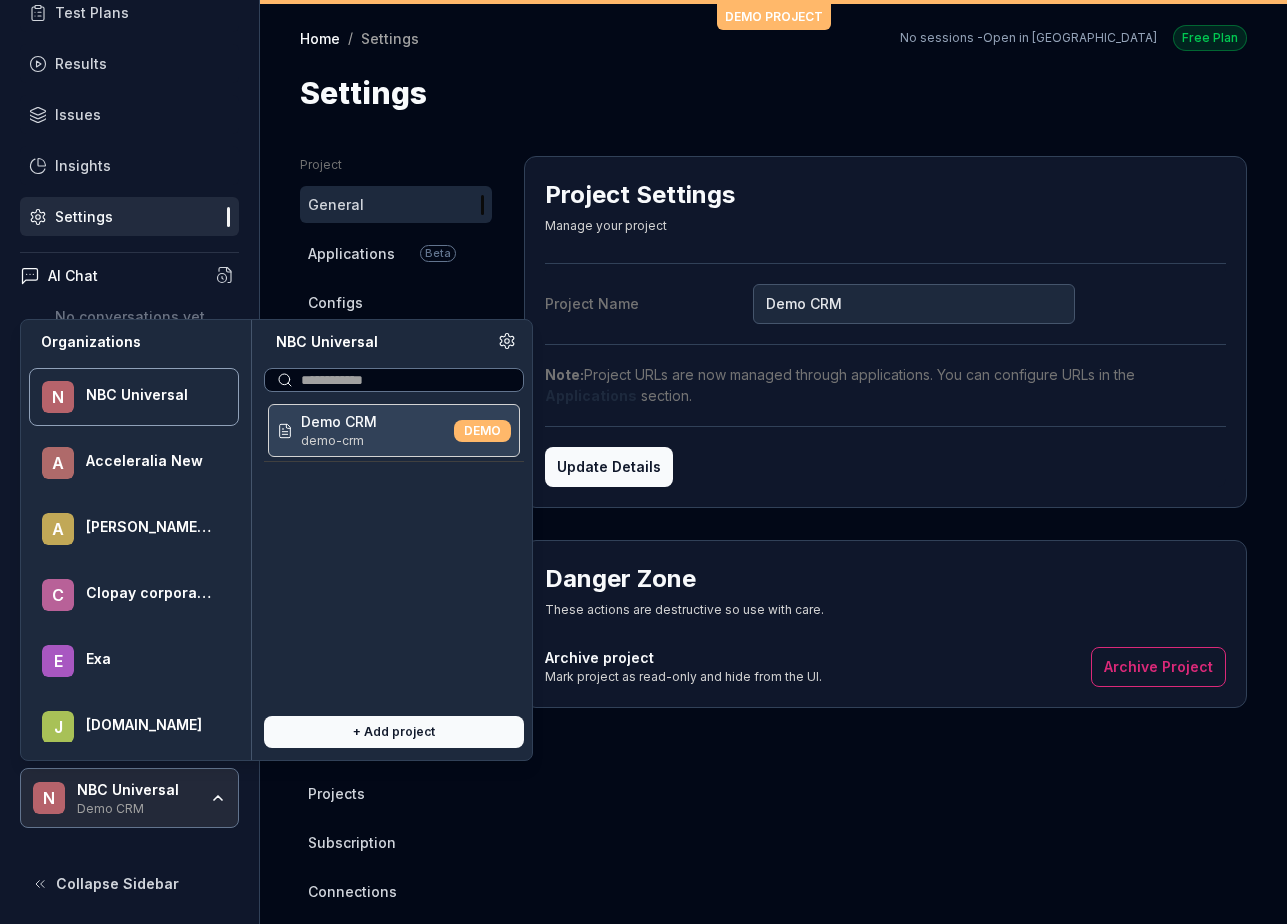 click on "+ Add project" at bounding box center (394, 732) 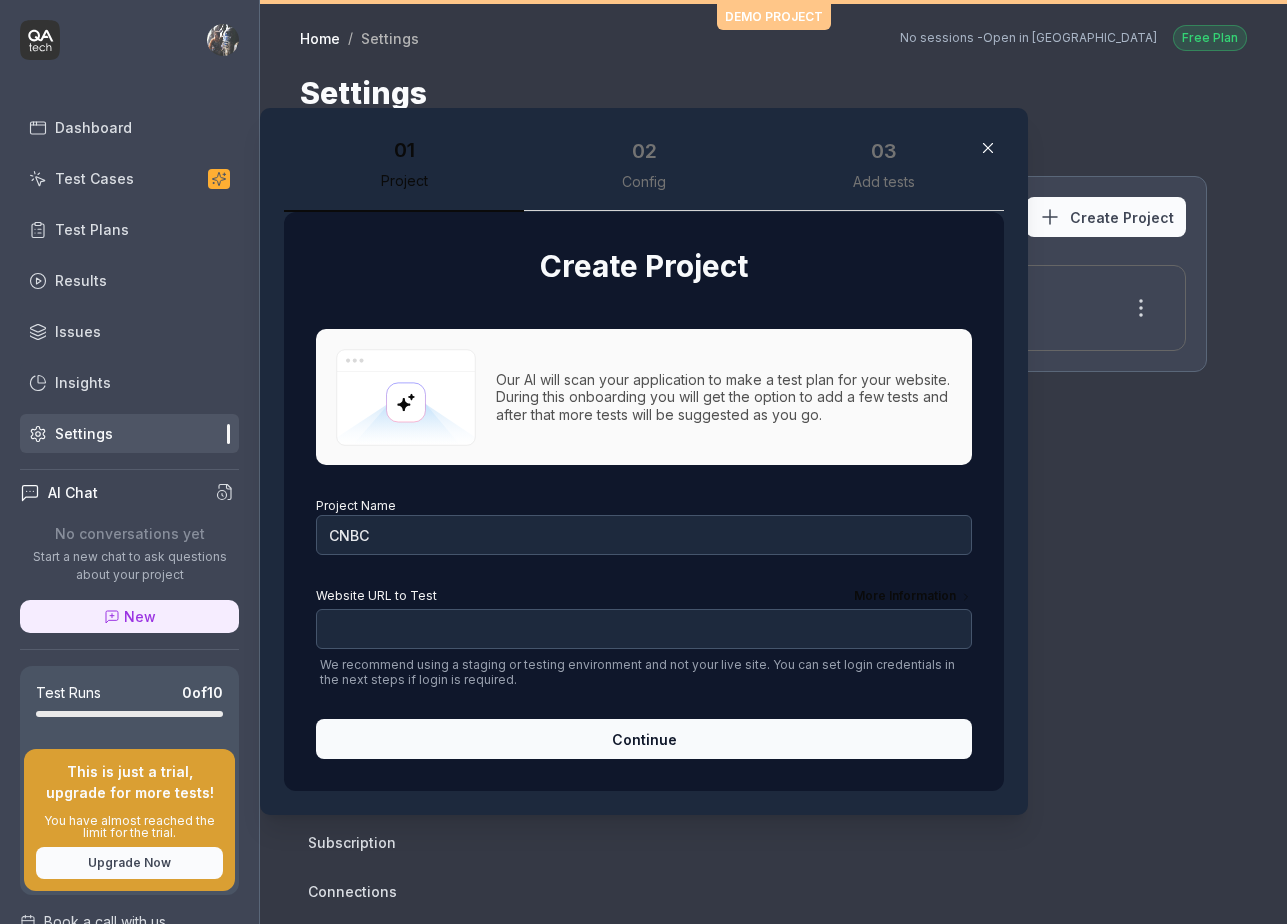 type on "CNBC" 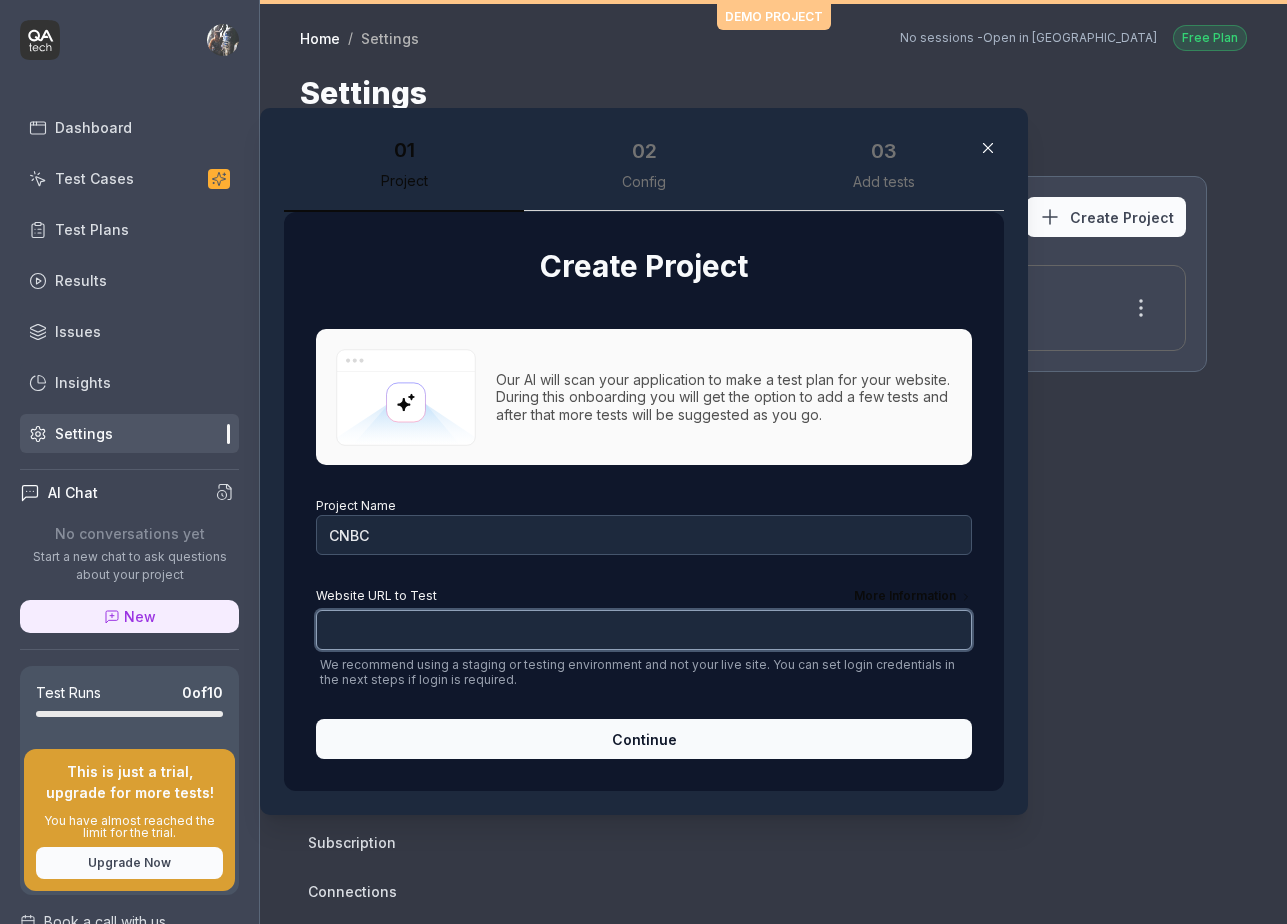 click on "Website URL to Test More Information" at bounding box center [644, 630] 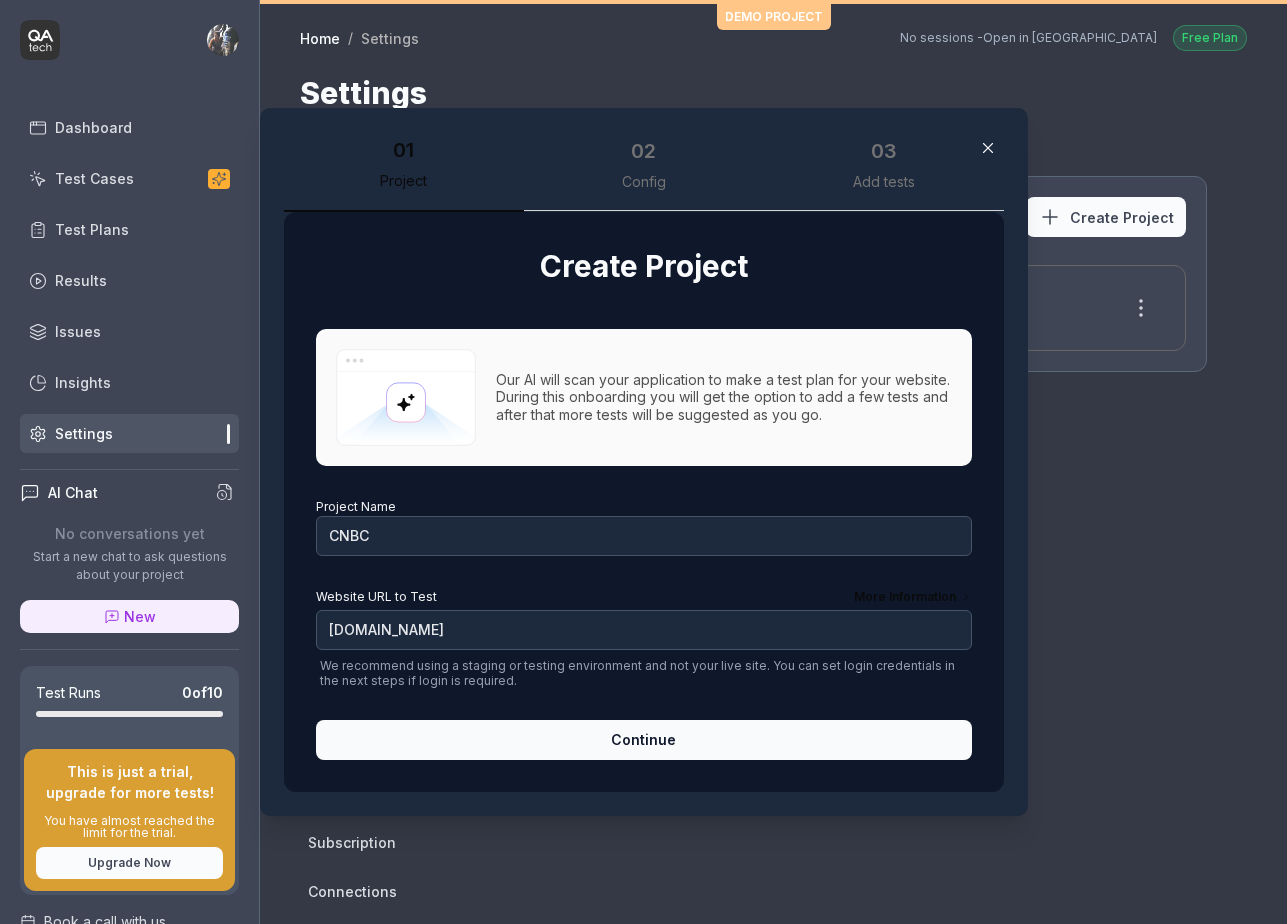 type on "https://www.cnbc.com" 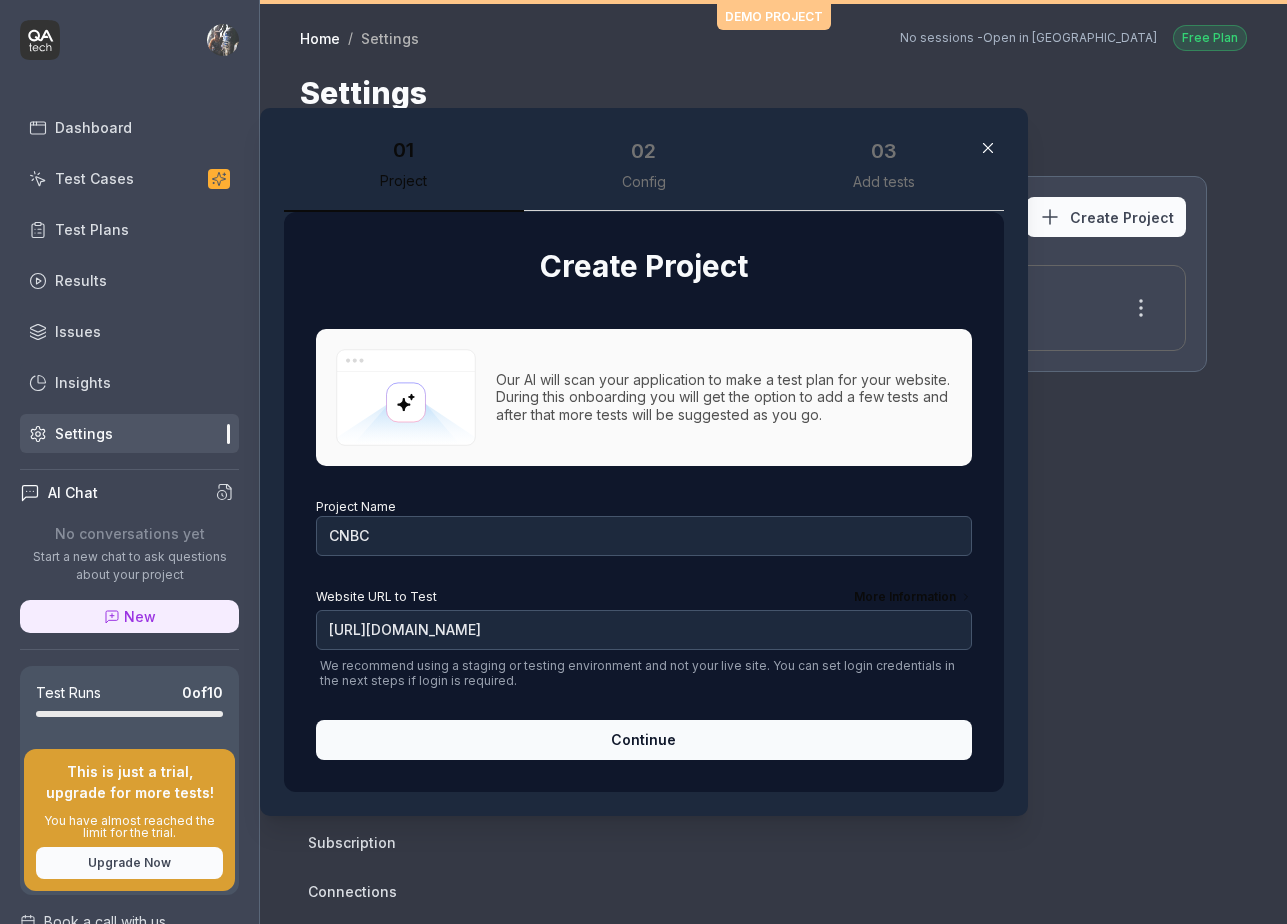 click on "Continue" at bounding box center (644, 740) 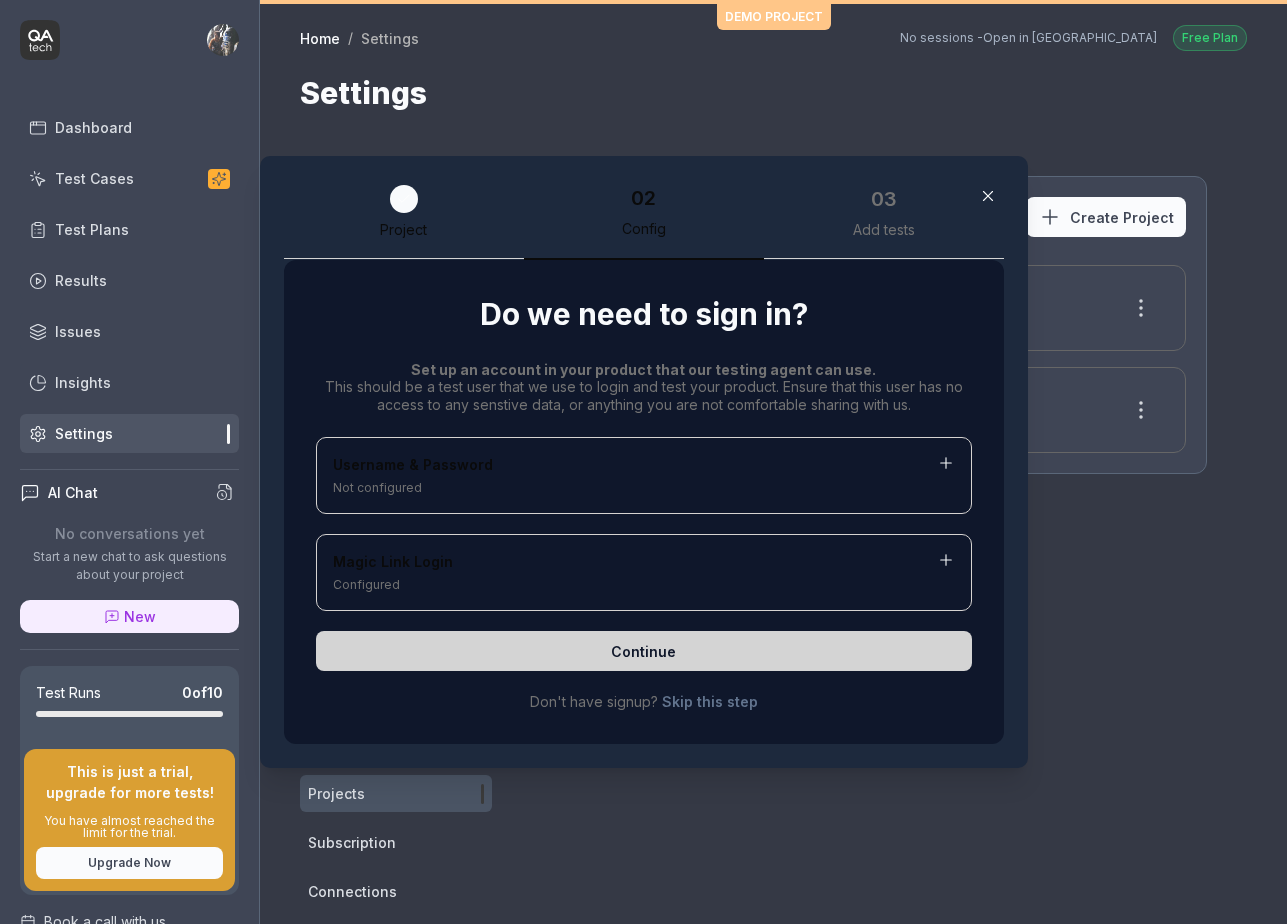 click on "Username & Password" at bounding box center [644, 466] 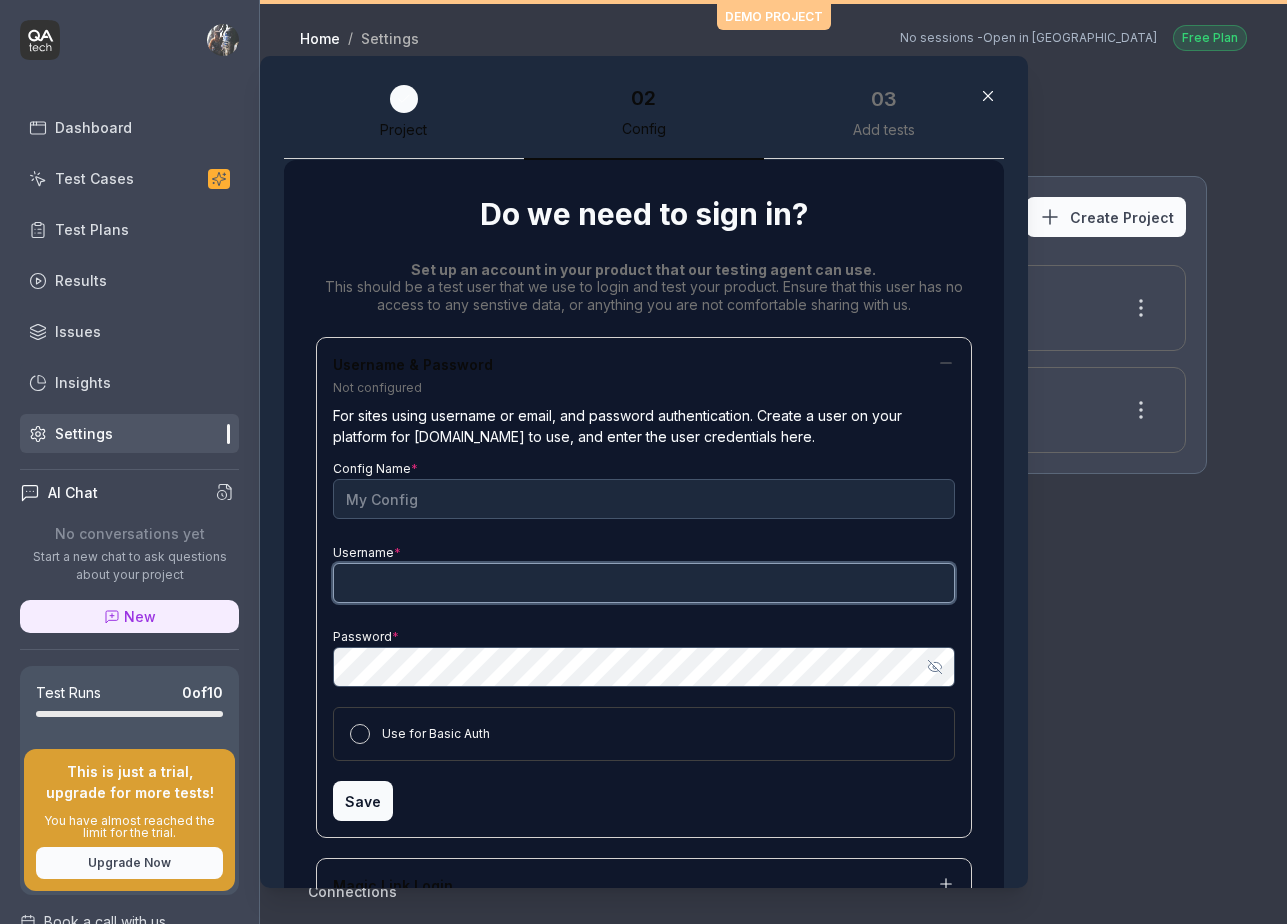 type on "andrew.aiken@qa.tech" 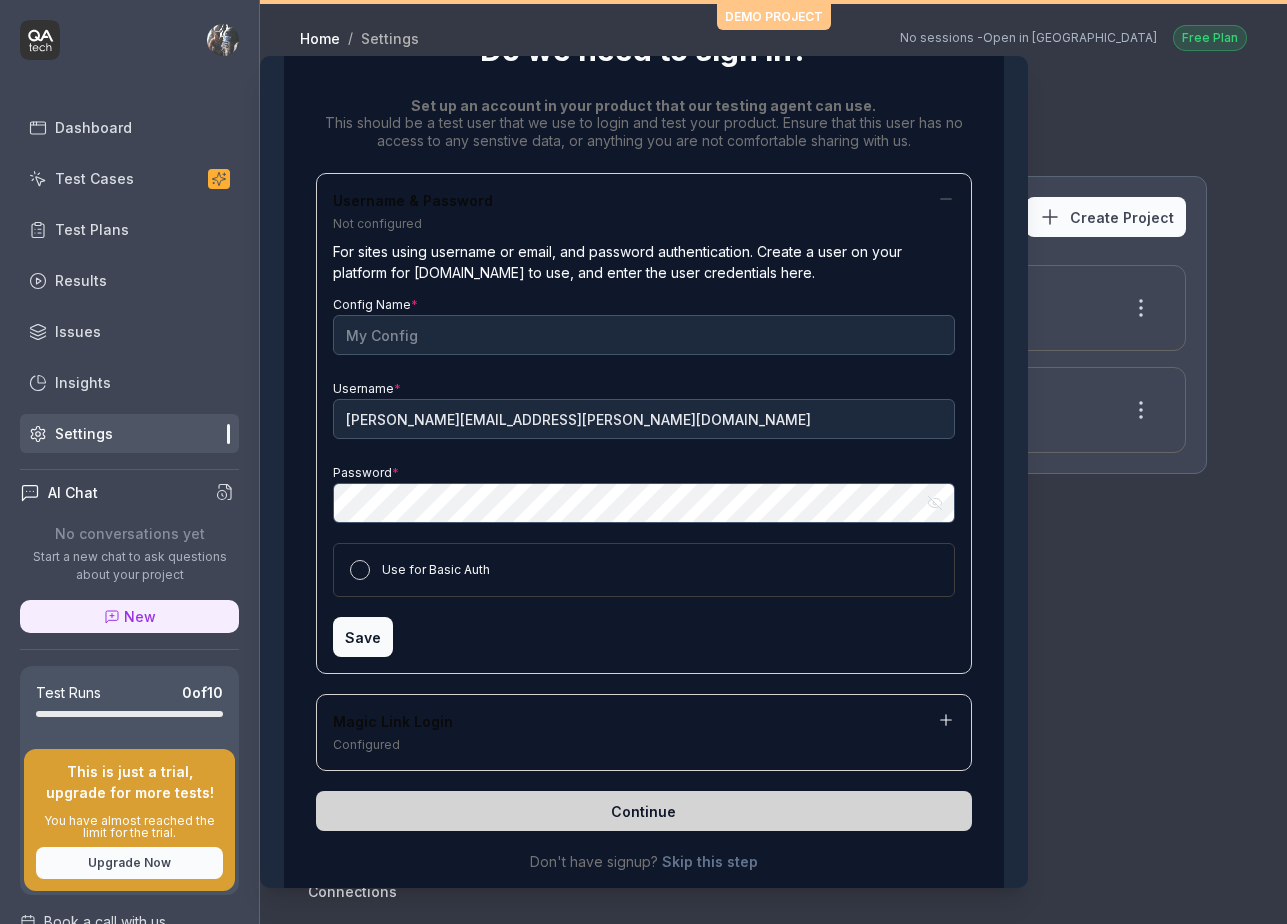 scroll, scrollTop: 204, scrollLeft: 0, axis: vertical 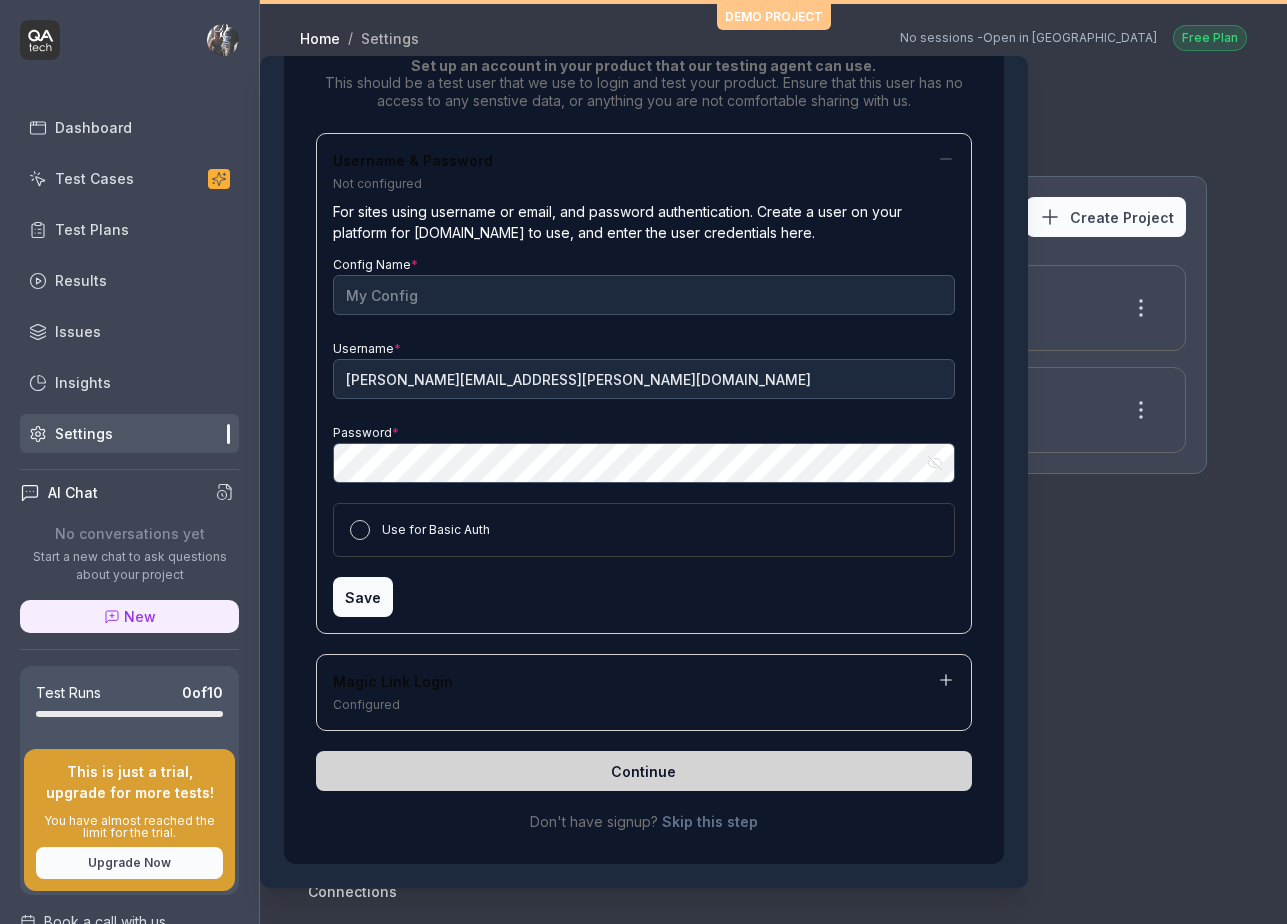 click on "Skip this step" at bounding box center [710, 821] 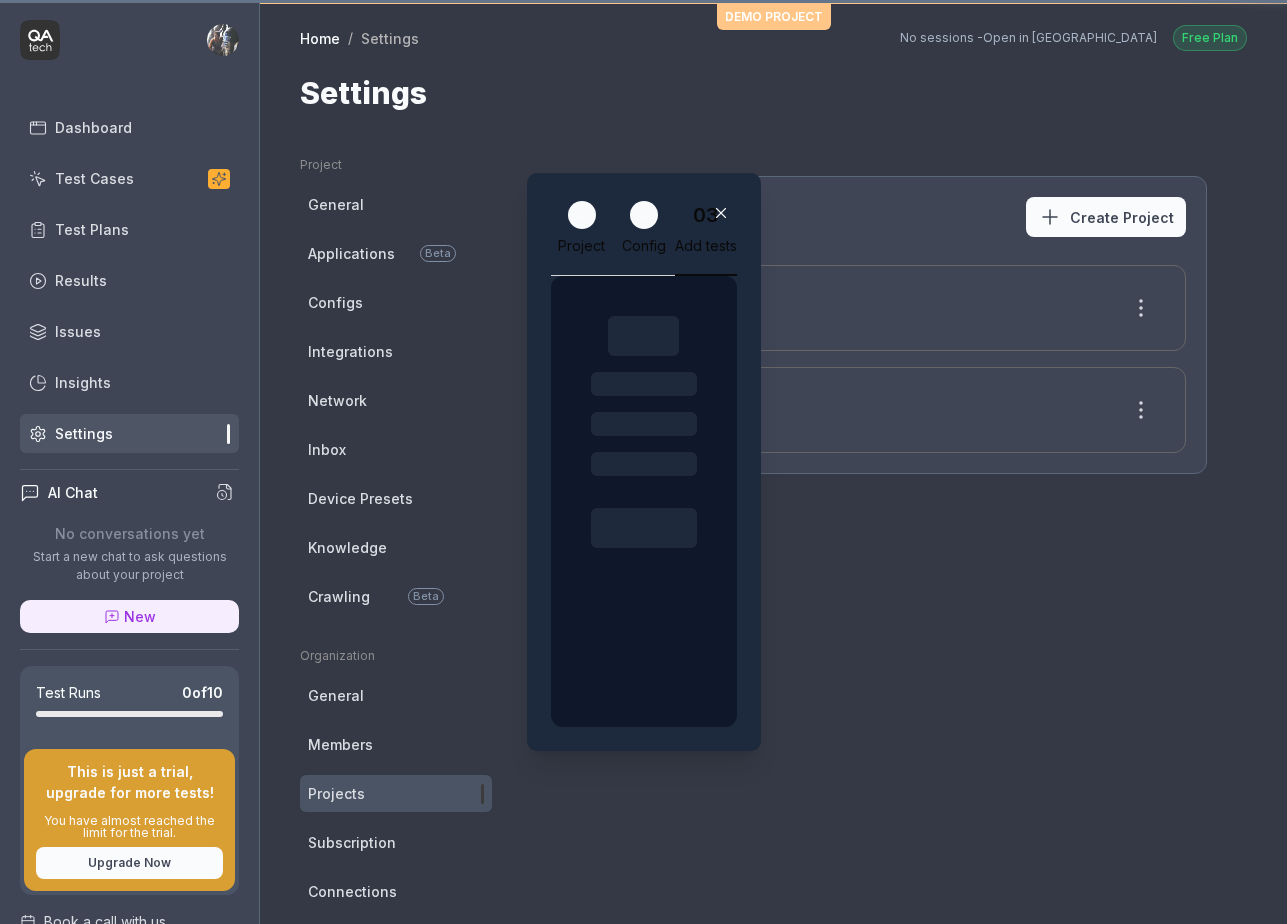 scroll, scrollTop: 0, scrollLeft: 0, axis: both 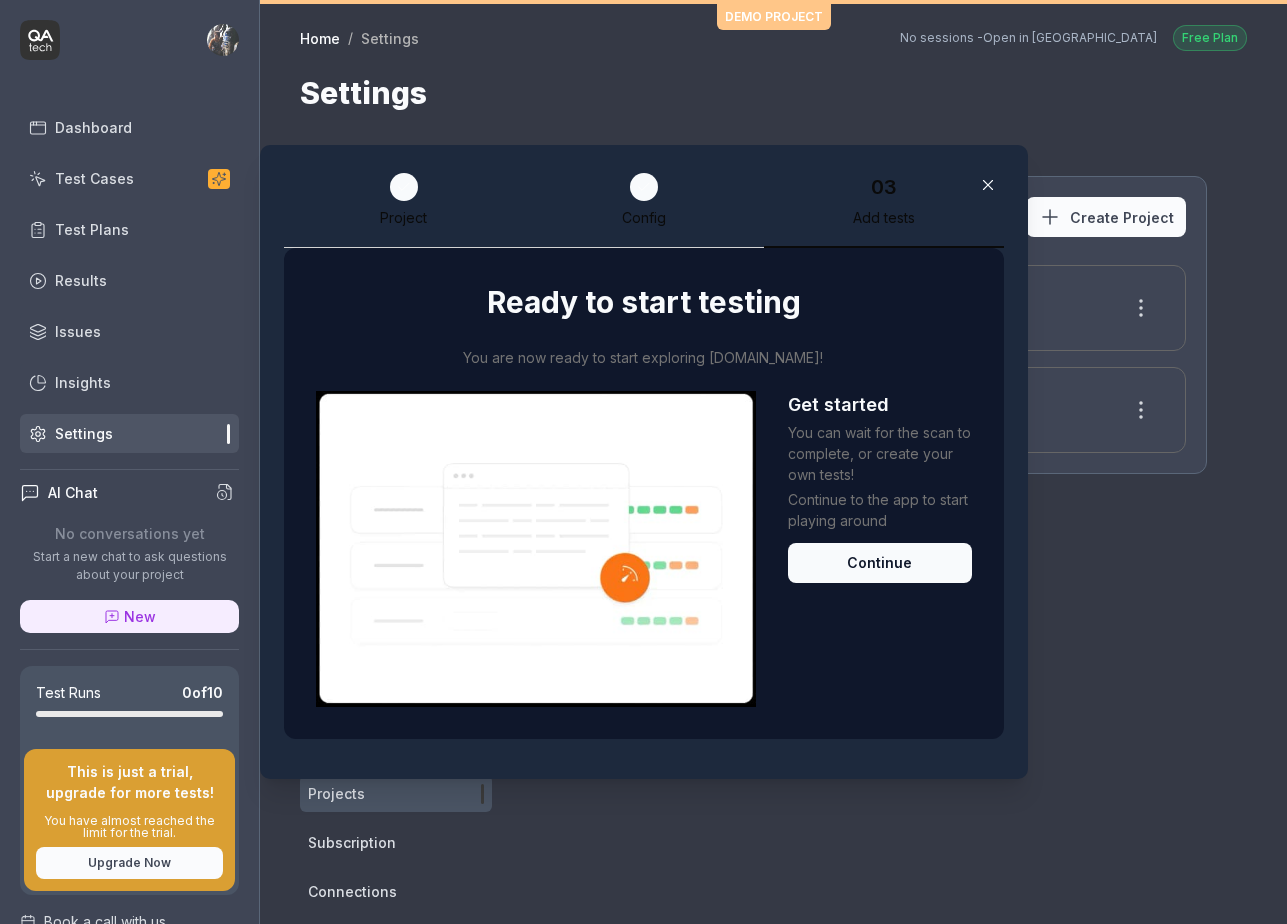 click on "Continue" at bounding box center [880, 563] 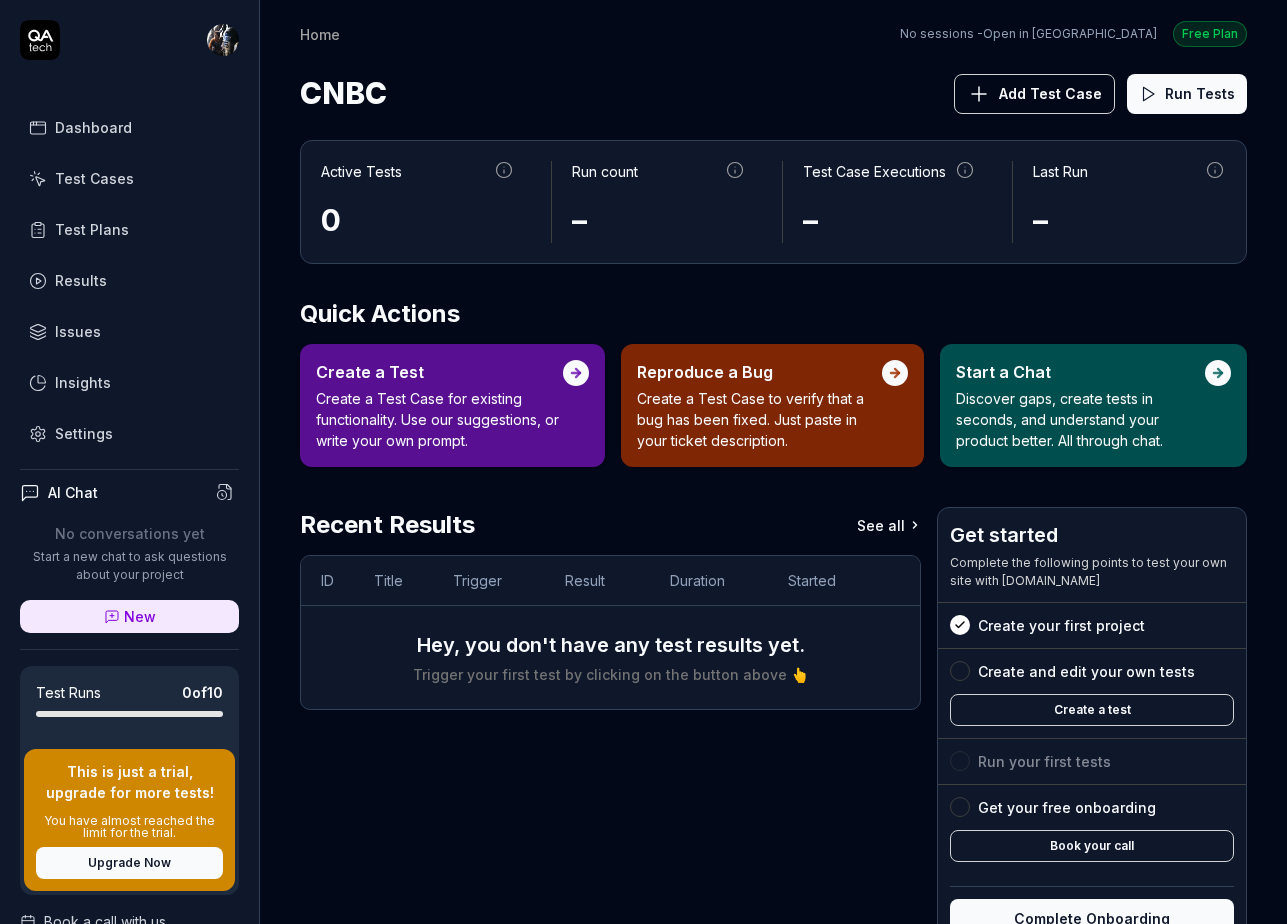 click on "No sessions -  Open in Hackoffice" at bounding box center [1028, 34] 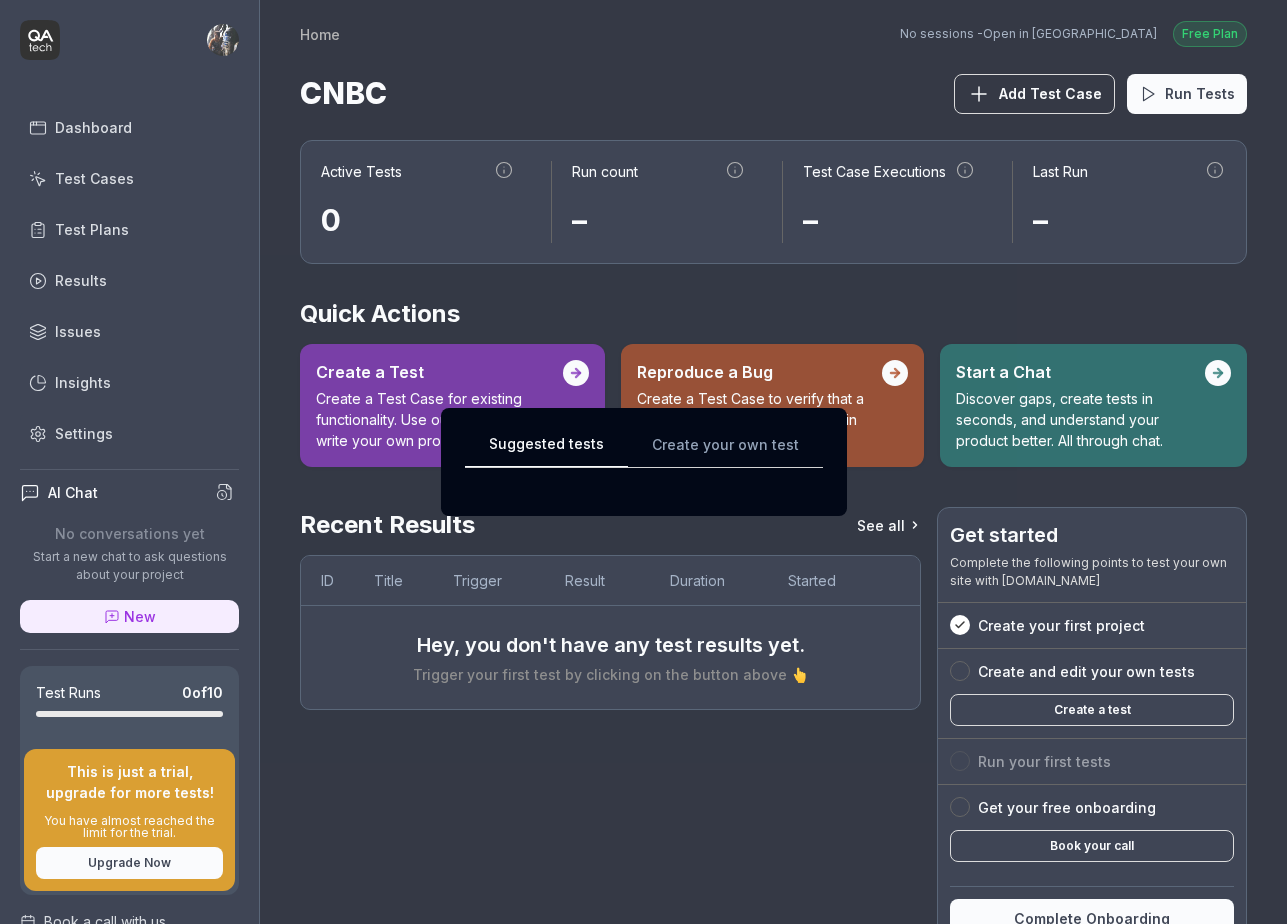 scroll, scrollTop: 0, scrollLeft: 0, axis: both 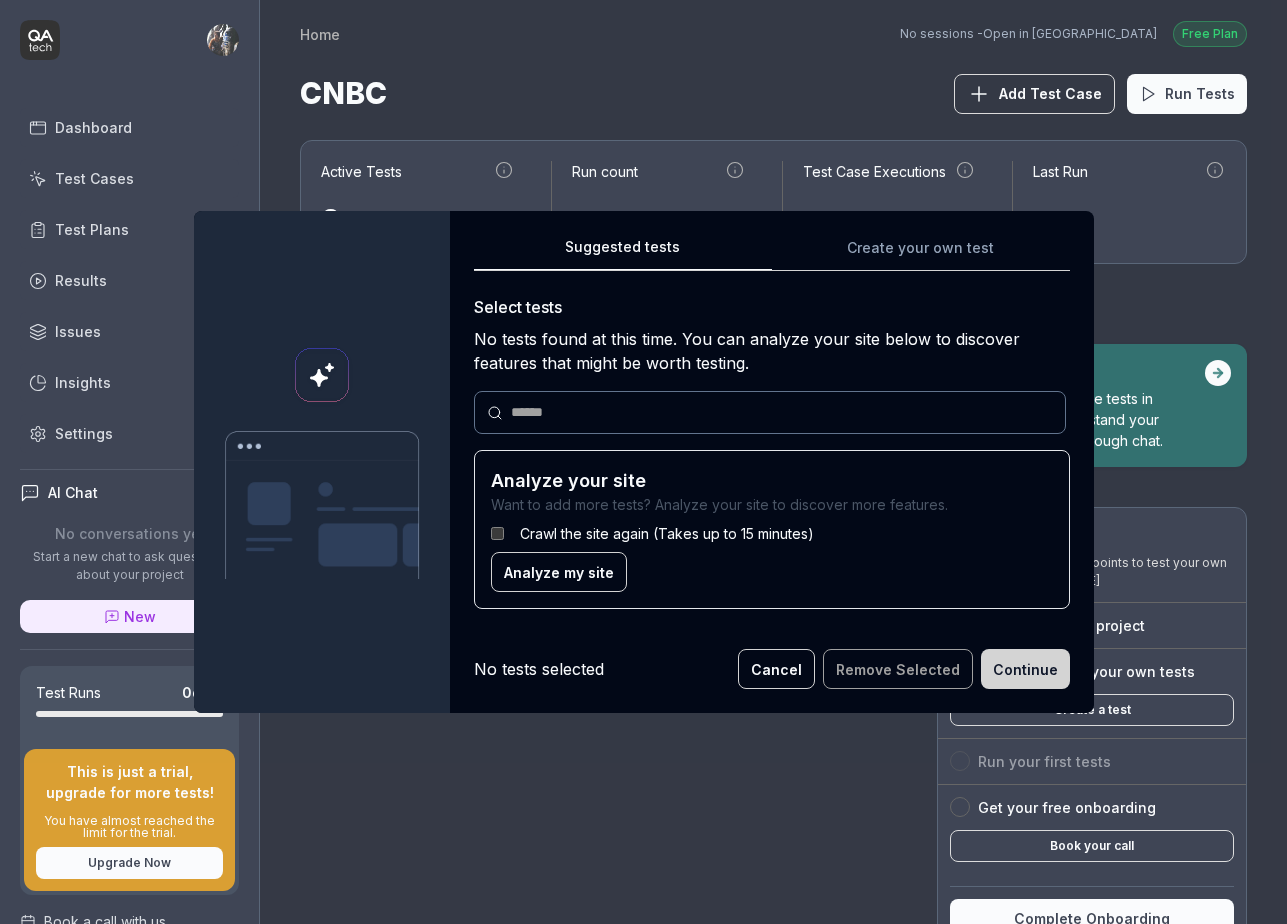 click on "Analyze my site" at bounding box center (559, 572) 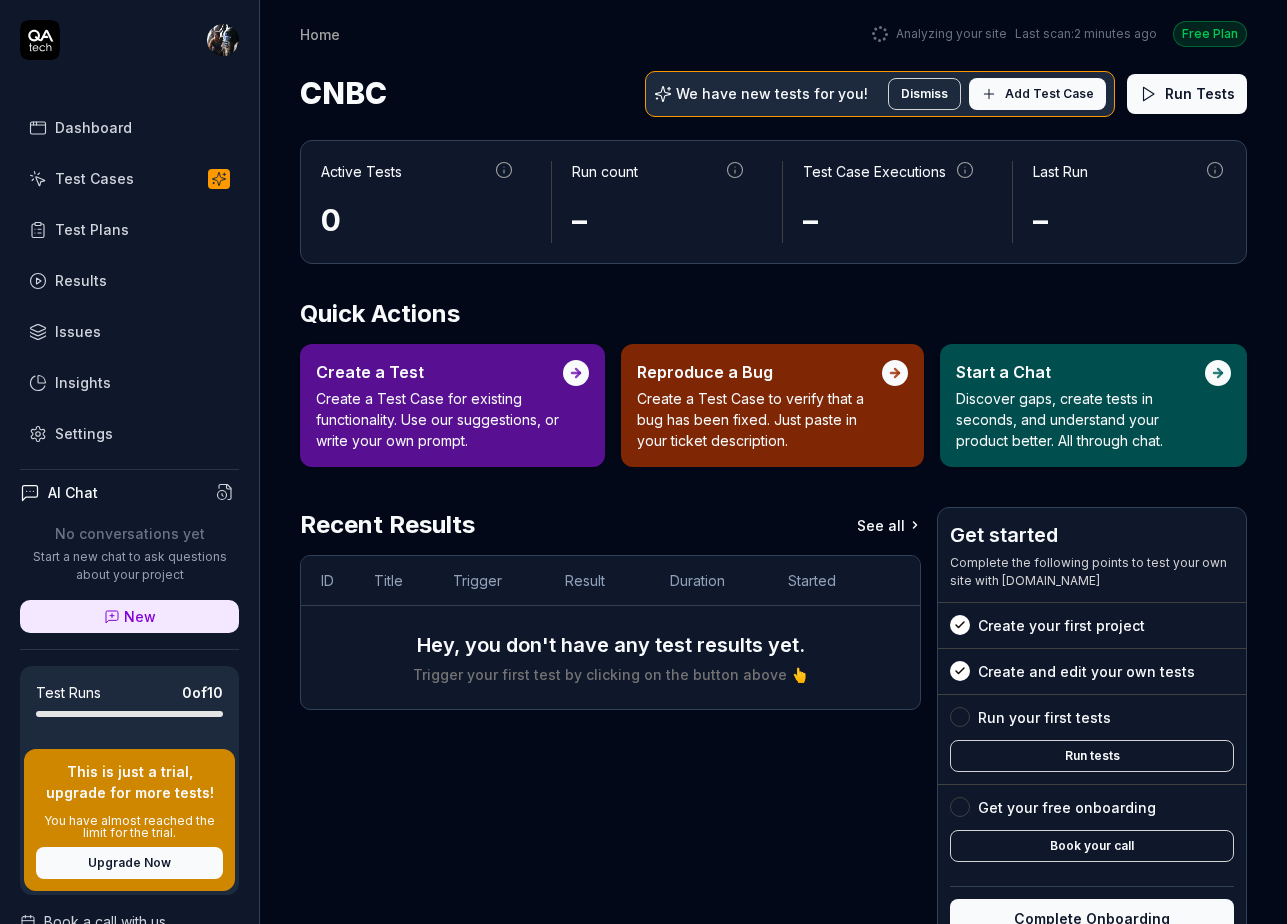 click on "Add Test Case" at bounding box center [1049, 94] 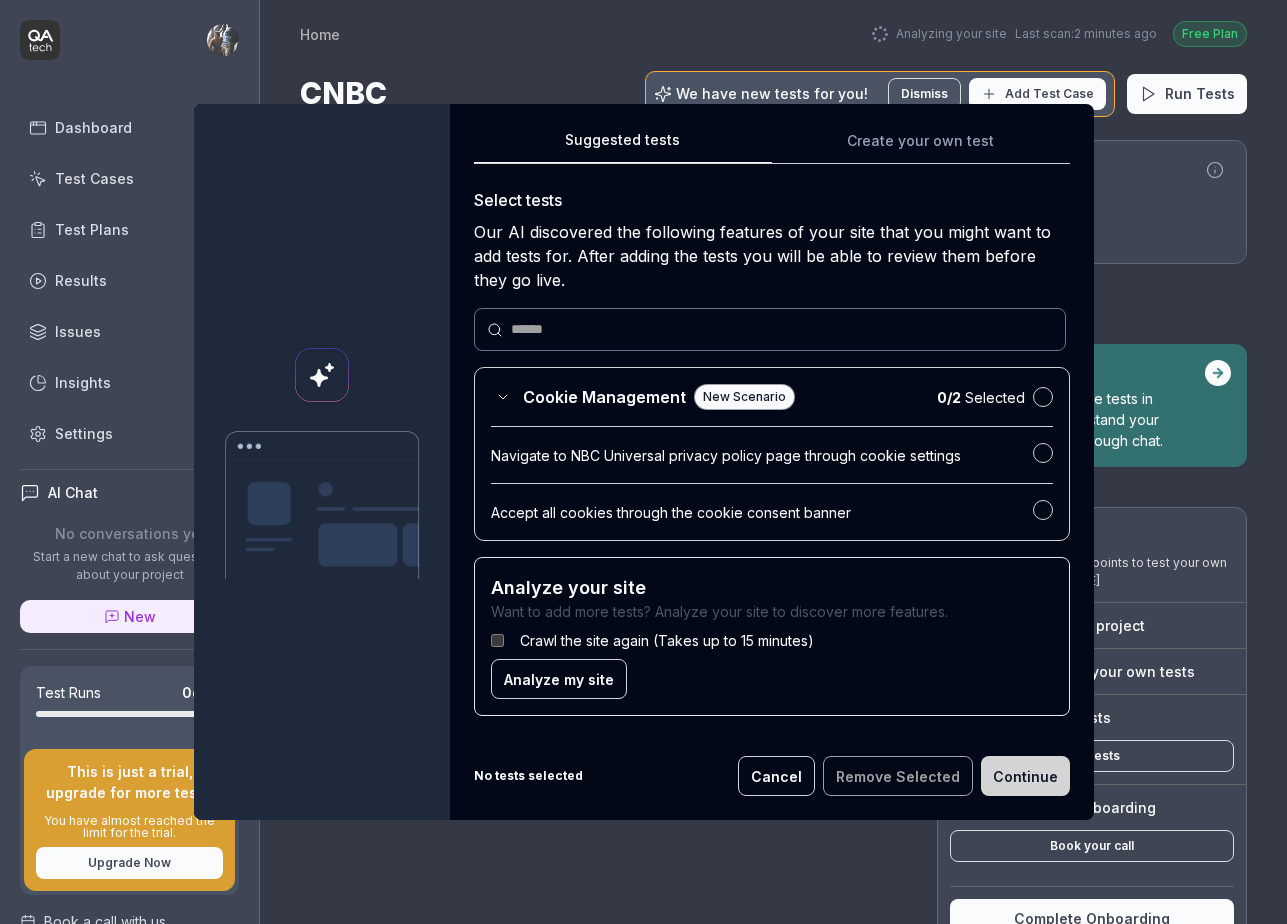 click on "Analyze my site" at bounding box center [559, 679] 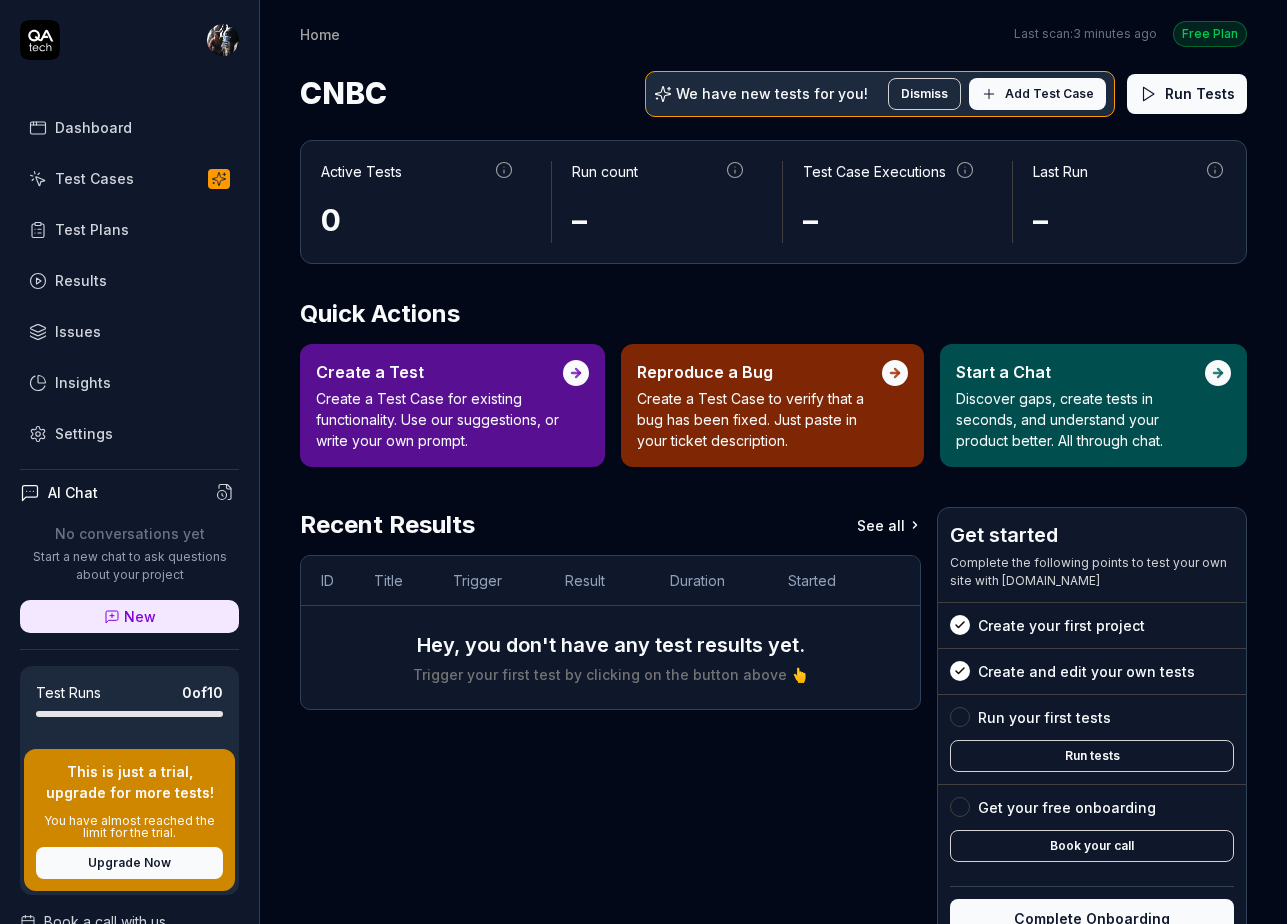 click on "Add Test Case" at bounding box center (1049, 94) 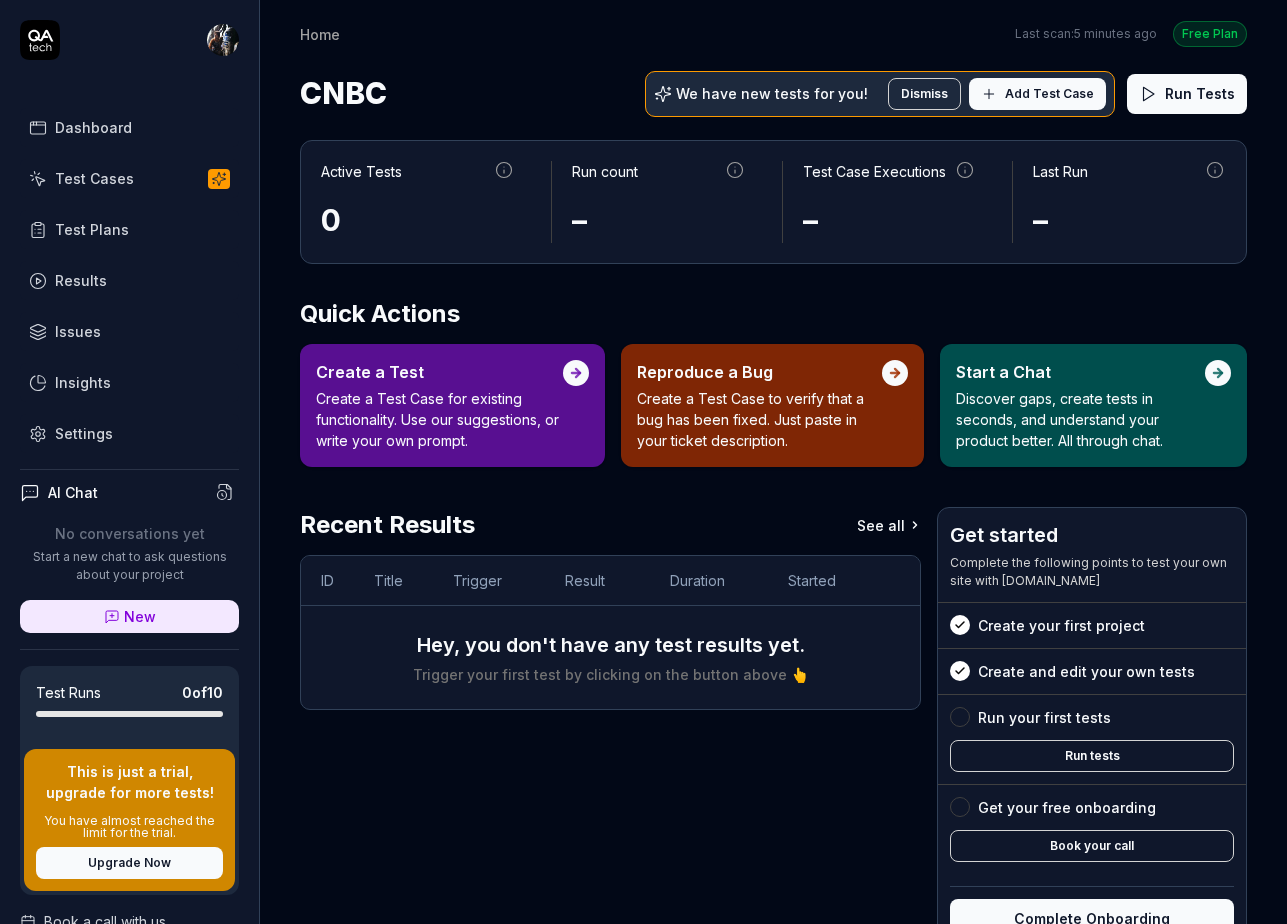 click on "Settings" at bounding box center [84, 433] 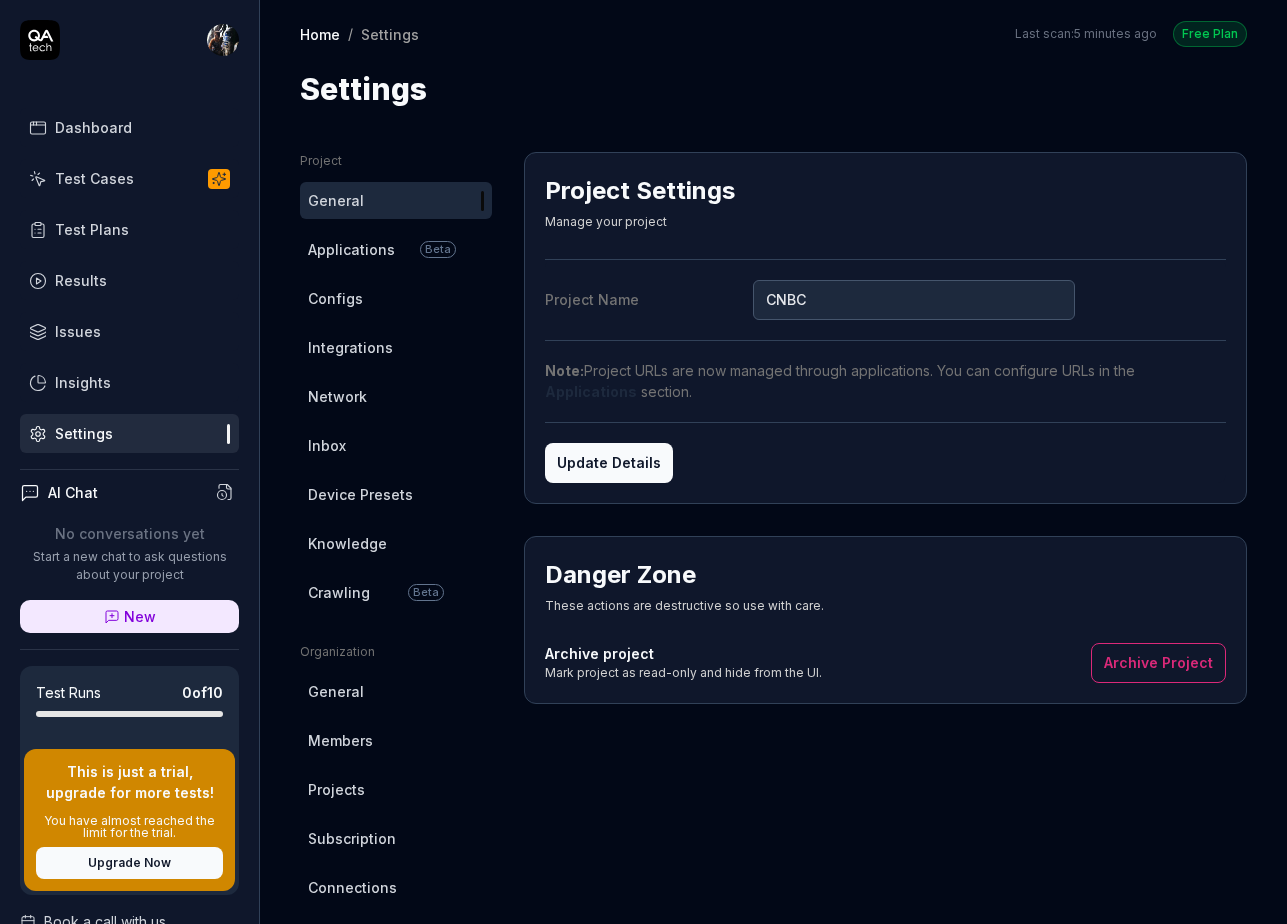 click on "Network" at bounding box center [396, 396] 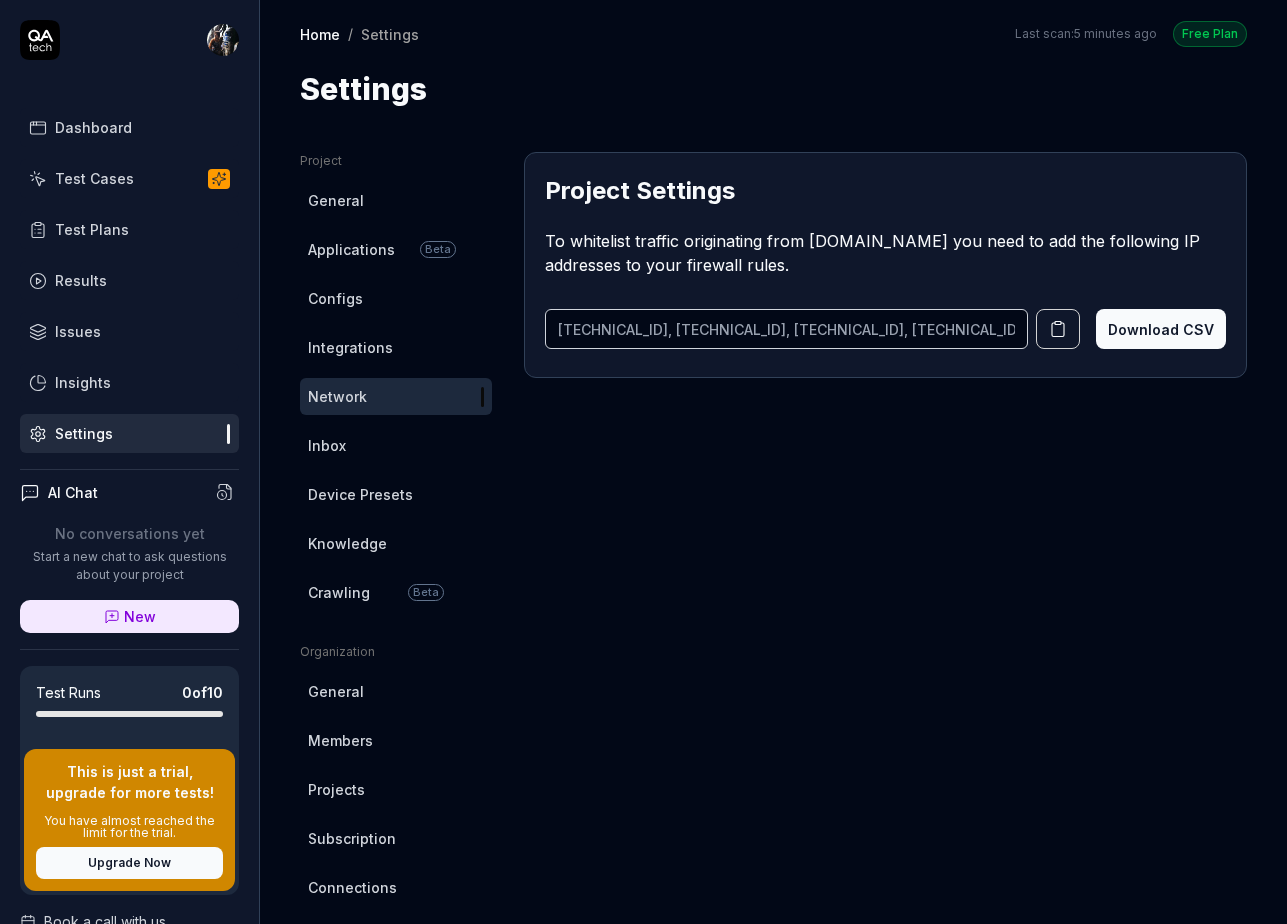 click on "Applications" at bounding box center [351, 249] 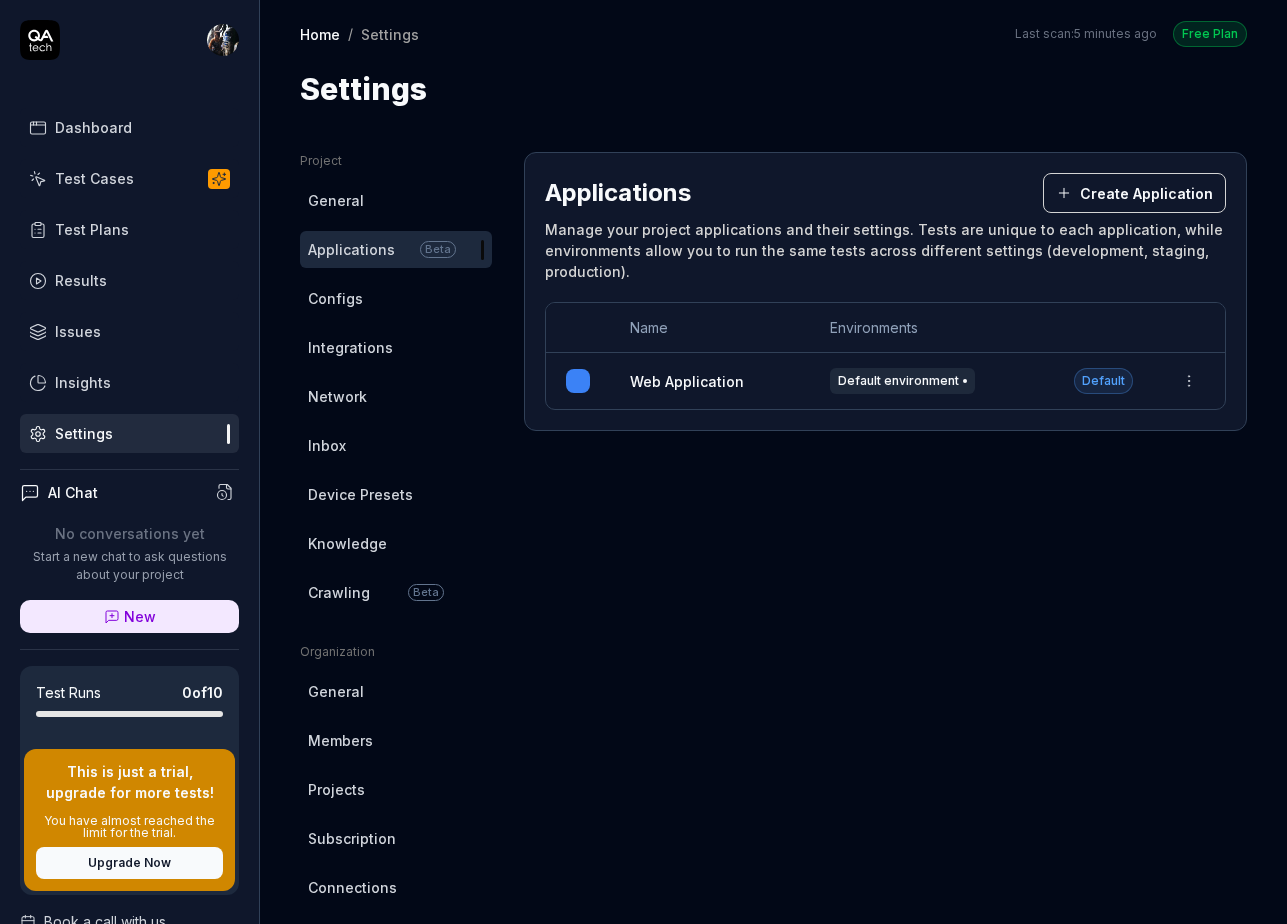 click on "Dashboard Test Cases Test Plans Results Issues Insights Settings AI Chat No conversations yet Start a new chat to ask questions about your project New Test Runs 0  of  10 This is just a trial, upgrade for more tests! You have almost reached the limit for the trial. Upgrade Now Book a call with us Documentation N NBC Universal CNBC Collapse Sidebar Home / Settings Free Plan Home / Settings Last scan:  5 minutes ago Free Plan Settings Project General Applications Beta Configs Integrations Network Inbox Device Presets Knowledge Crawling Beta Project Applications Organization General Members Projects Subscription Connections Organization Select a page Profile My Details Authentication Email Password Profile Select a page Applications Create Application Manage your project applications and their settings. Tests are unique to each application, while environments allow you to run the same tests across different settings (development, staging, production). Name Environments Web Application Default environment Default" at bounding box center [643, 462] 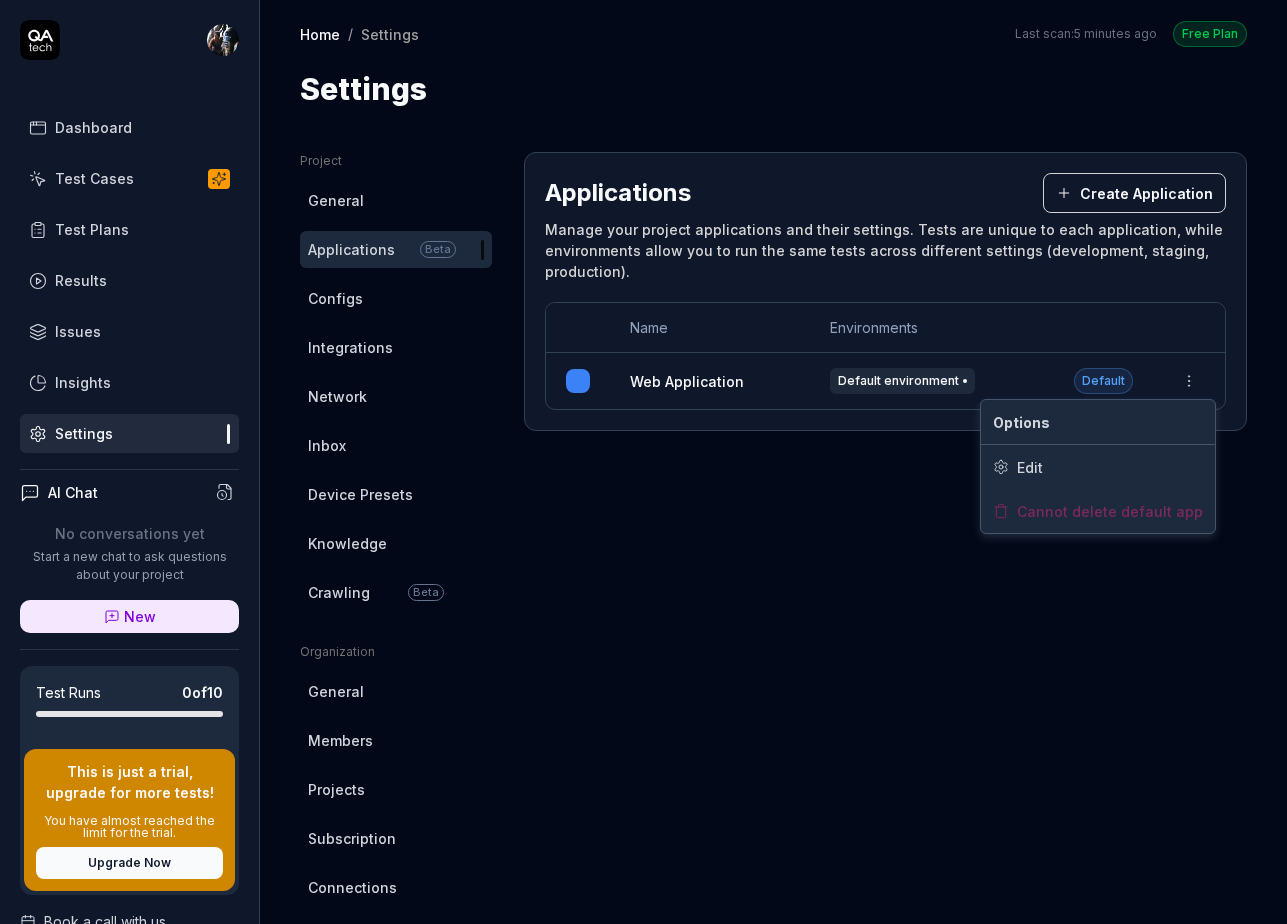 click on "Dashboard Test Cases Test Plans Results Issues Insights Settings AI Chat No conversations yet Start a new chat to ask questions about your project New Test Runs 0  of  10 This is just a trial, upgrade for more tests! You have almost reached the limit for the trial. Upgrade Now Book a call with us Documentation N NBC Universal CNBC Collapse Sidebar Home / Settings Free Plan Home / Settings Last scan:  5 minutes ago Free Plan Settings Project General Applications Beta Configs Integrations Network Inbox Device Presets Knowledge Crawling Beta Project Applications Organization General Members Projects Subscription Connections Organization Select a page Profile My Details Authentication Email Password Profile Select a page Applications Create Application Manage your project applications and their settings. Tests are unique to each application, while environments allow you to run the same tests across different settings (development, staging, production). Name Environments Web Application Default environment Default" at bounding box center [643, 462] 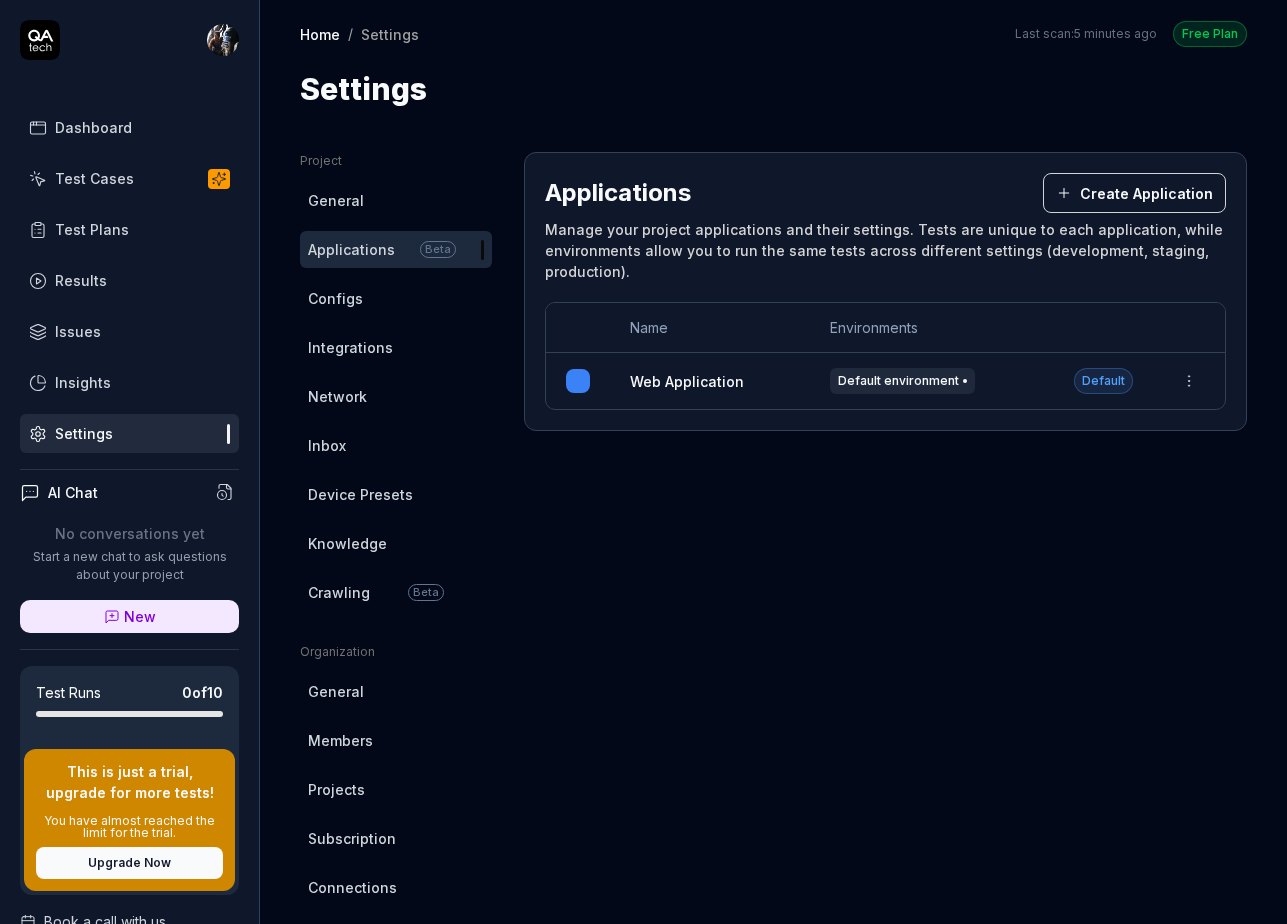 click on "General" at bounding box center [336, 200] 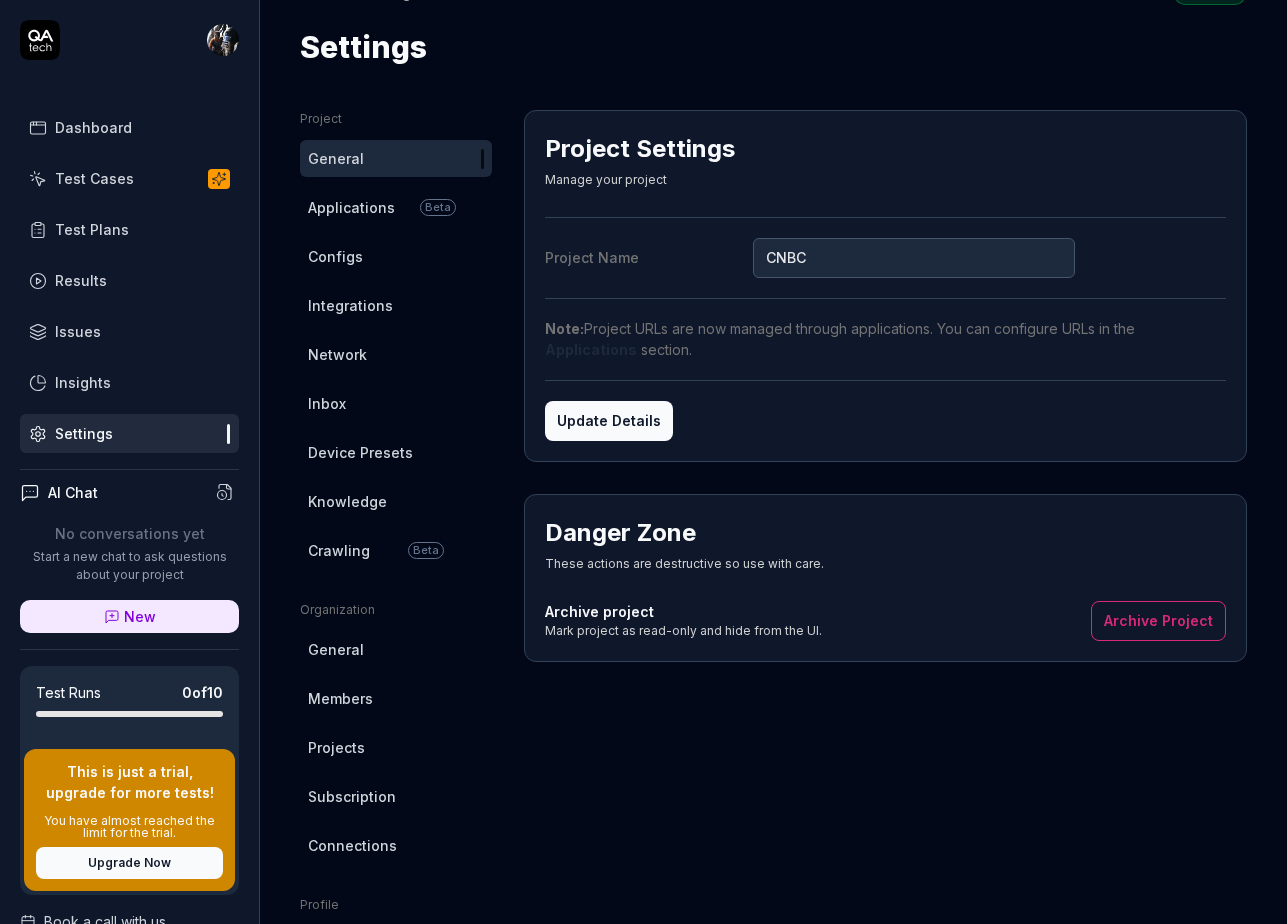 scroll, scrollTop: 54, scrollLeft: 0, axis: vertical 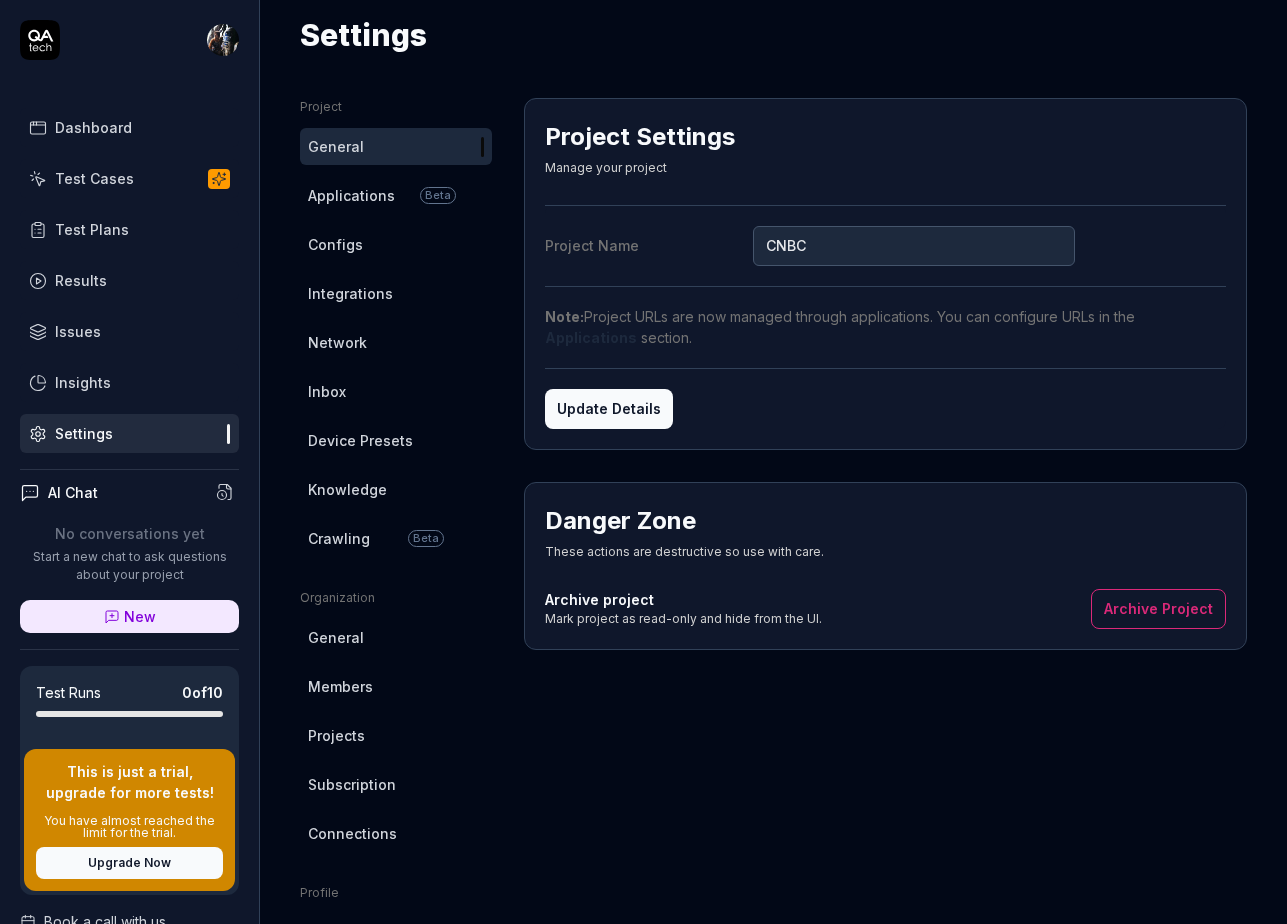 click on "Crawling" at bounding box center (339, 538) 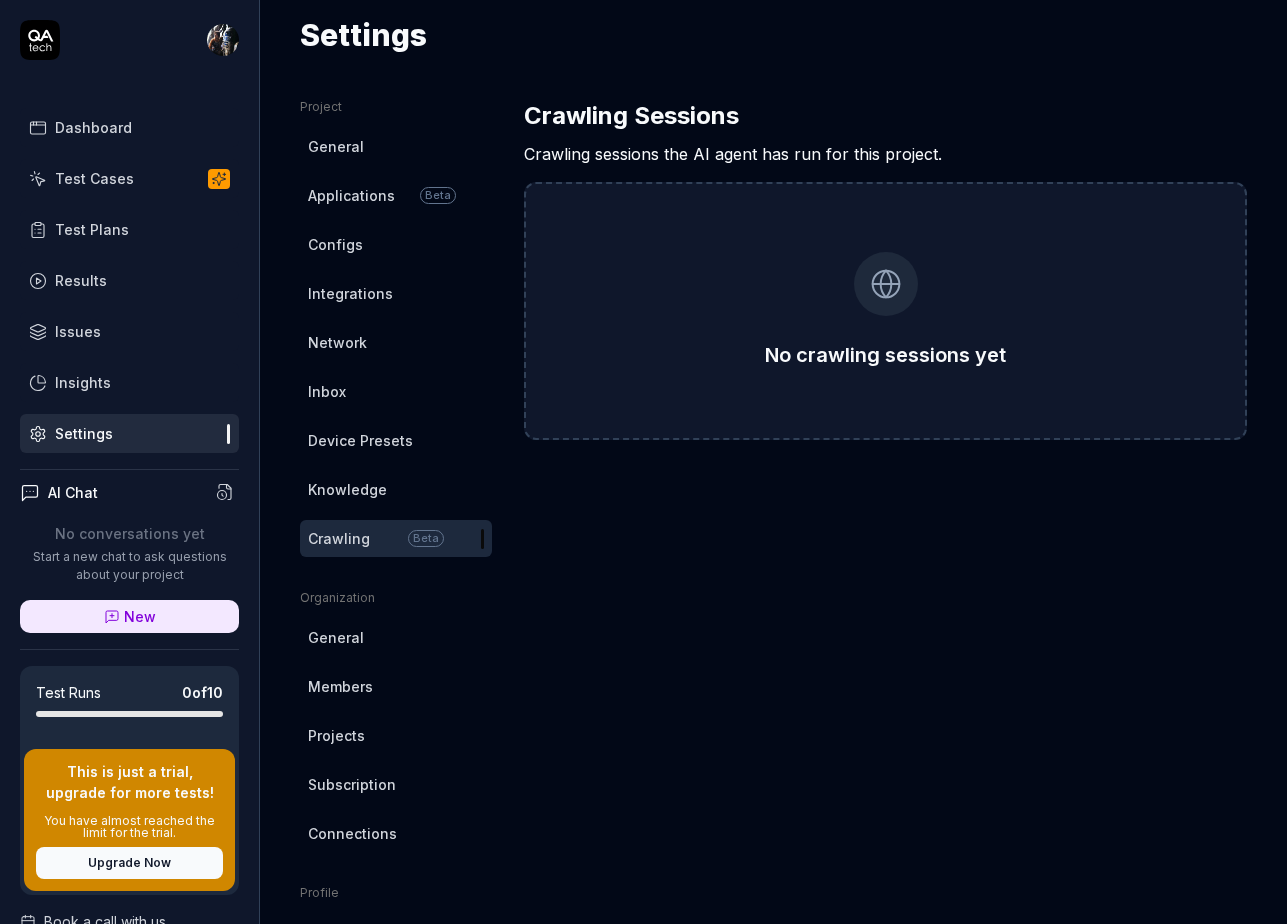 click 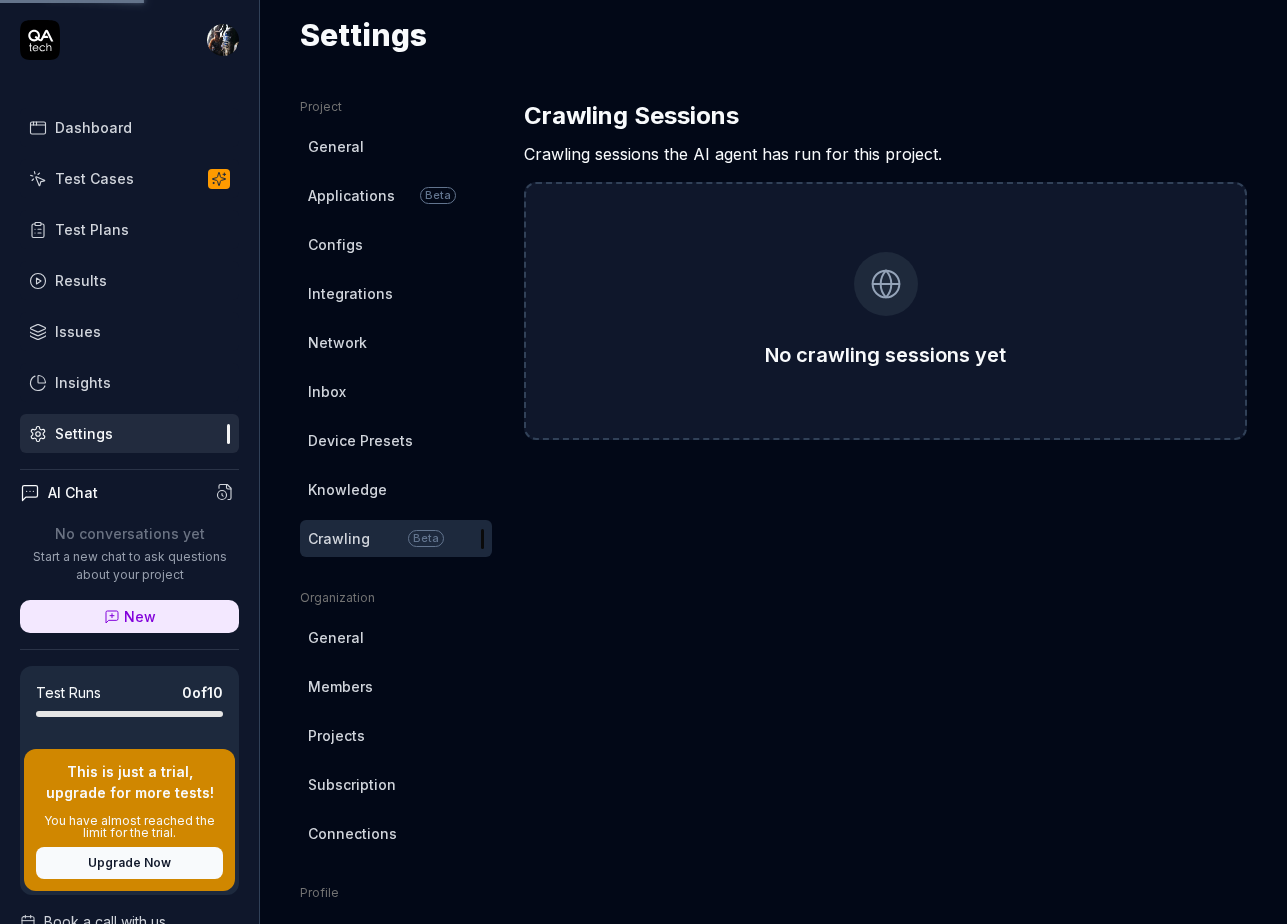 click on "Network" at bounding box center (396, 342) 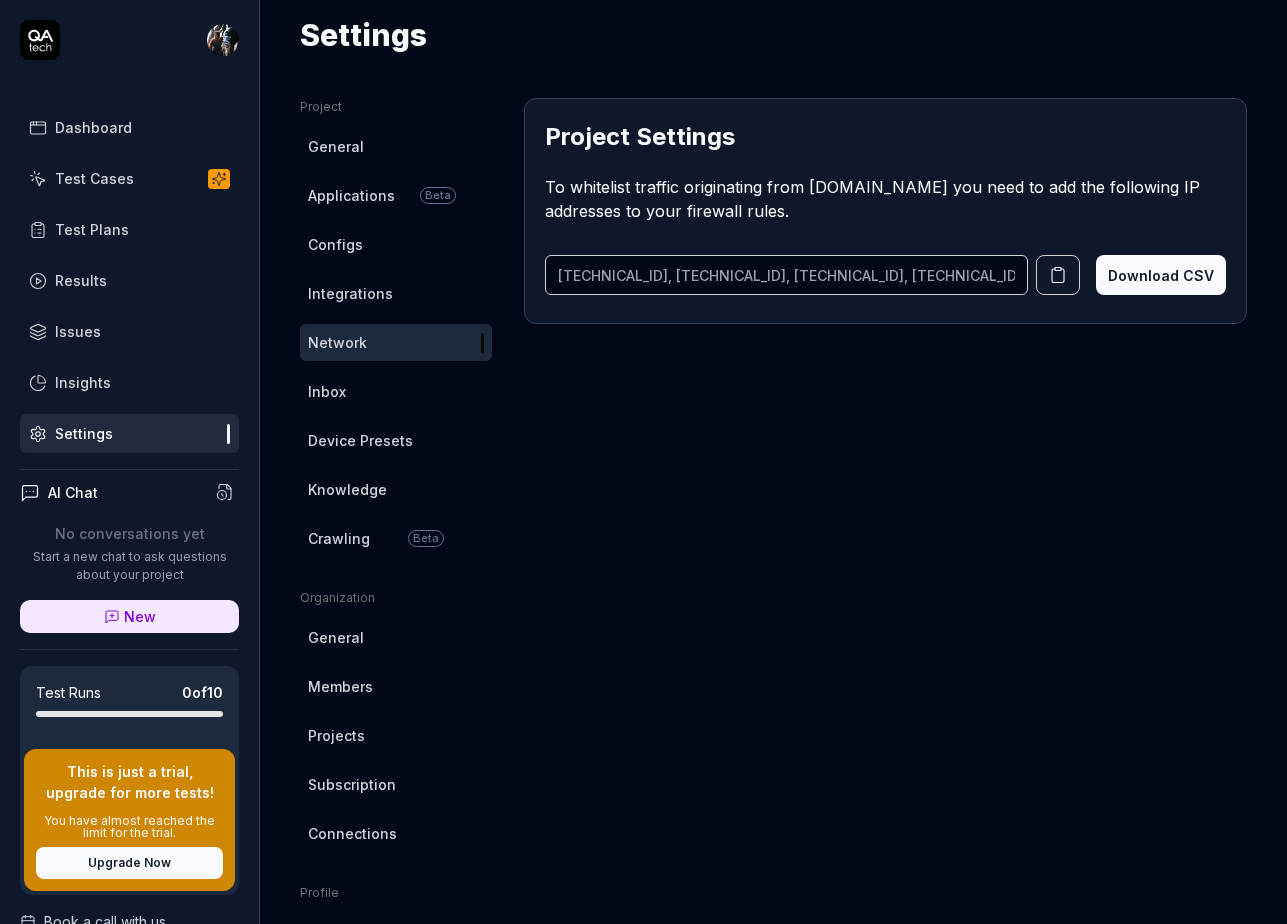 click on "Integrations" at bounding box center (350, 293) 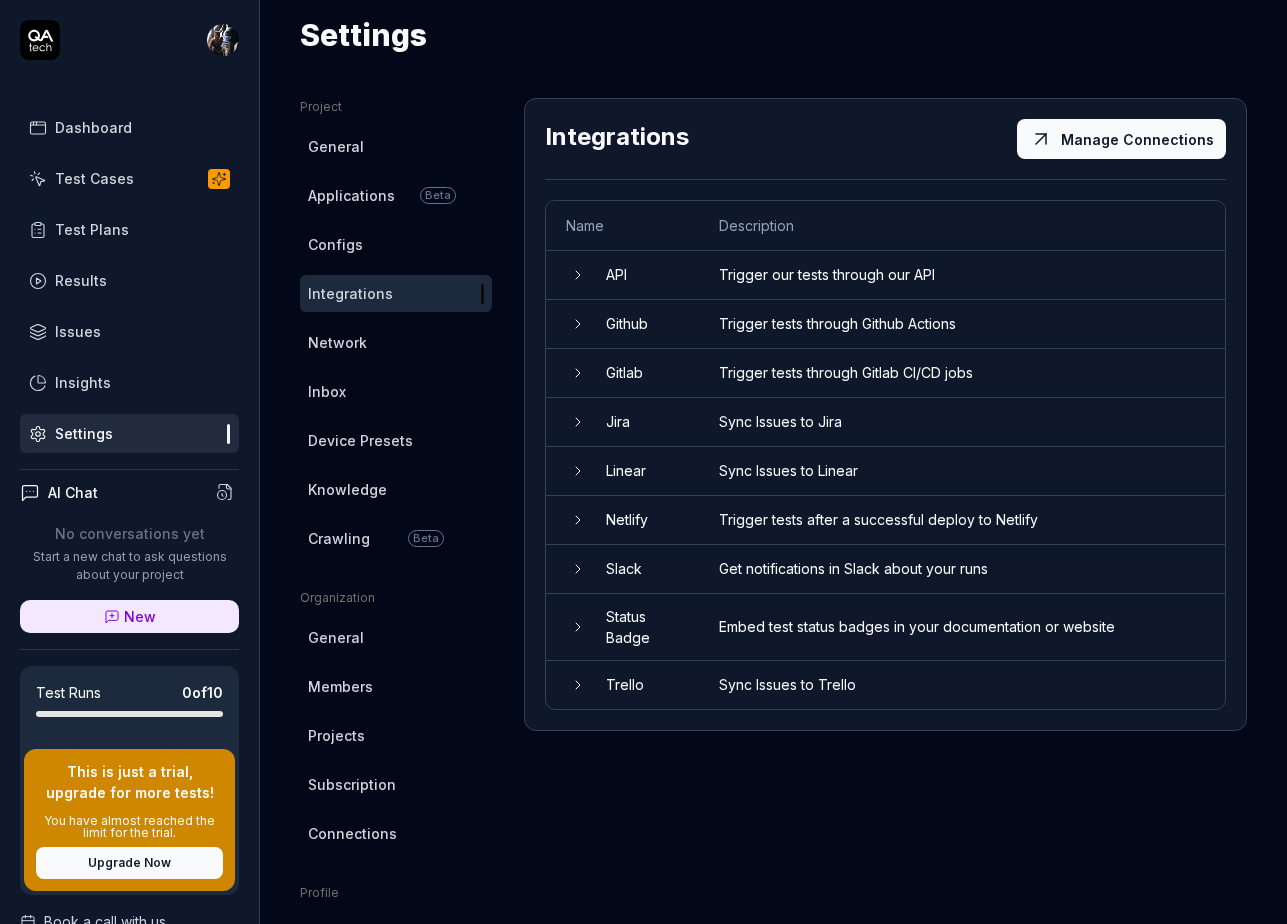 click on "Configs" at bounding box center [396, 244] 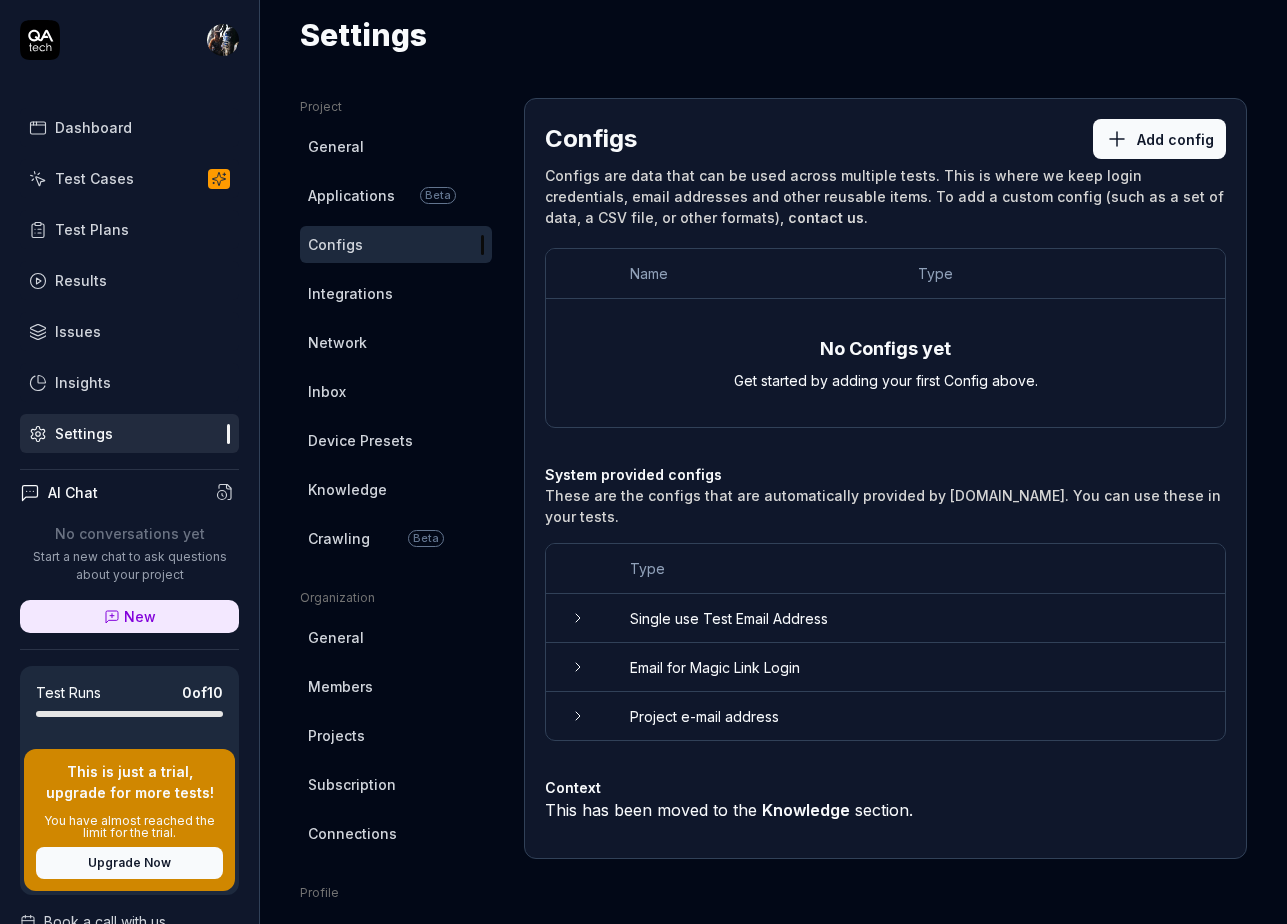 click on "Applications" at bounding box center (351, 195) 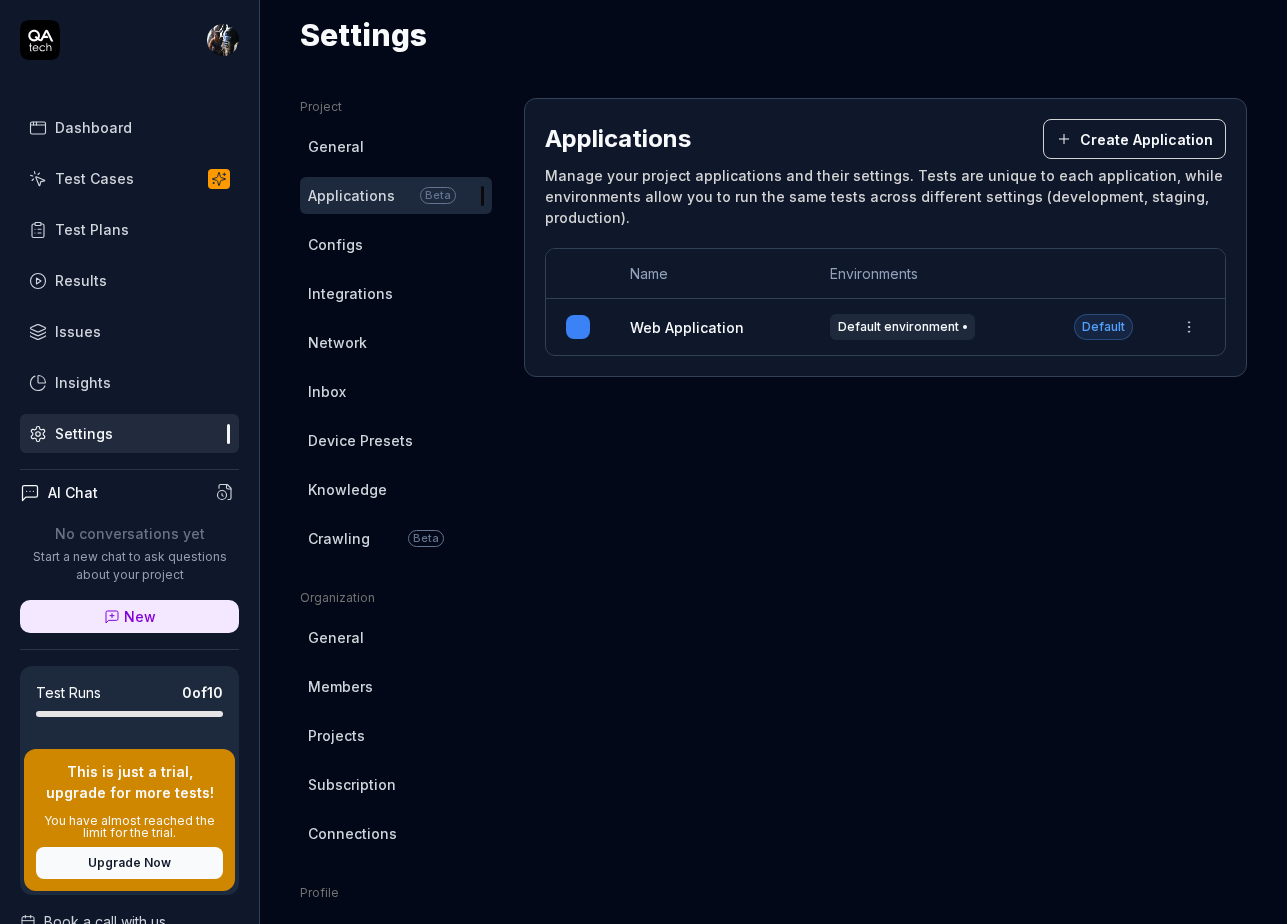 click on "General" at bounding box center (396, 146) 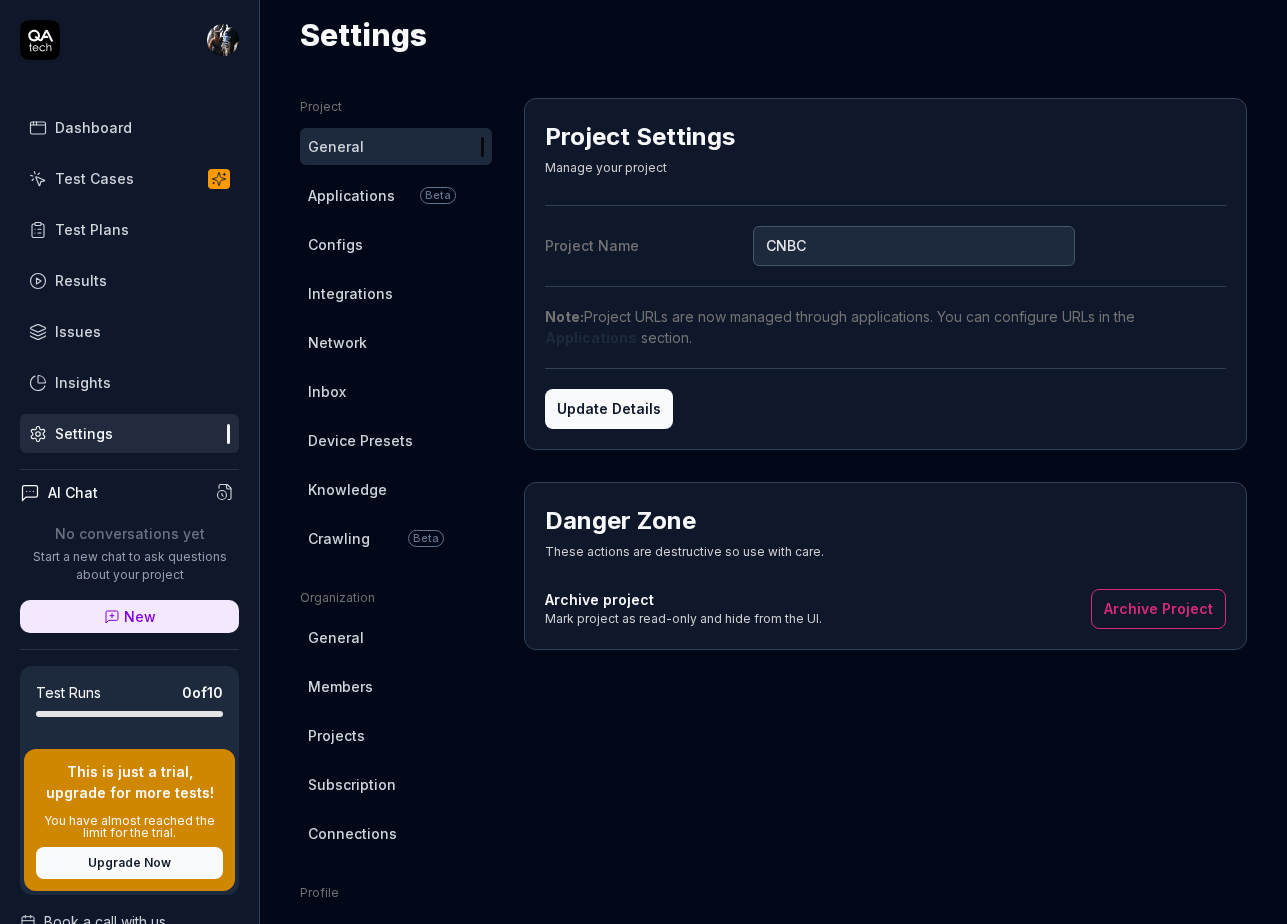 click on "AI Chat" at bounding box center [129, 492] 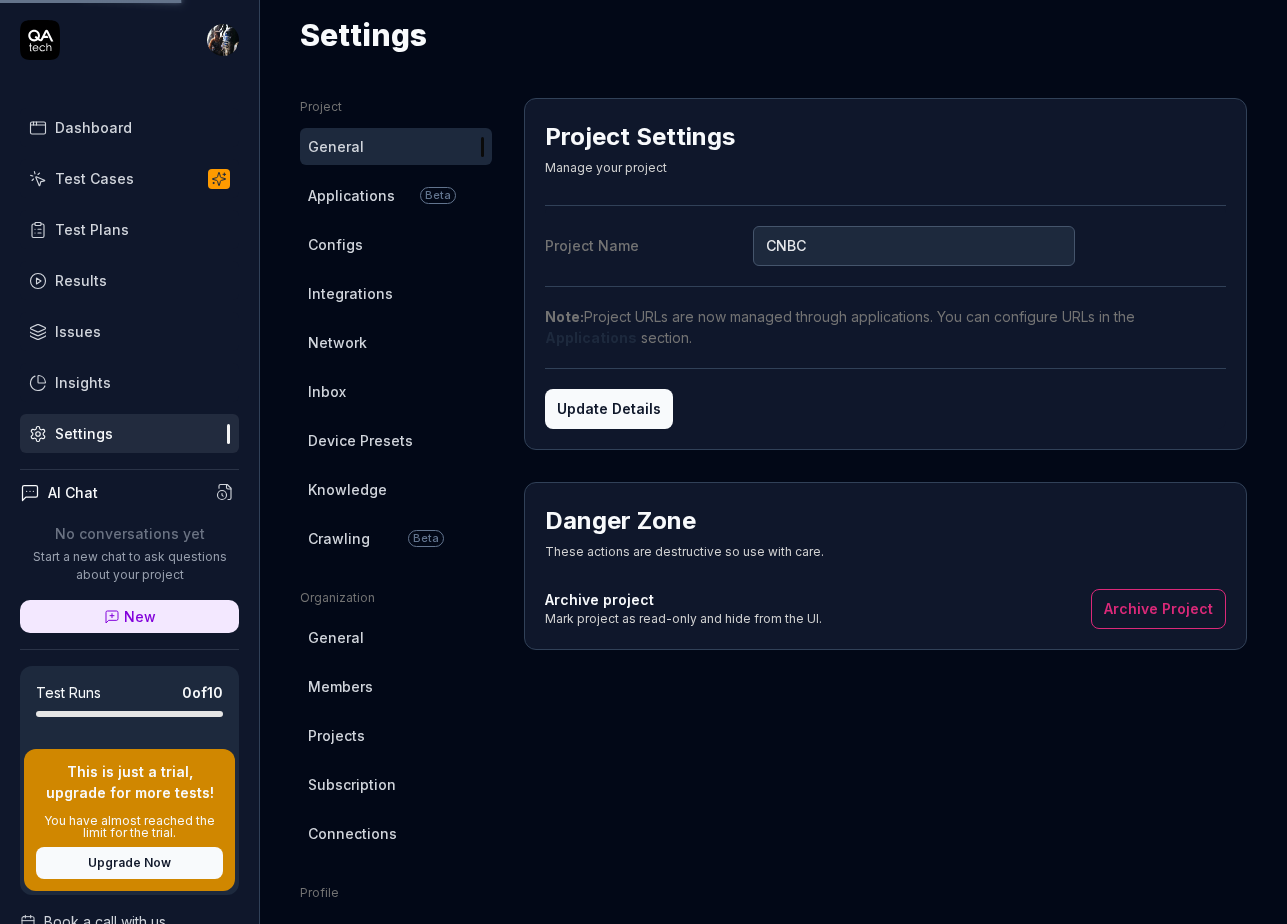 click on "New" at bounding box center (129, 616) 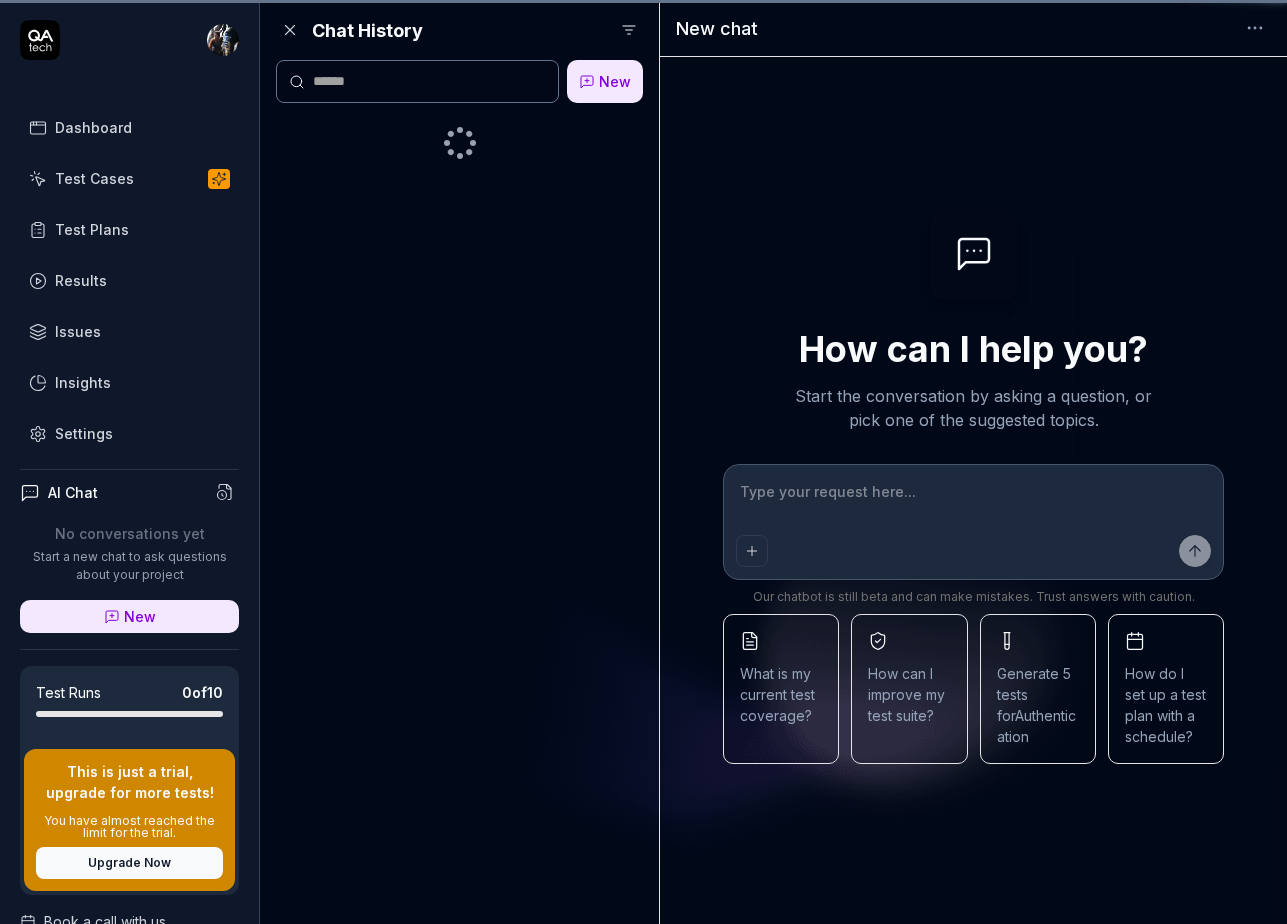 scroll, scrollTop: 0, scrollLeft: 0, axis: both 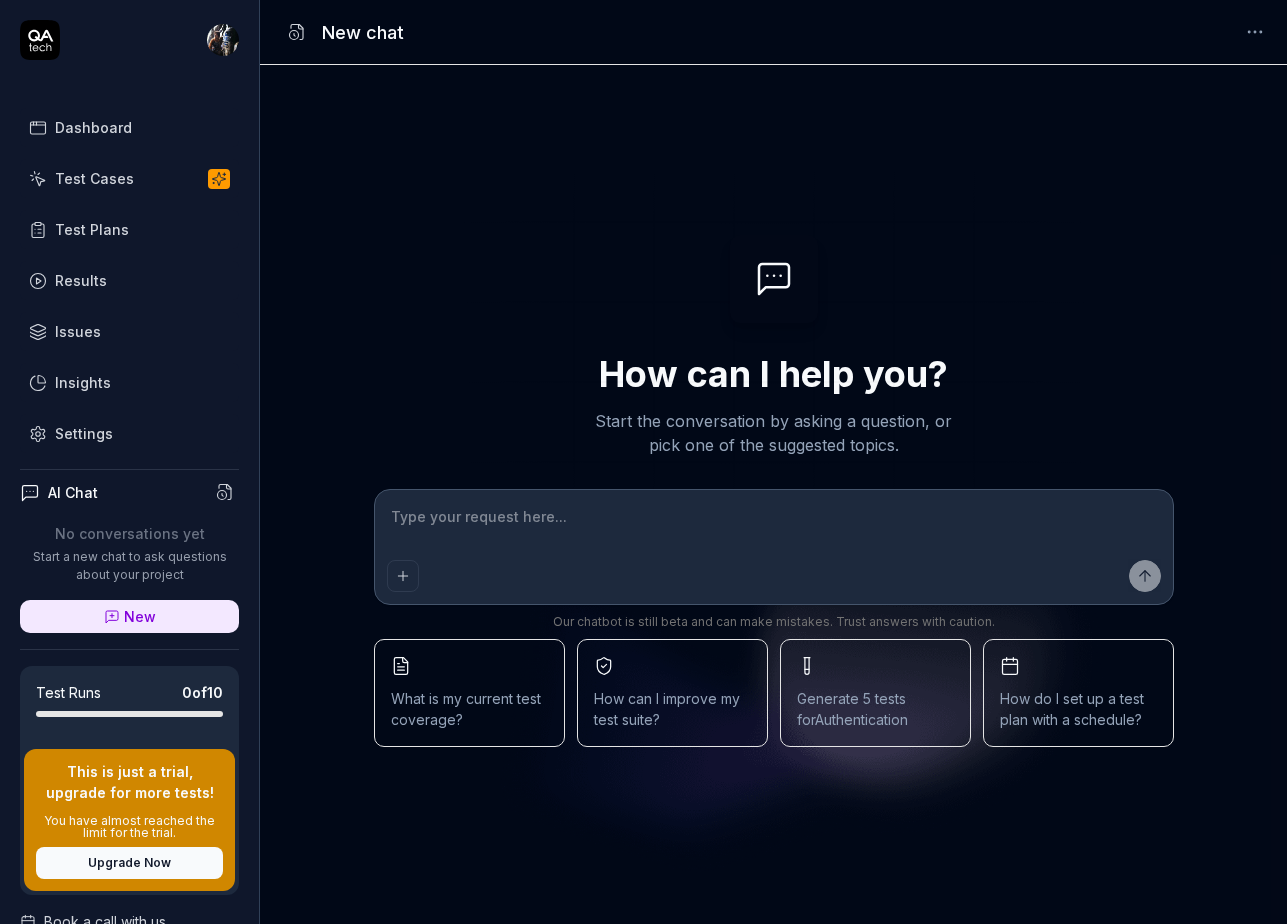 click at bounding box center [774, 527] 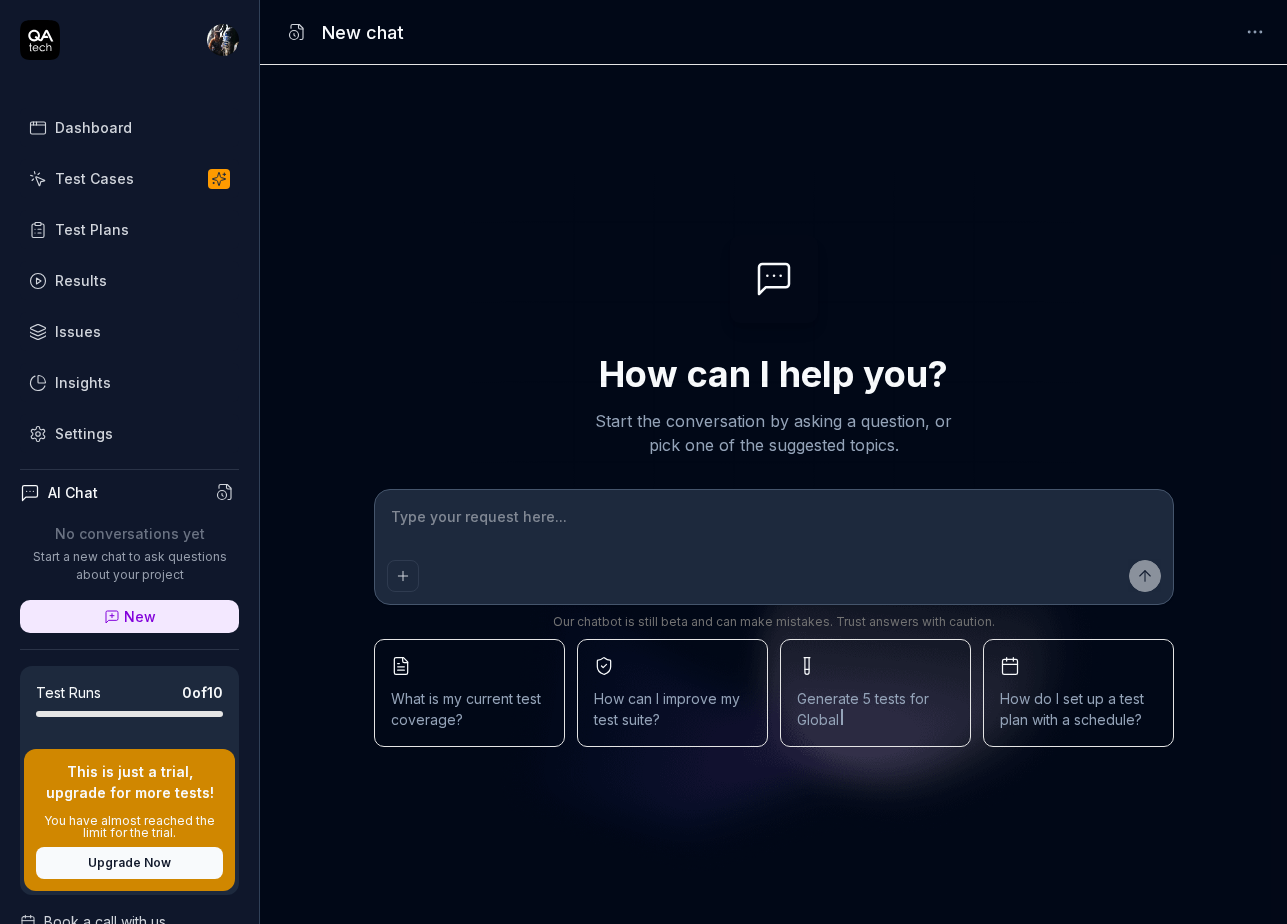 type on "*" 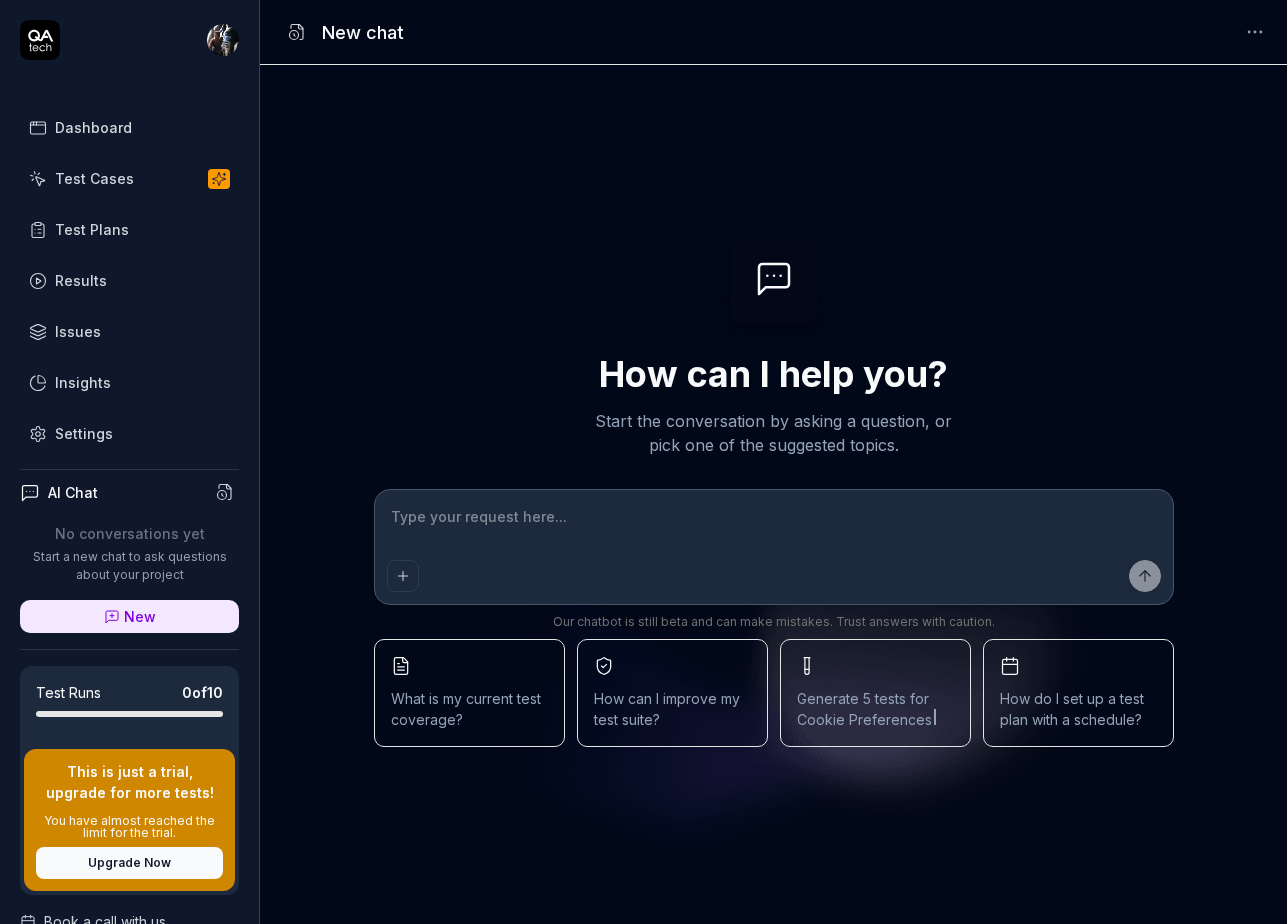 type on "i" 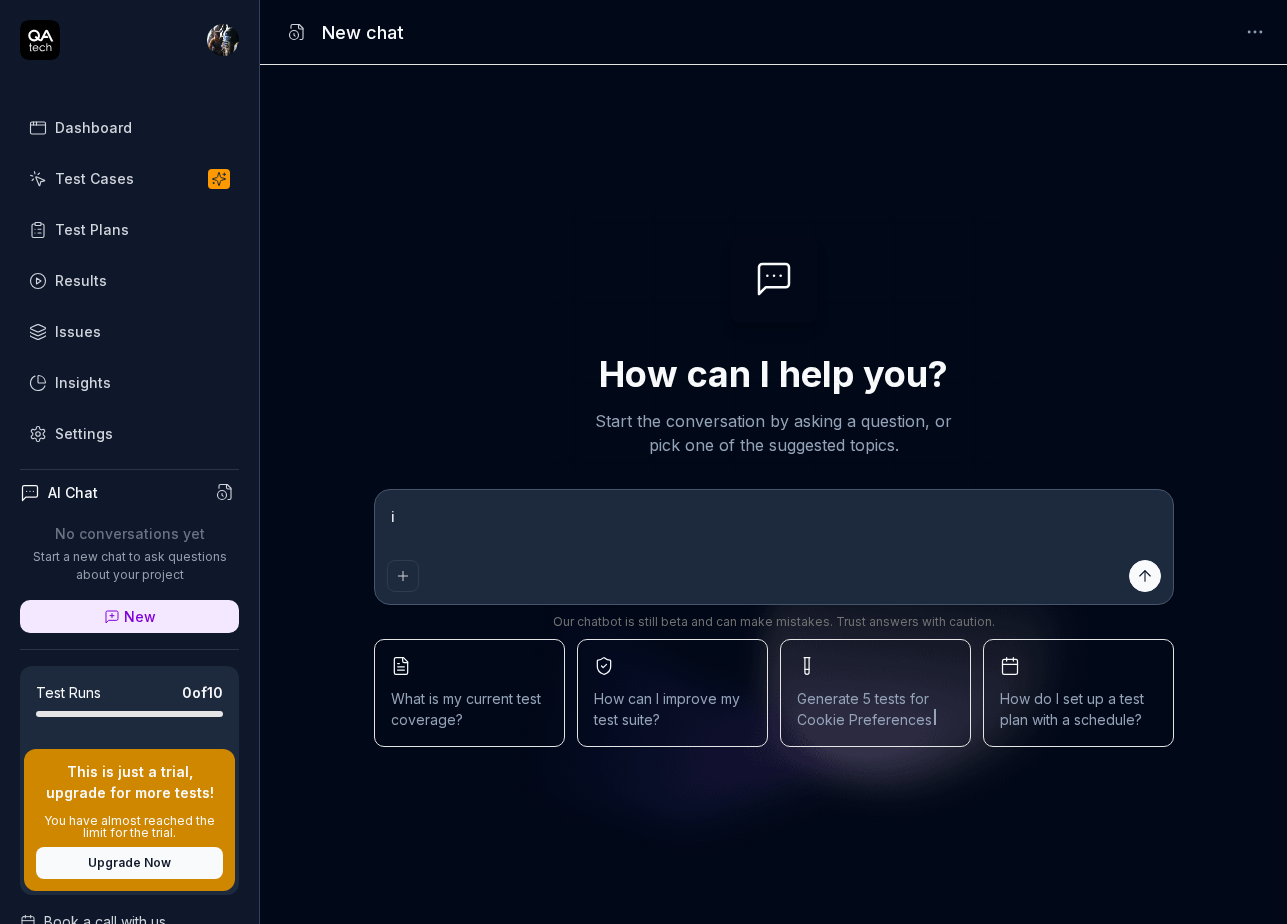 type on "is" 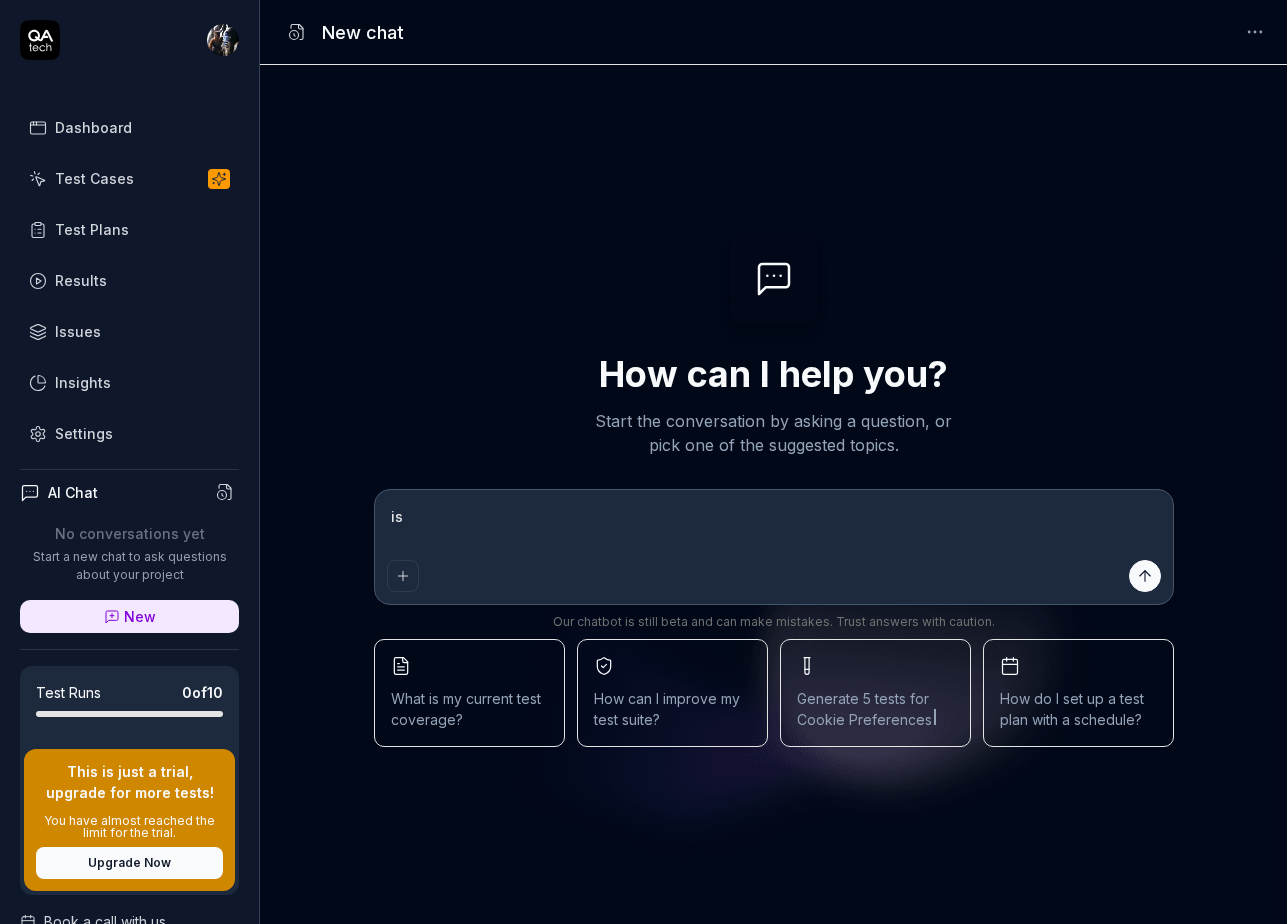 type on "is" 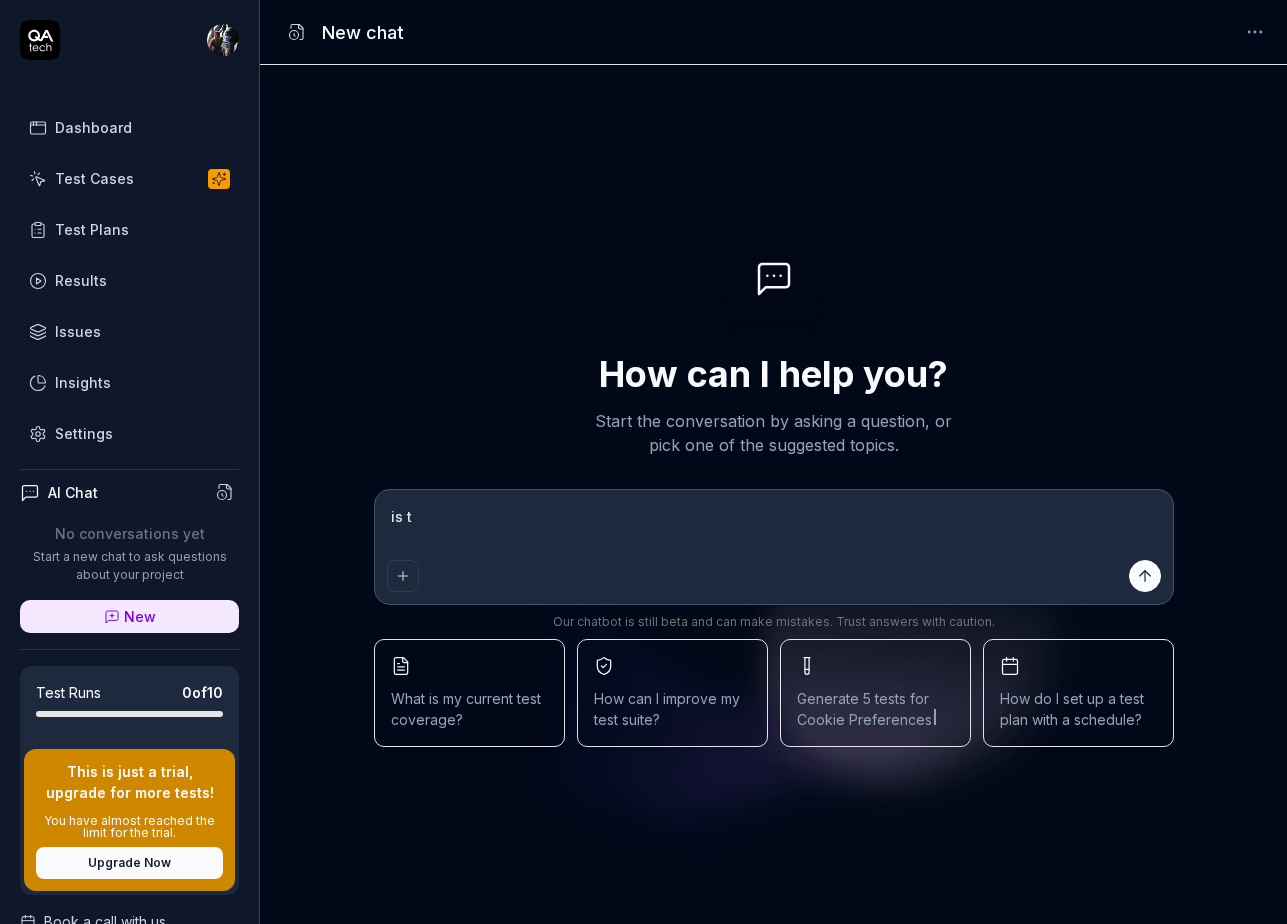 type on "is th" 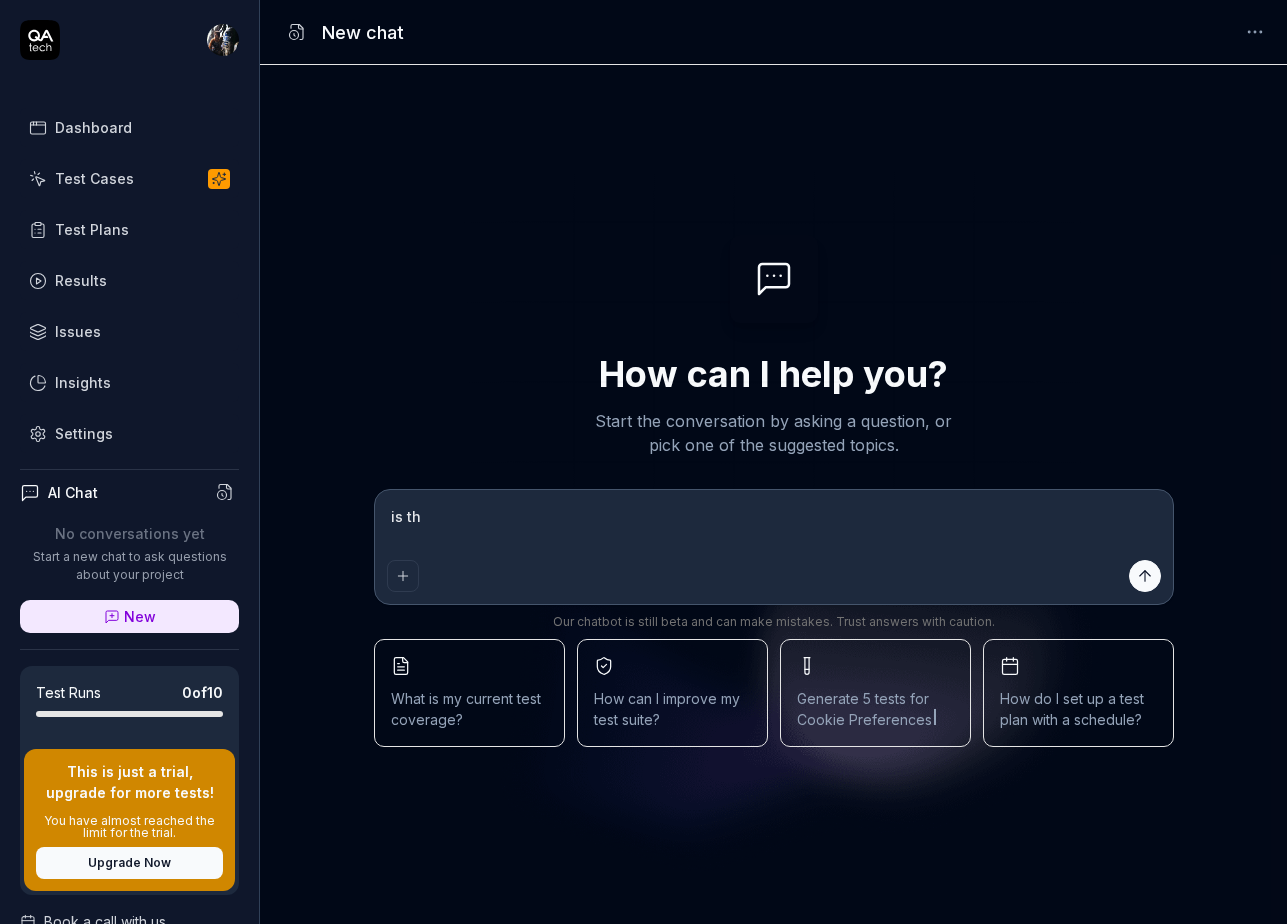 type on "is the" 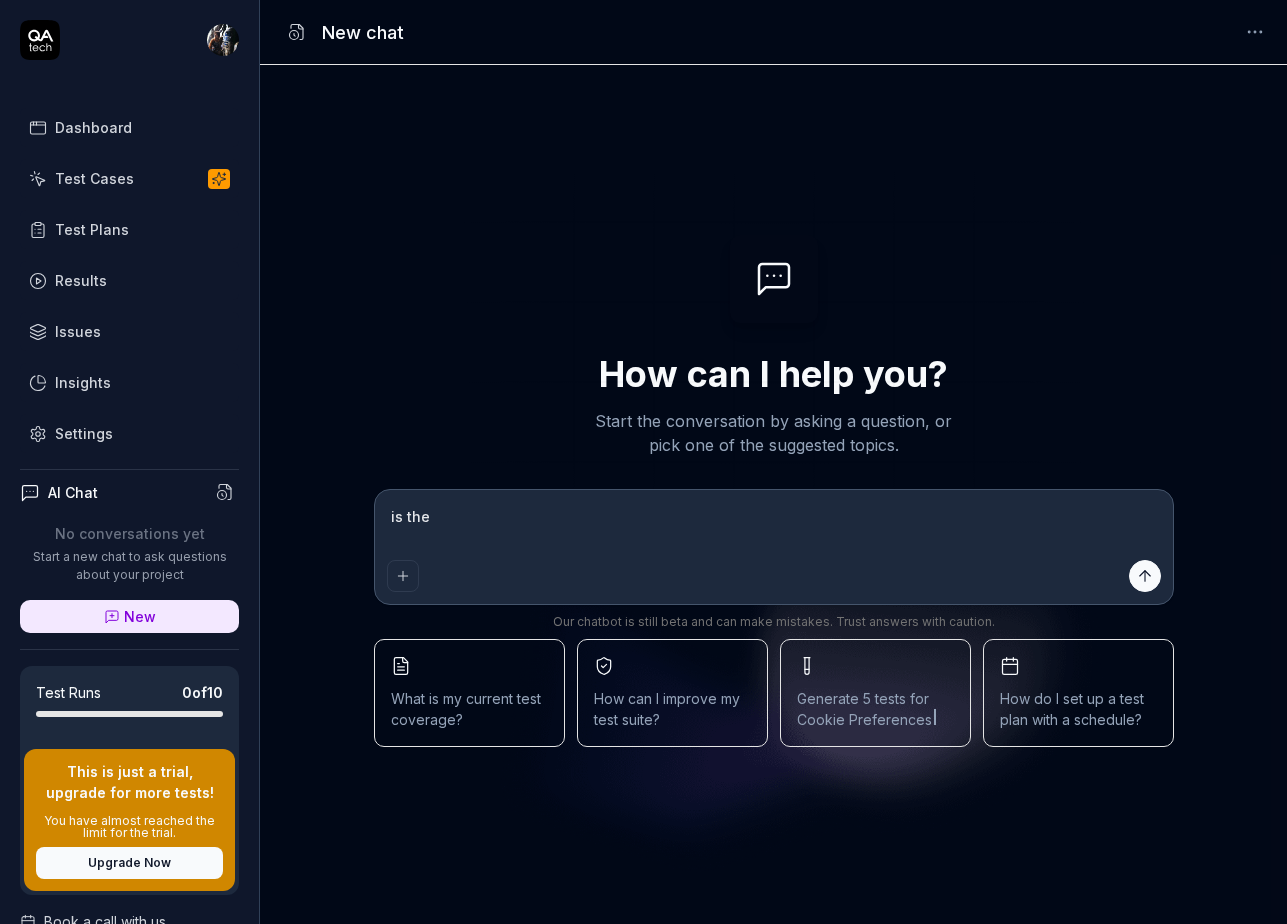type on "is the" 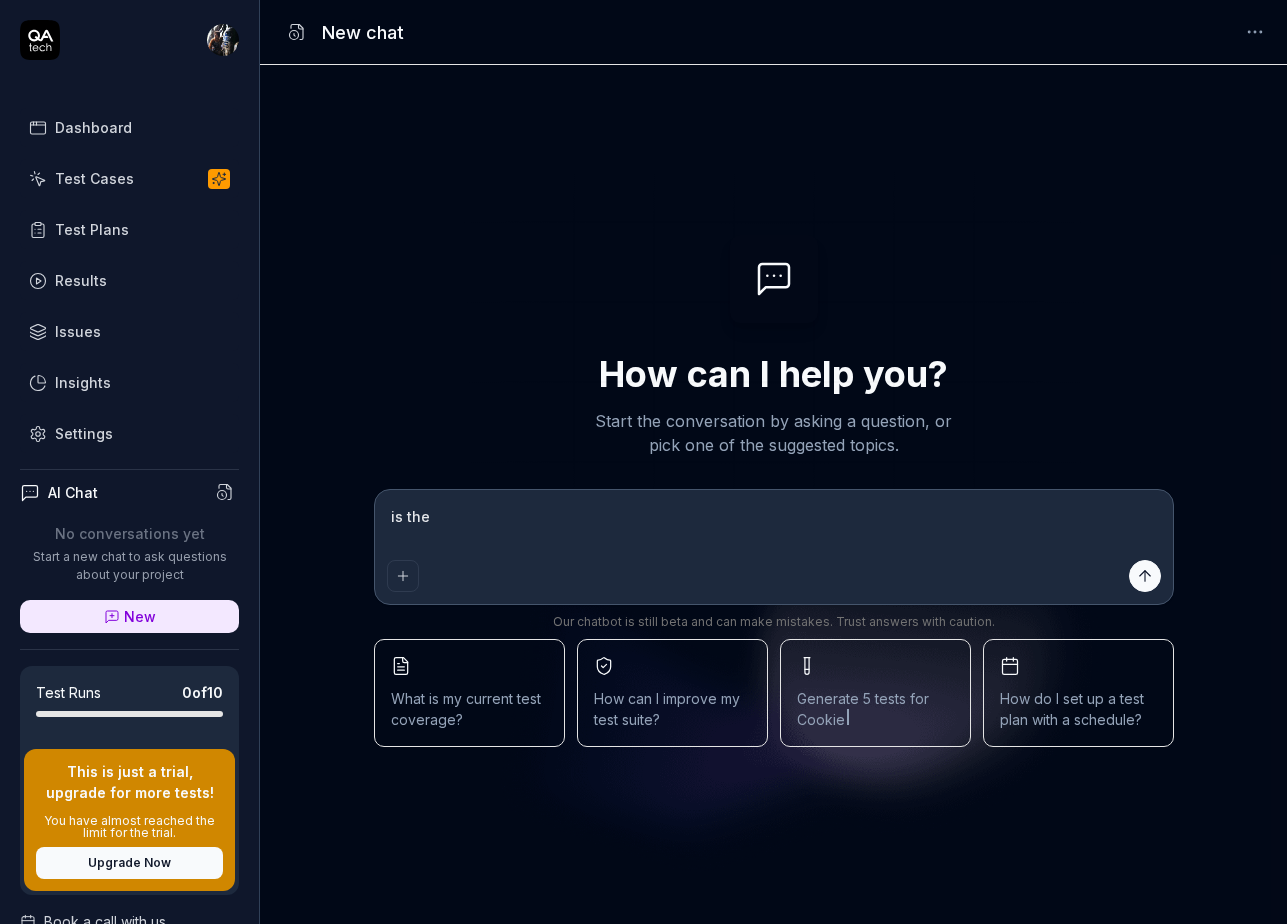 type on "*" 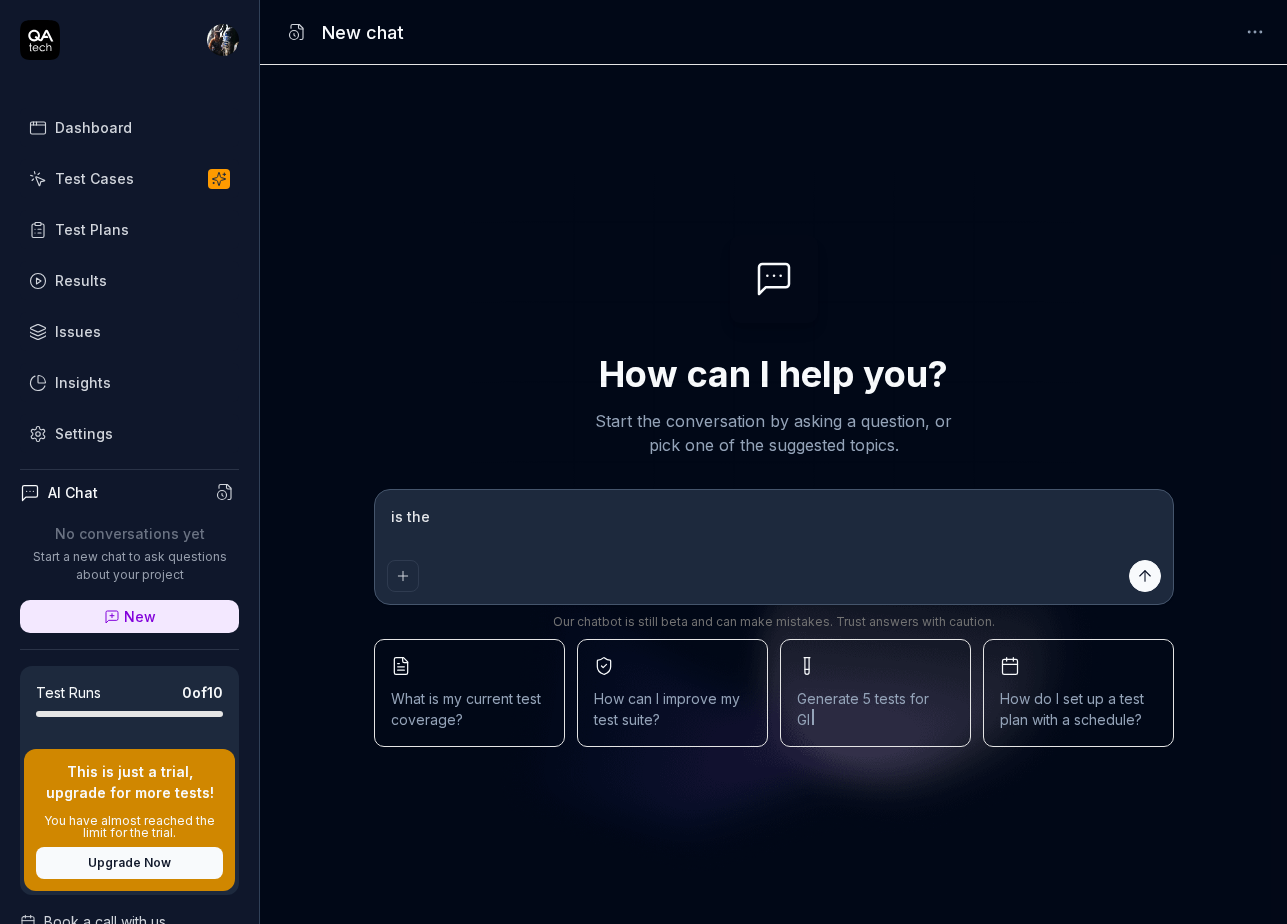 type on "is the A" 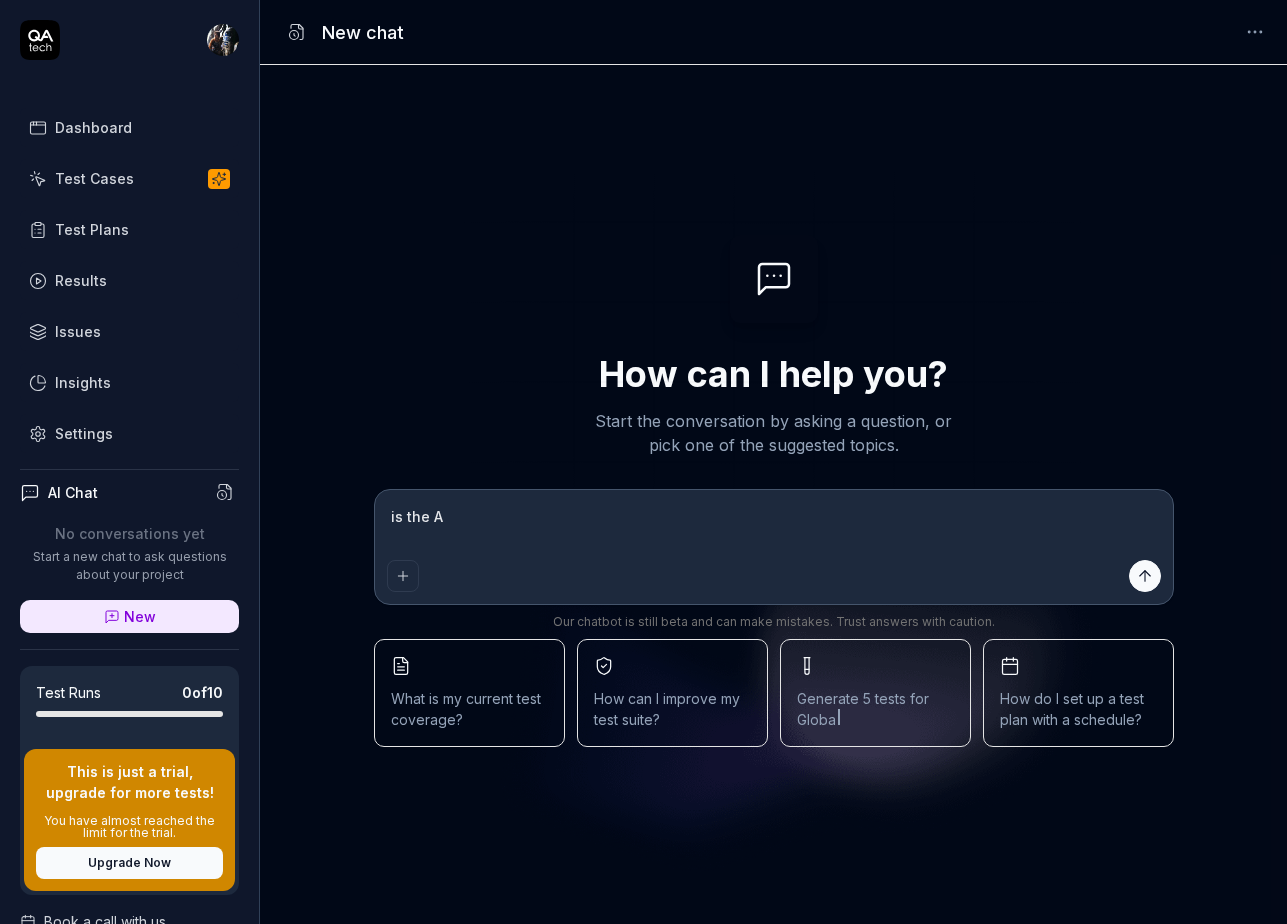 type on "is the AI" 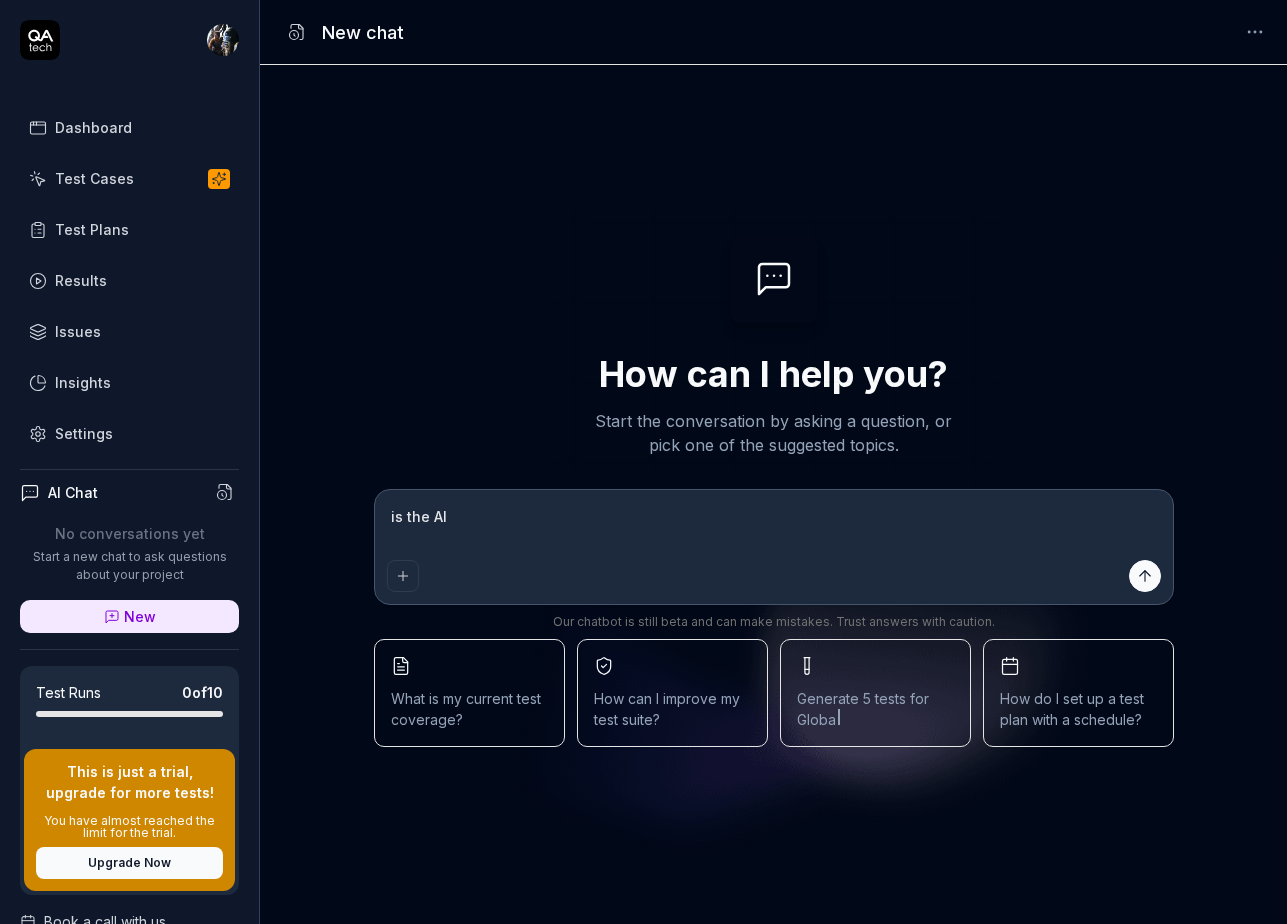 type on "is the AI" 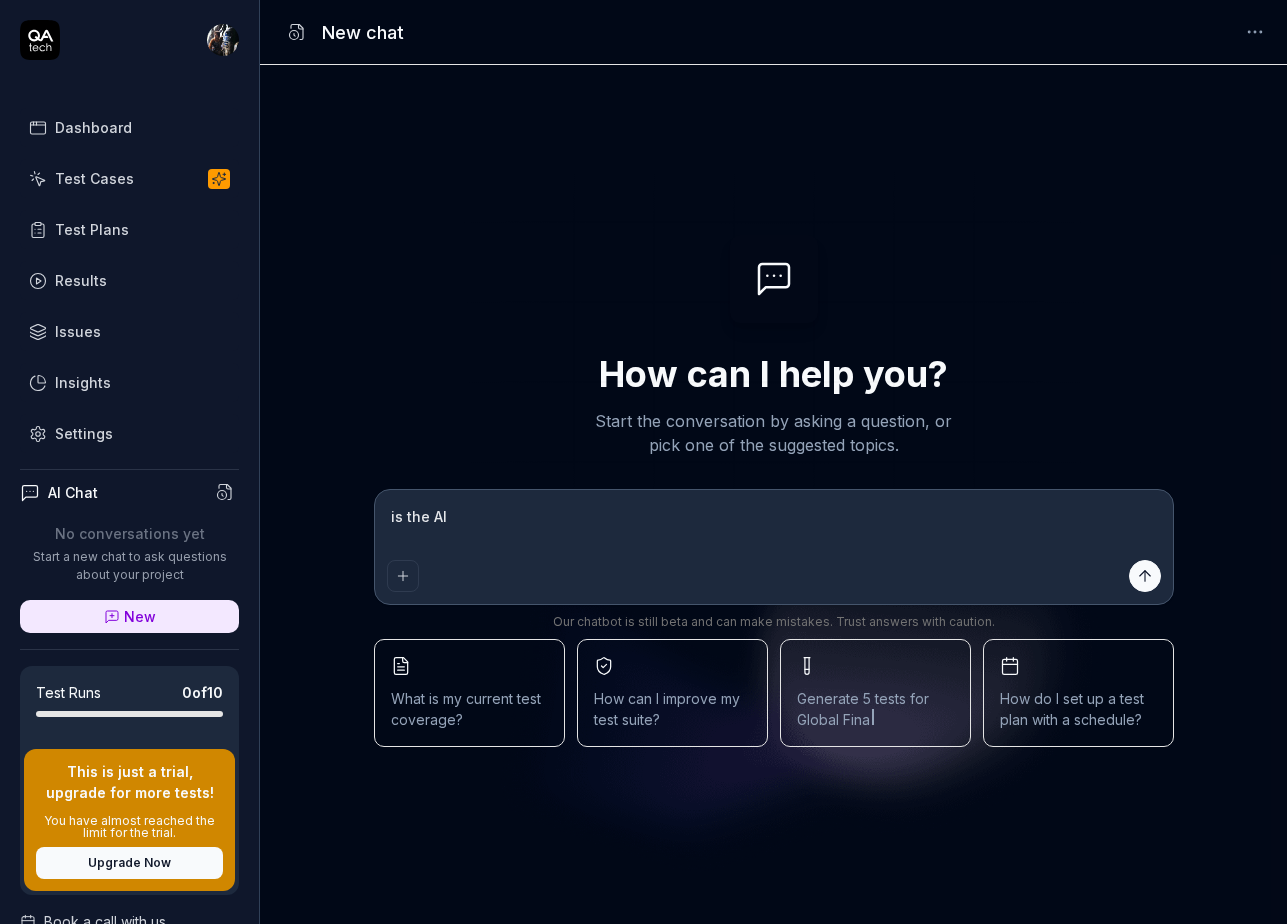 type on "is the AI c" 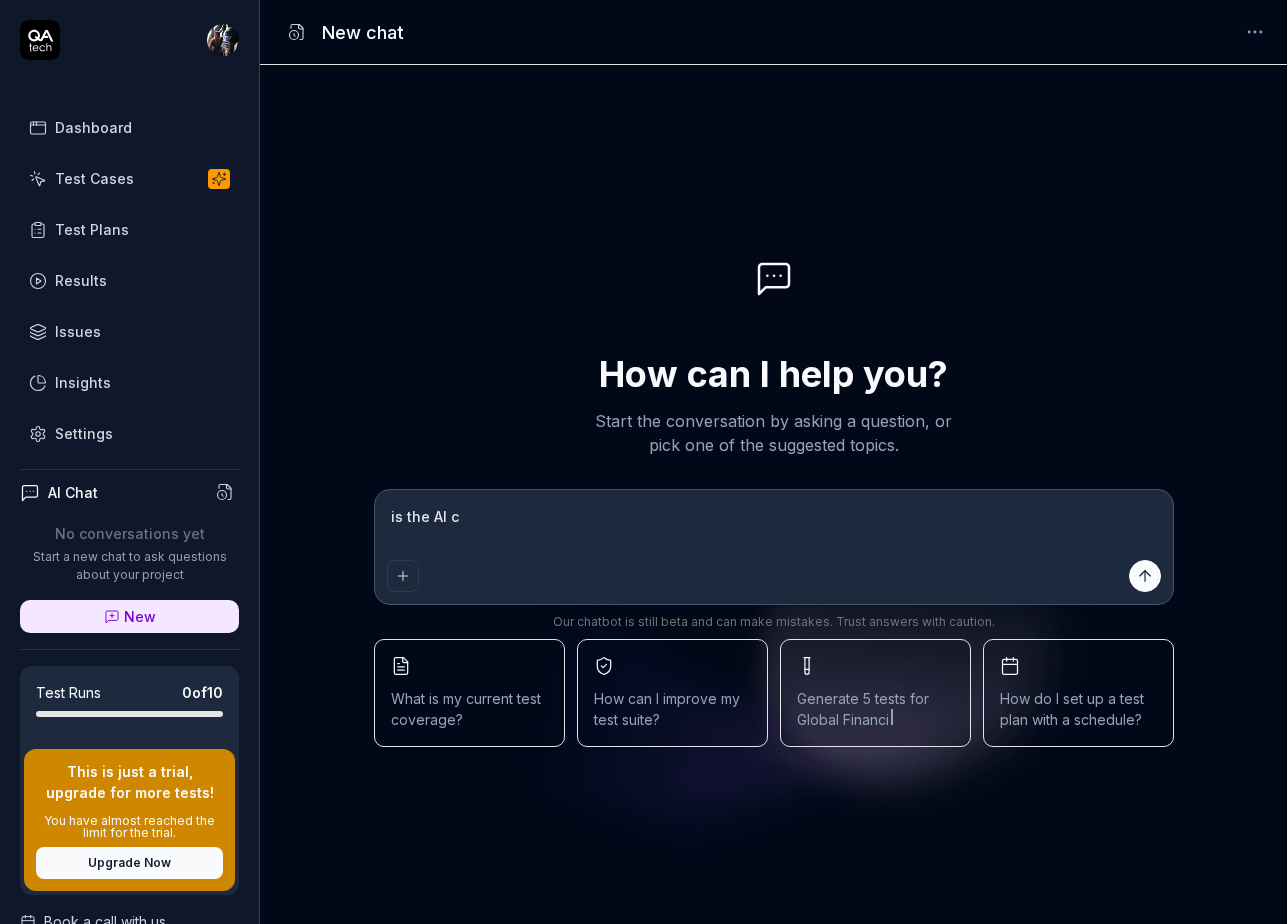 type on "is the AI cr" 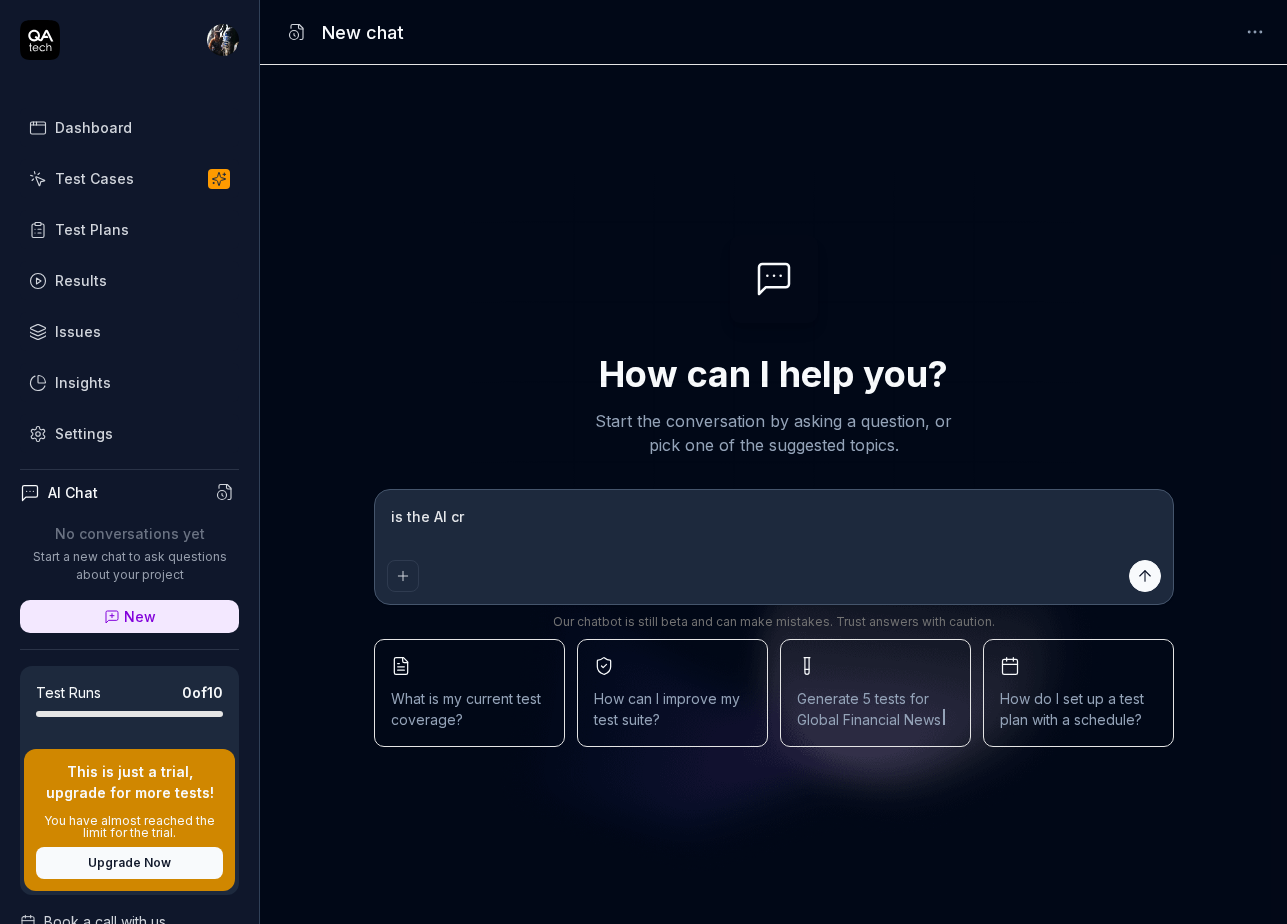 type on "is the AI cra" 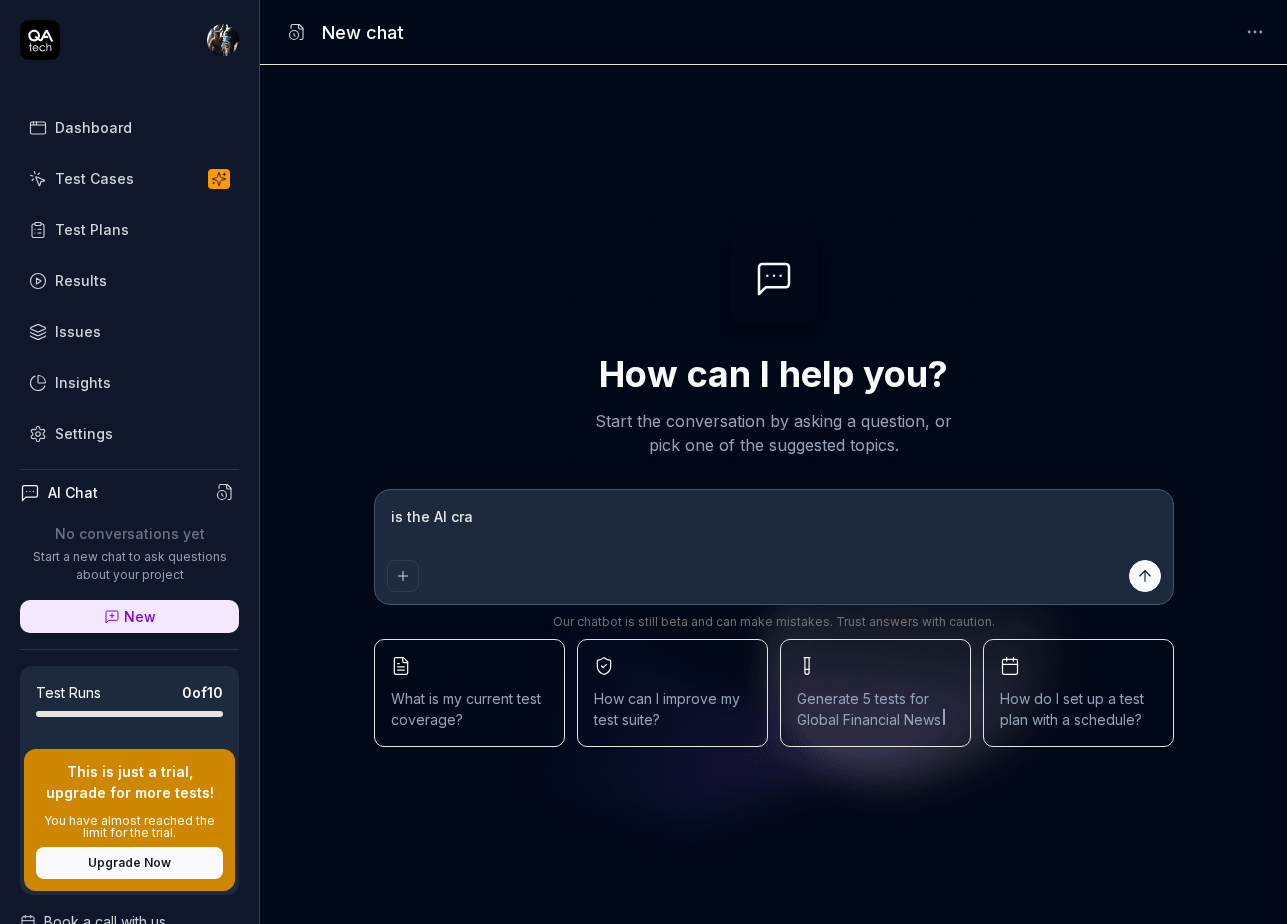type on "is the AI craw" 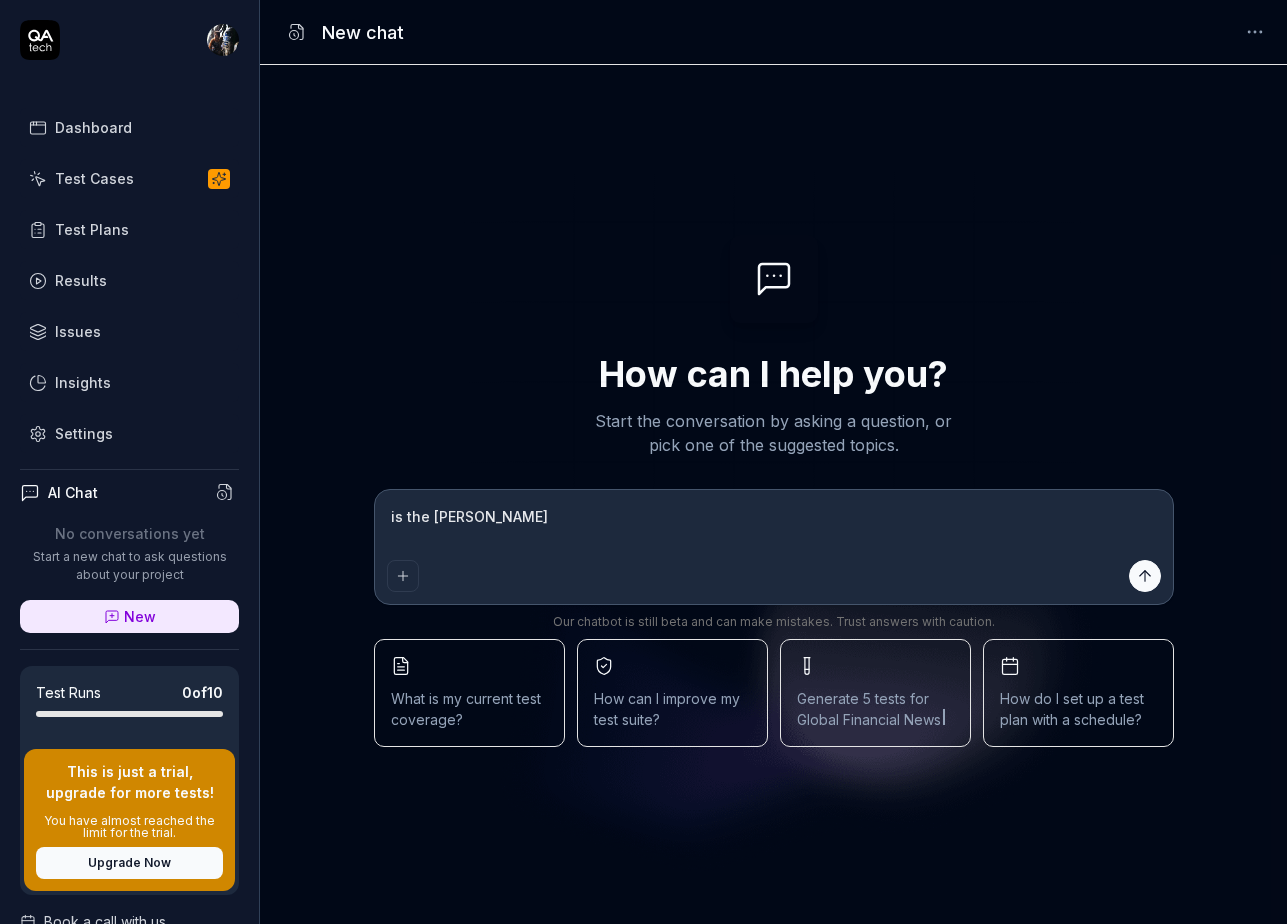 type on "is the AI crawl" 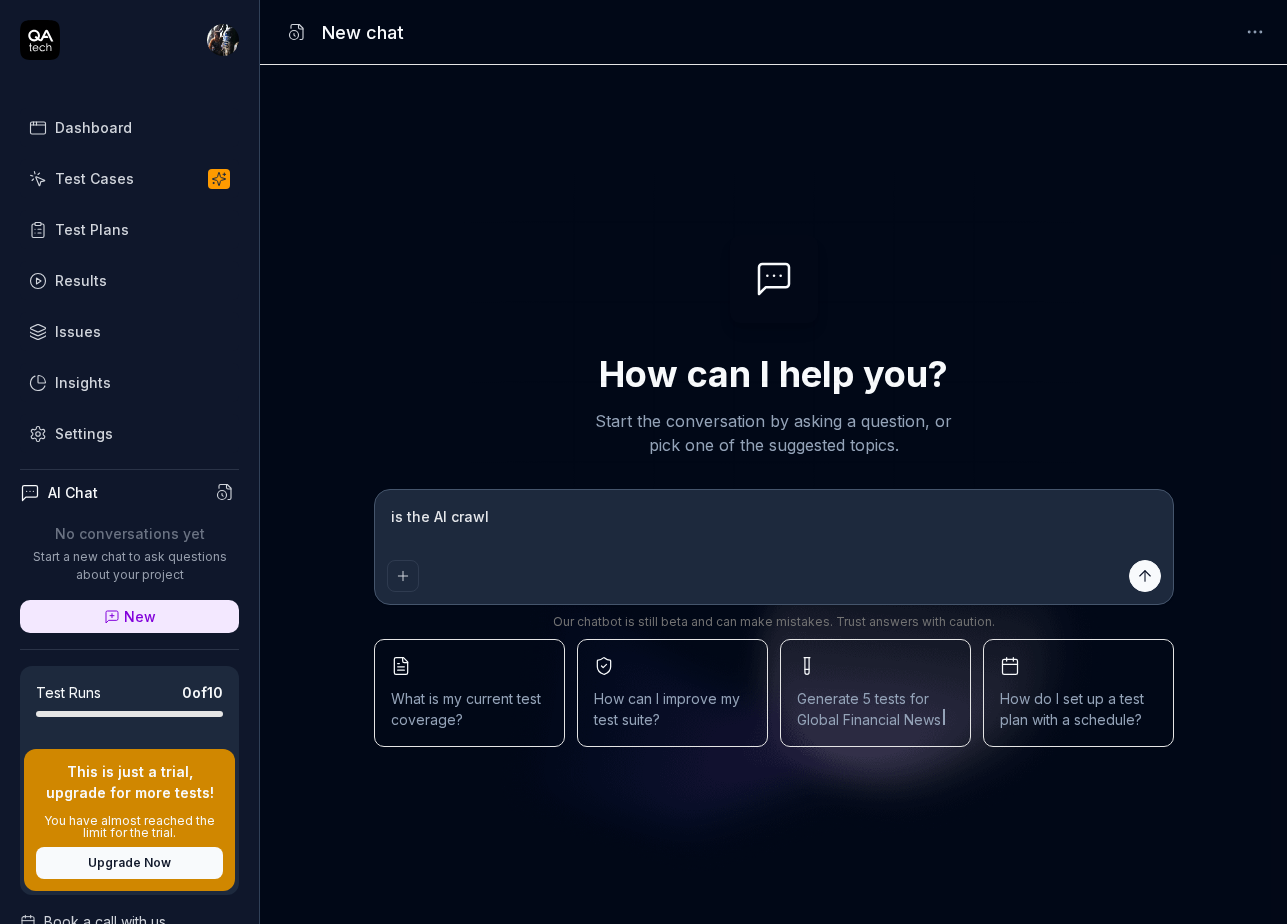 type on "is the AI crawle" 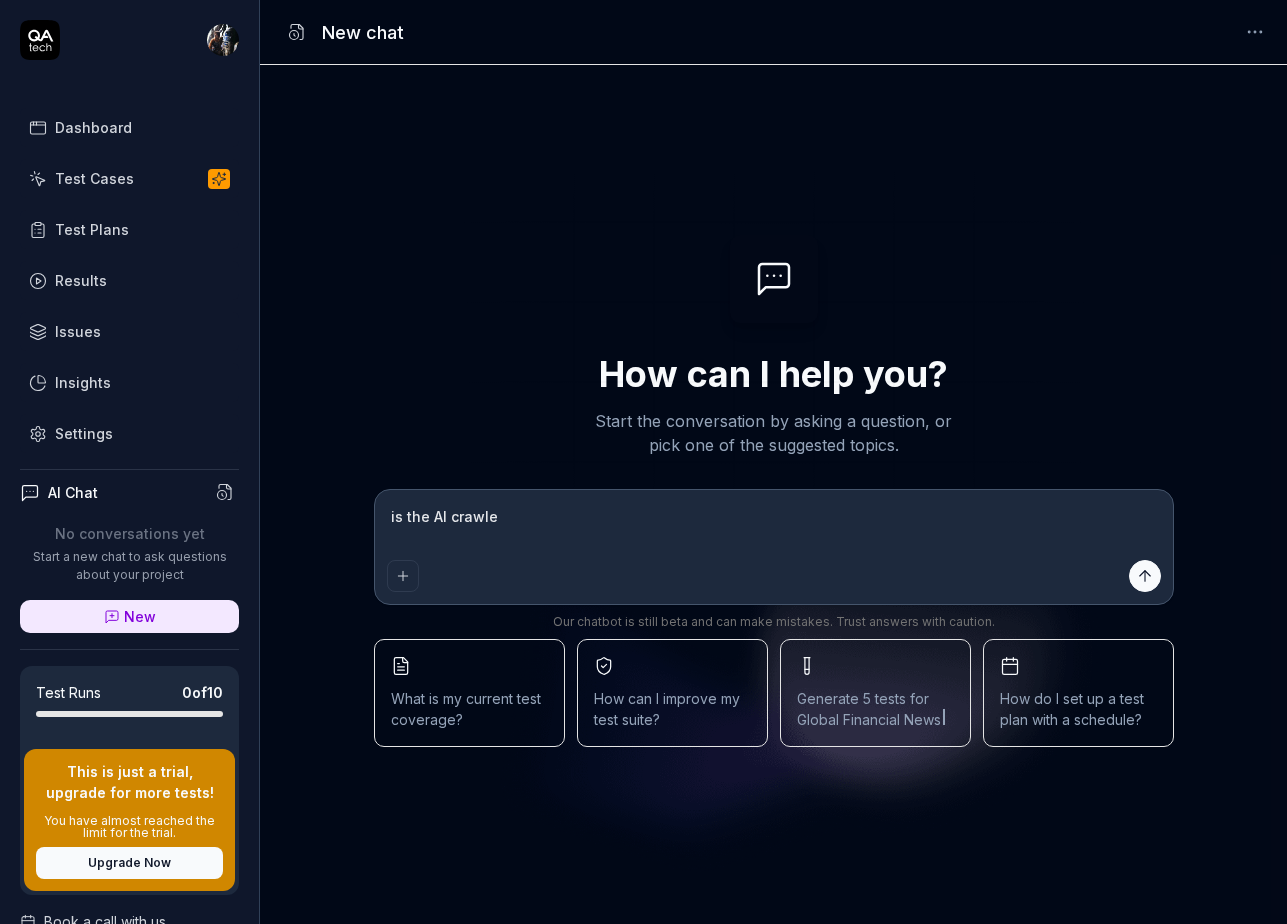 type on "is the AI crawler" 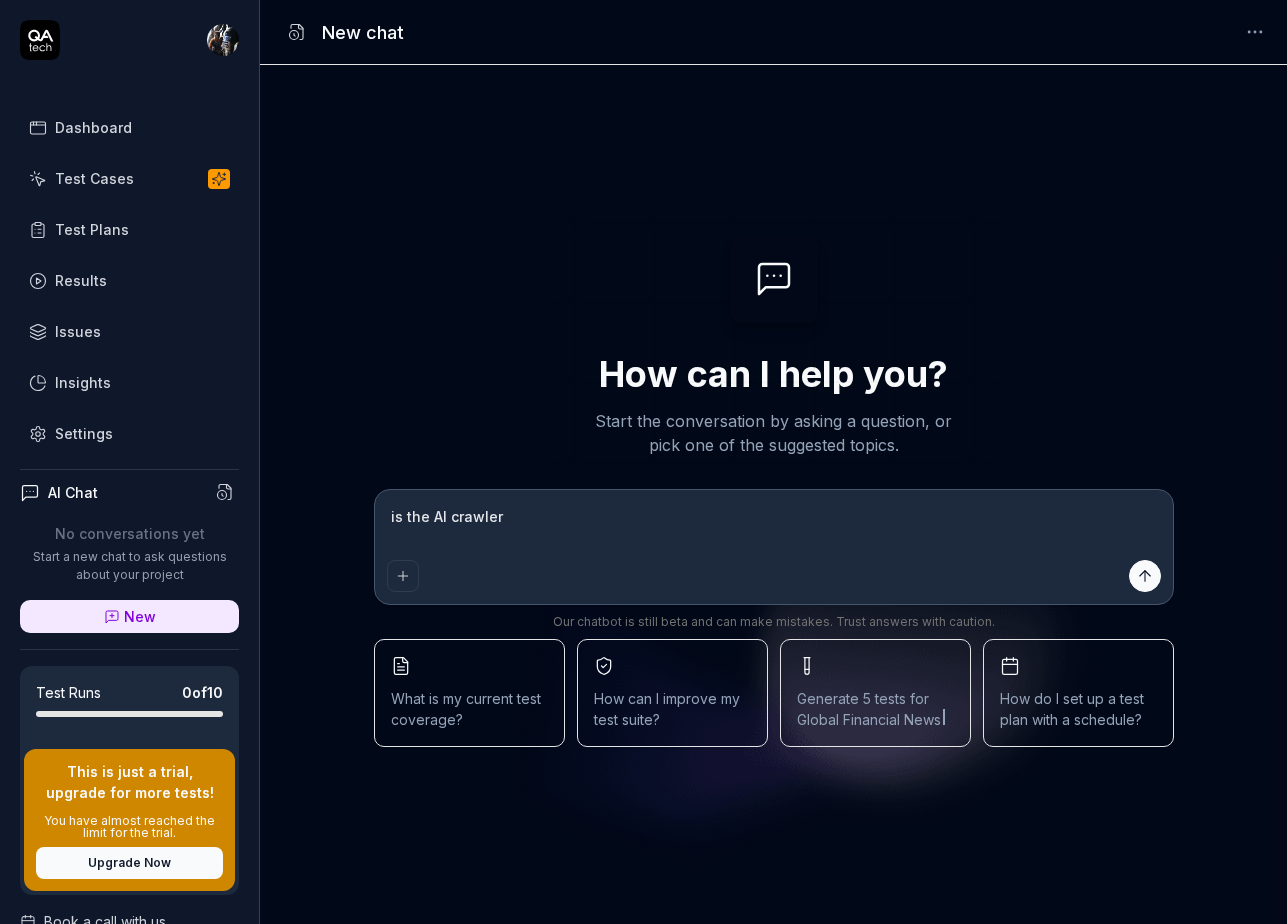 type on "is the AI crawler" 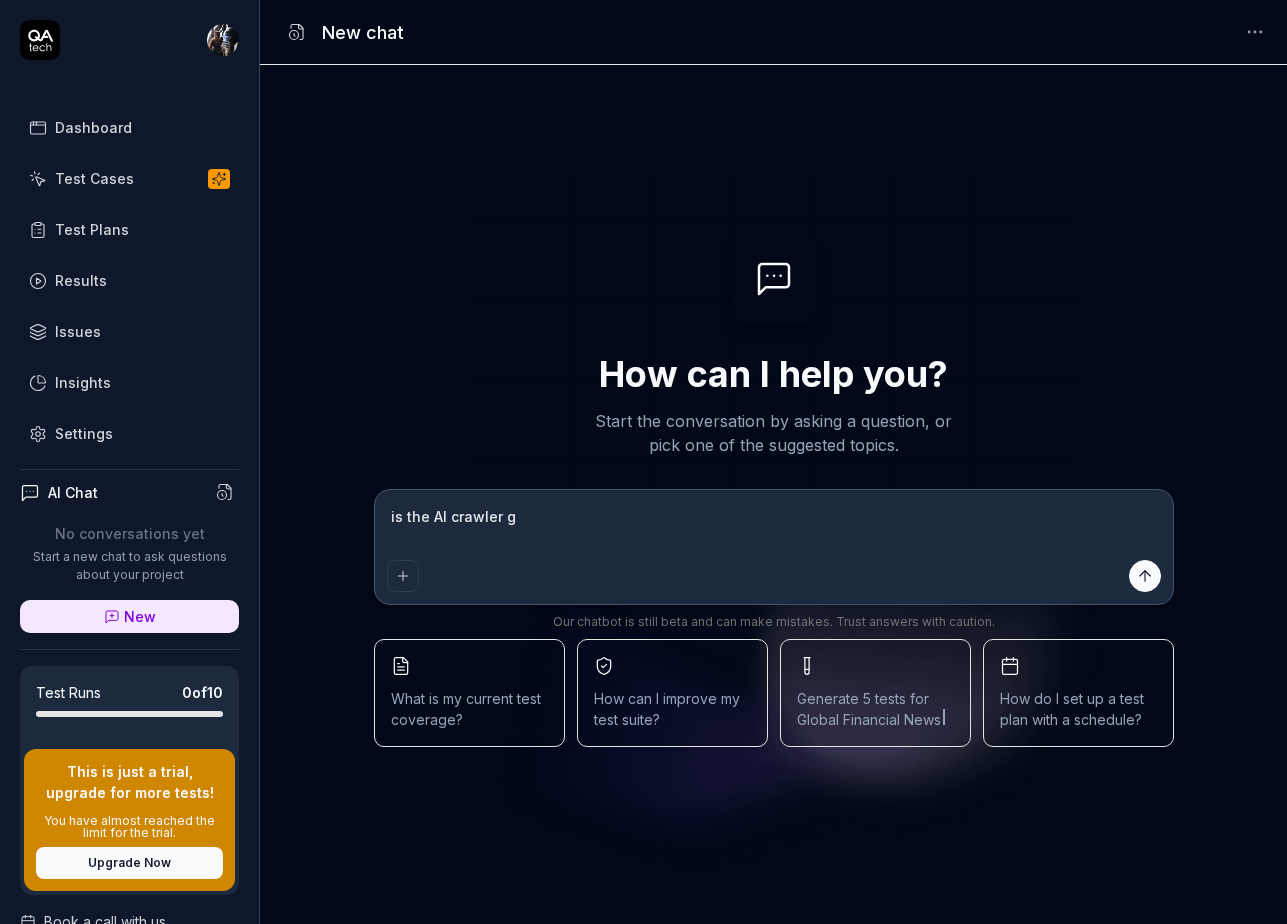 type on "is the AI crawler ge" 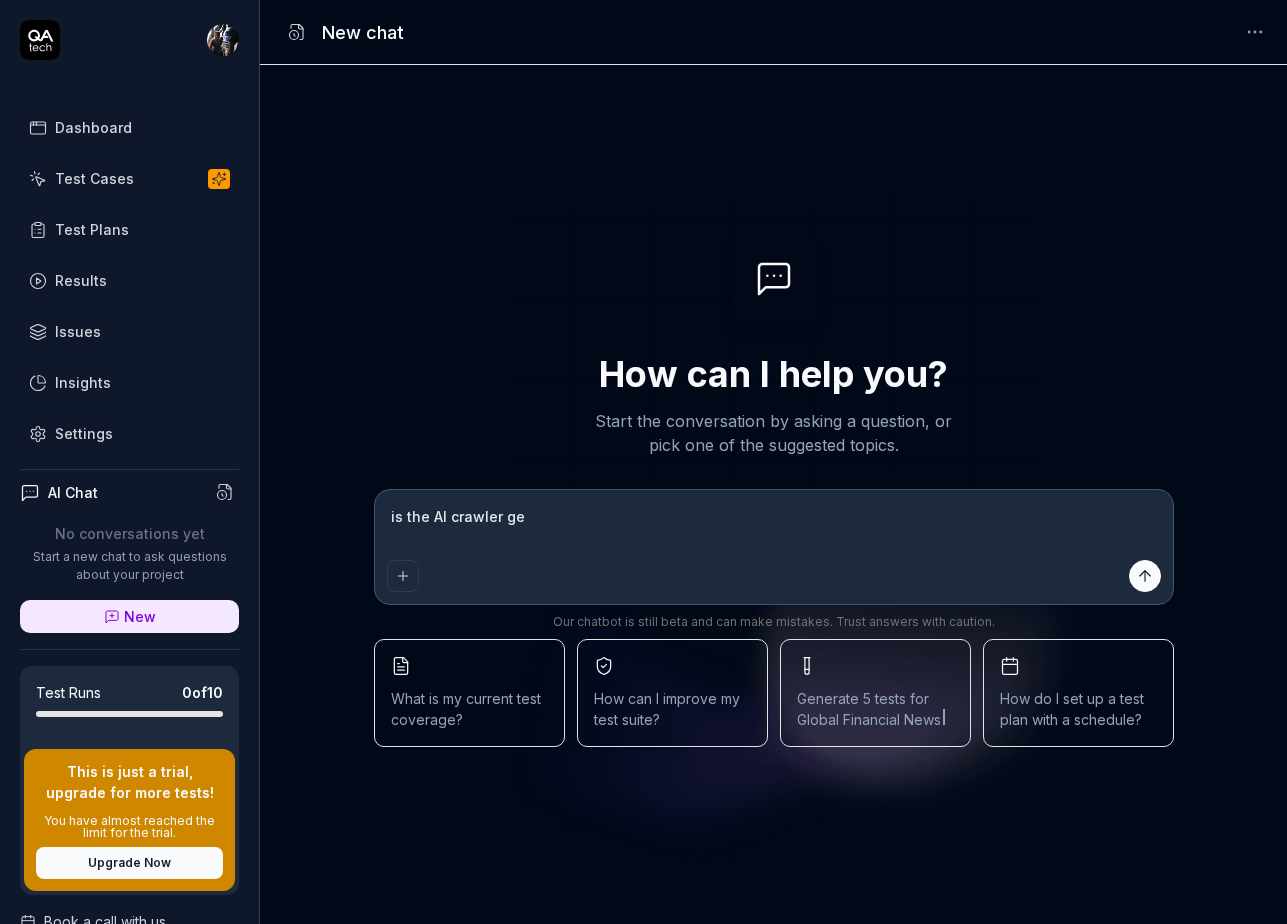 type on "is the AI crawler get" 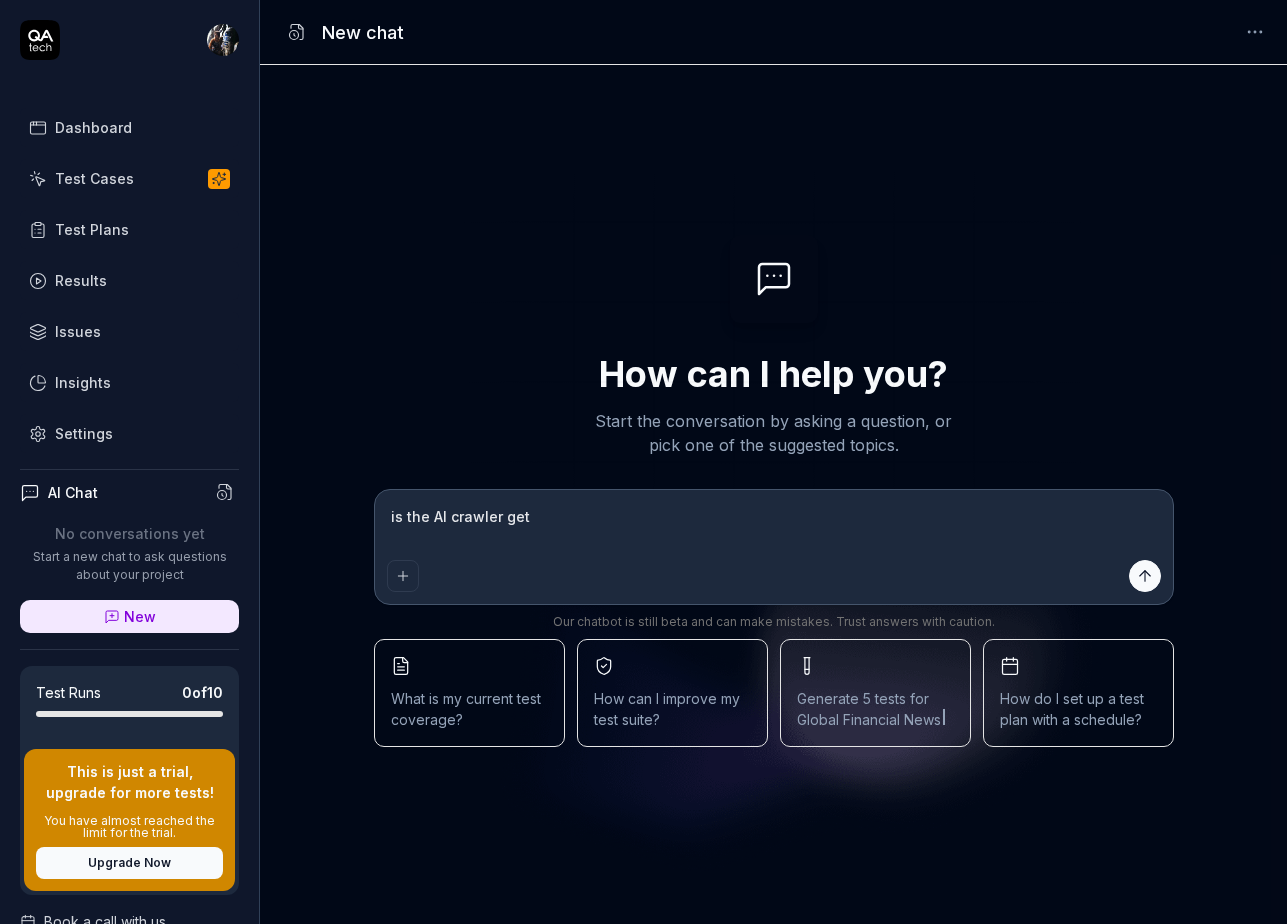 type on "*" 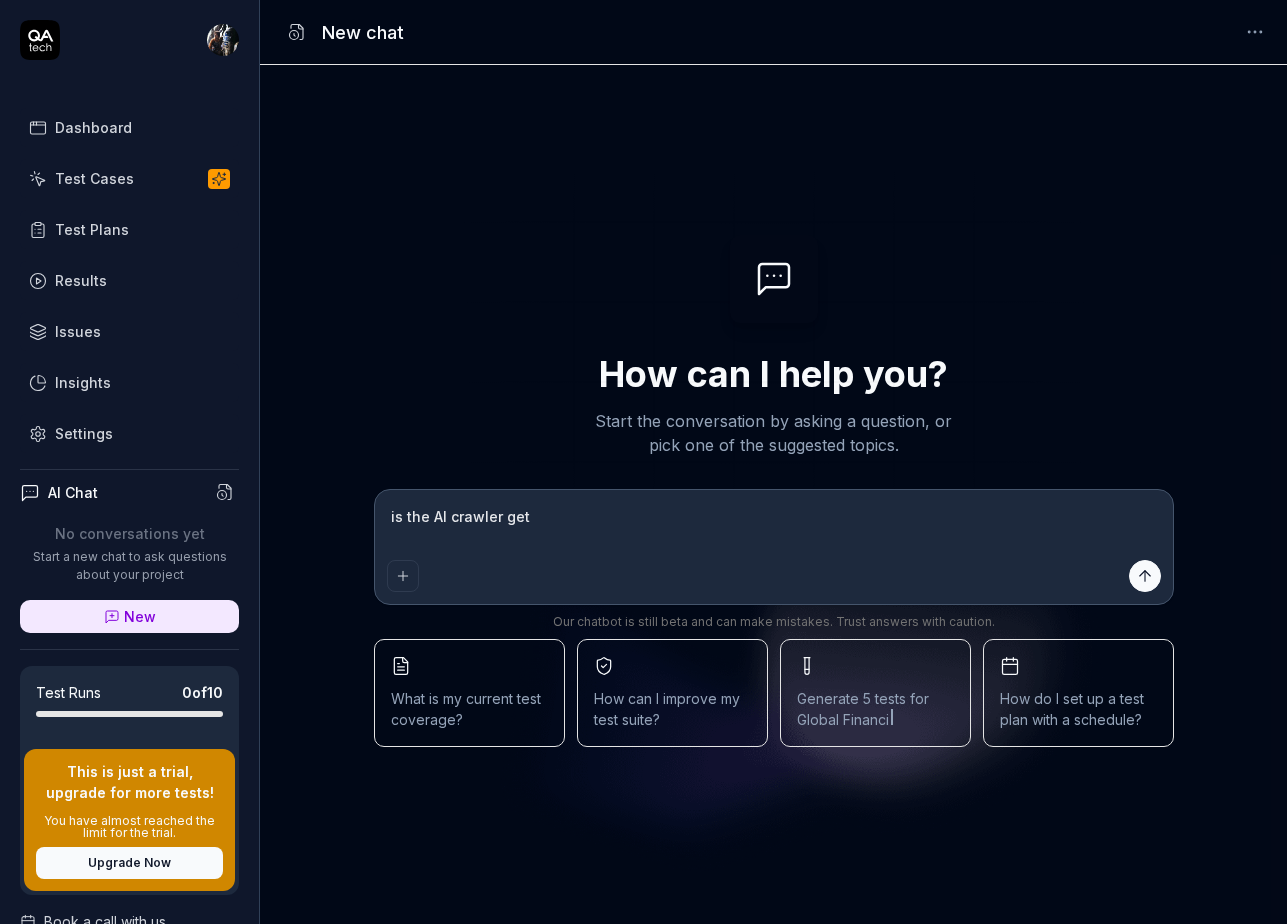 type on "is the AI crawler gett" 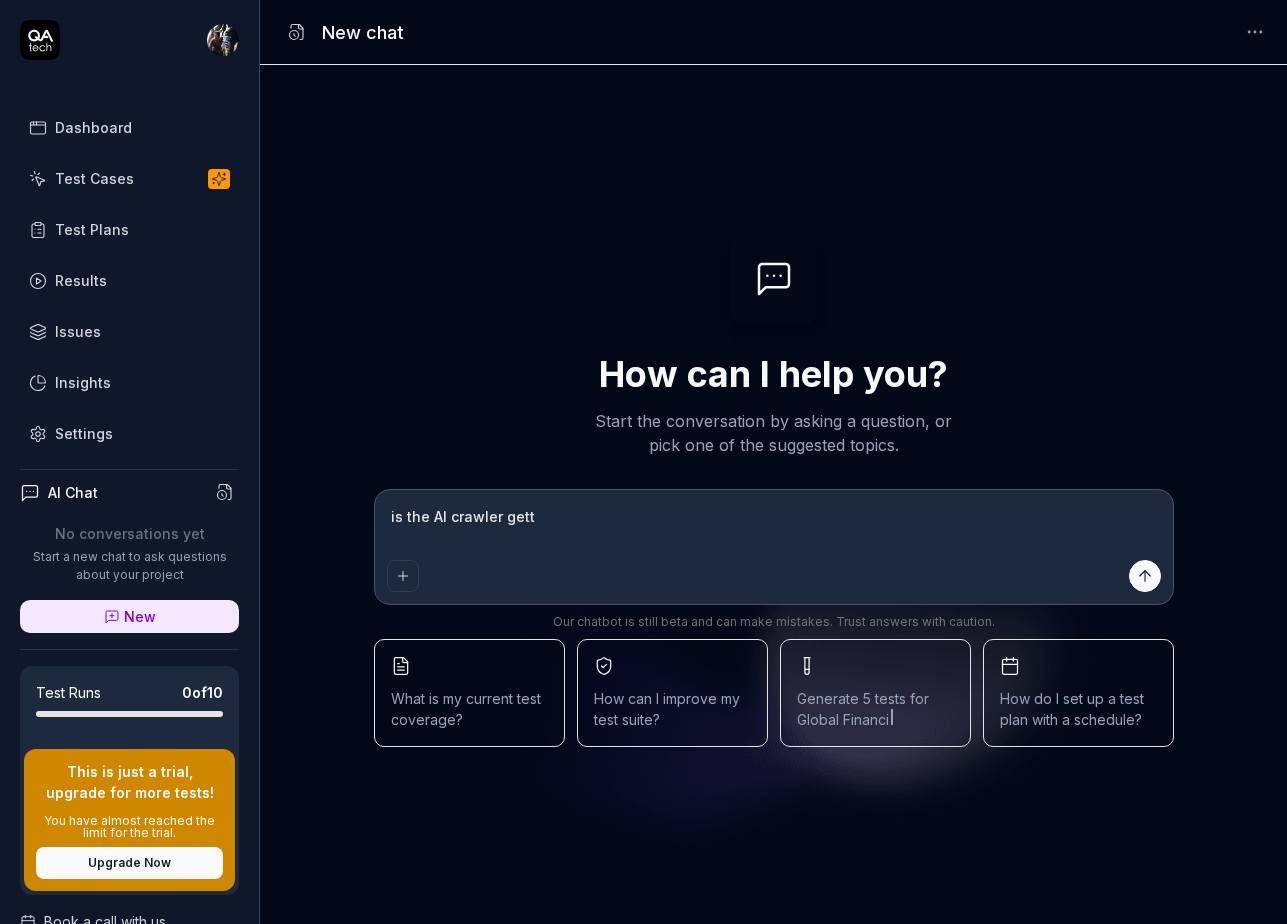 type on "is the AI crawler getti" 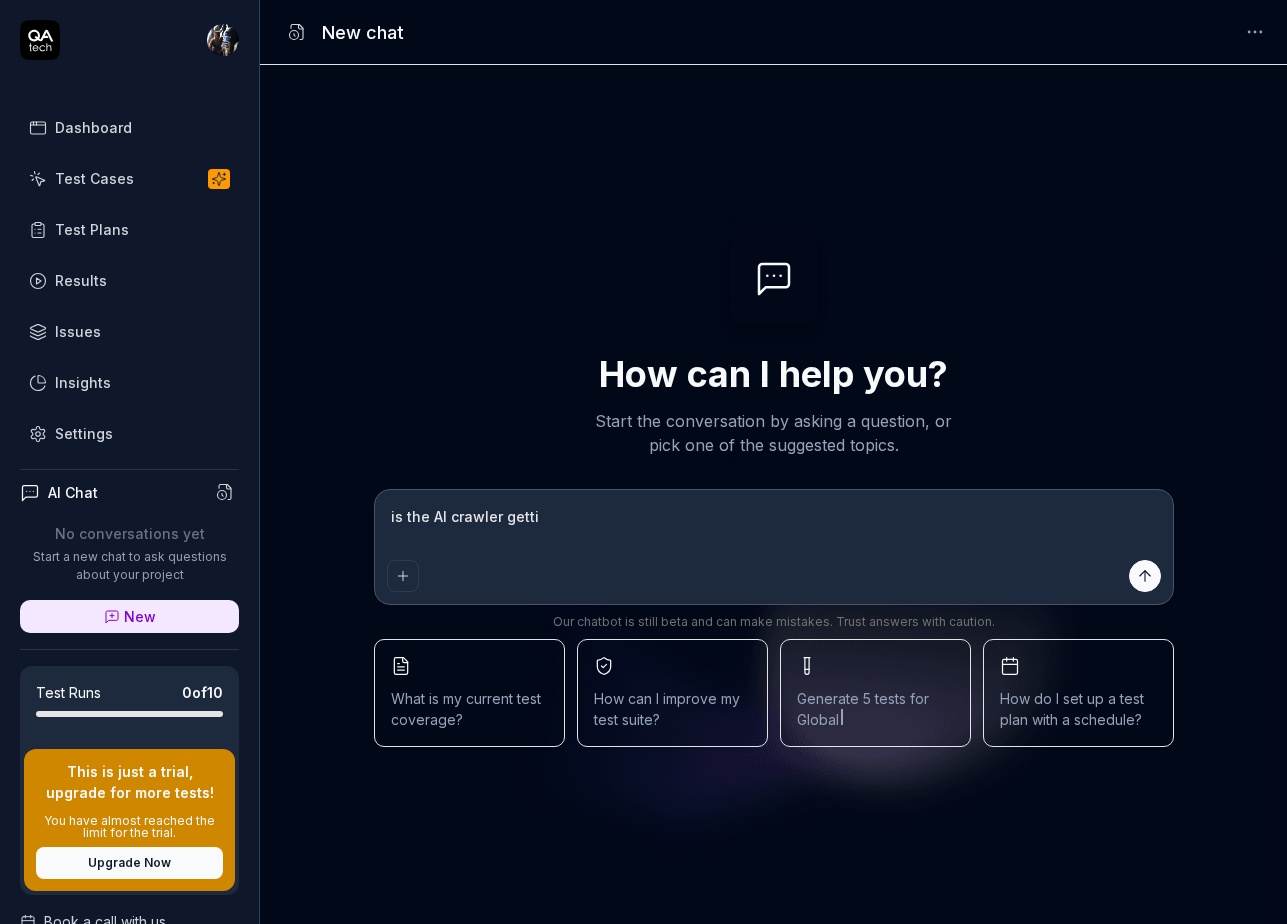 type on "is the AI crawler gettin" 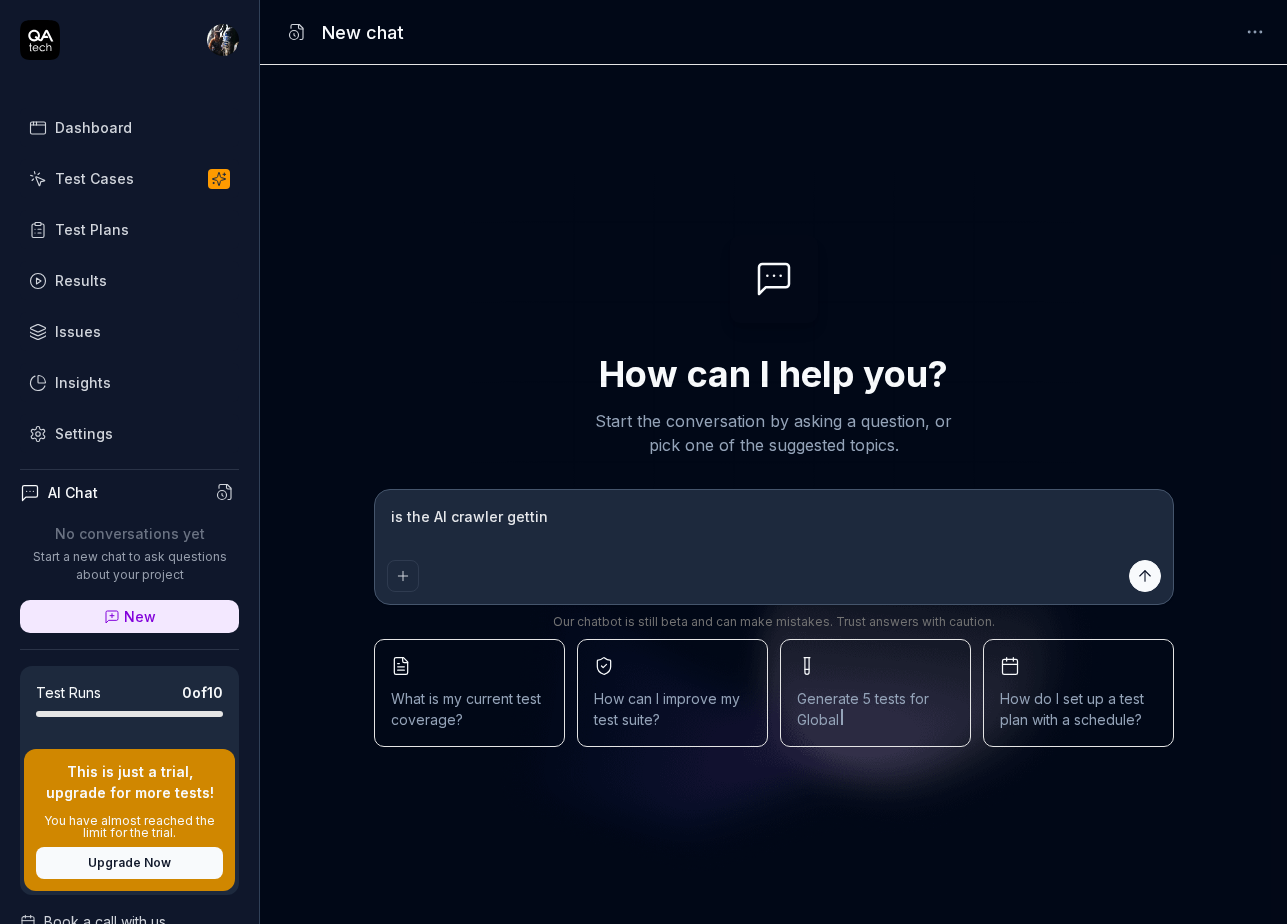 type on "is the AI crawler getting" 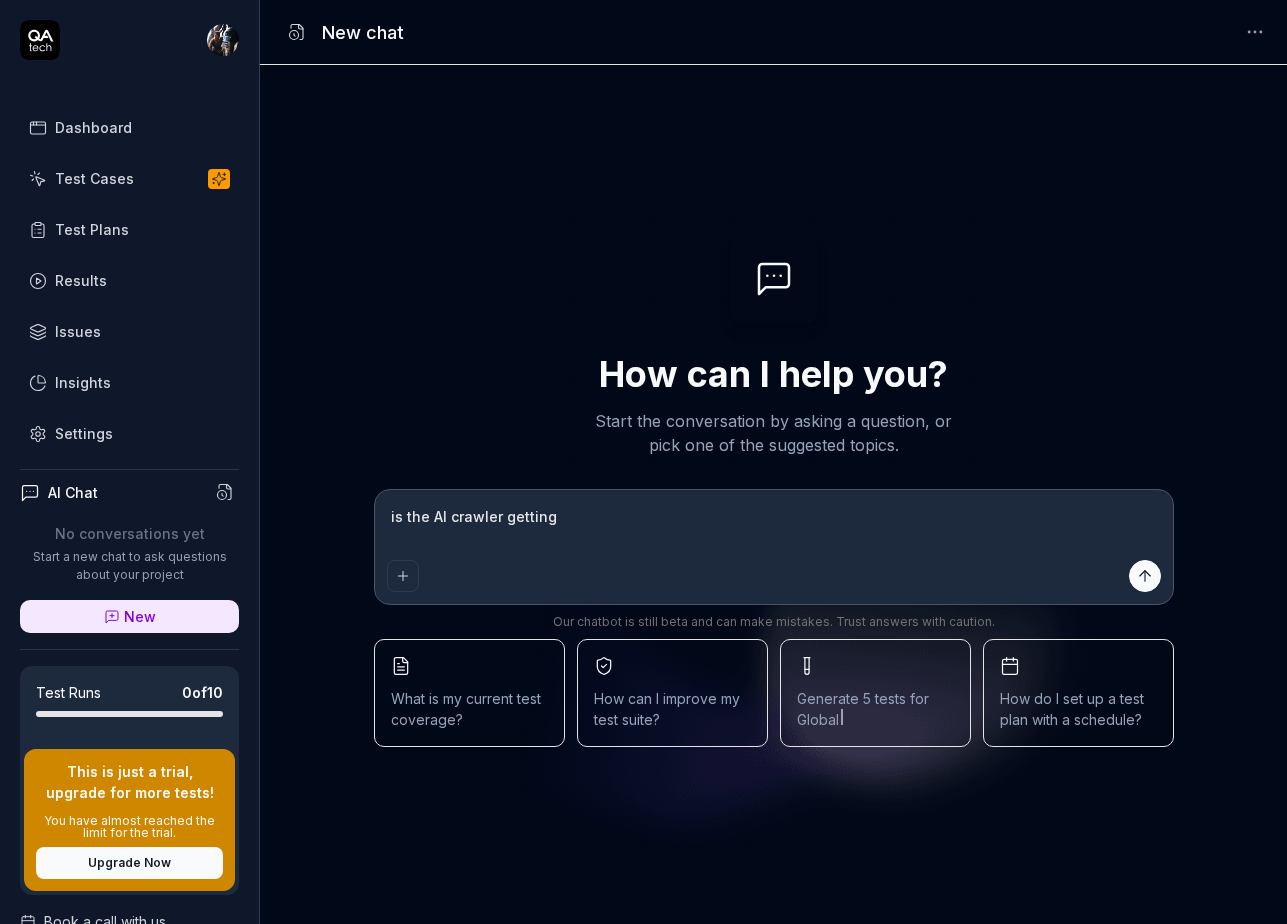 type on "*" 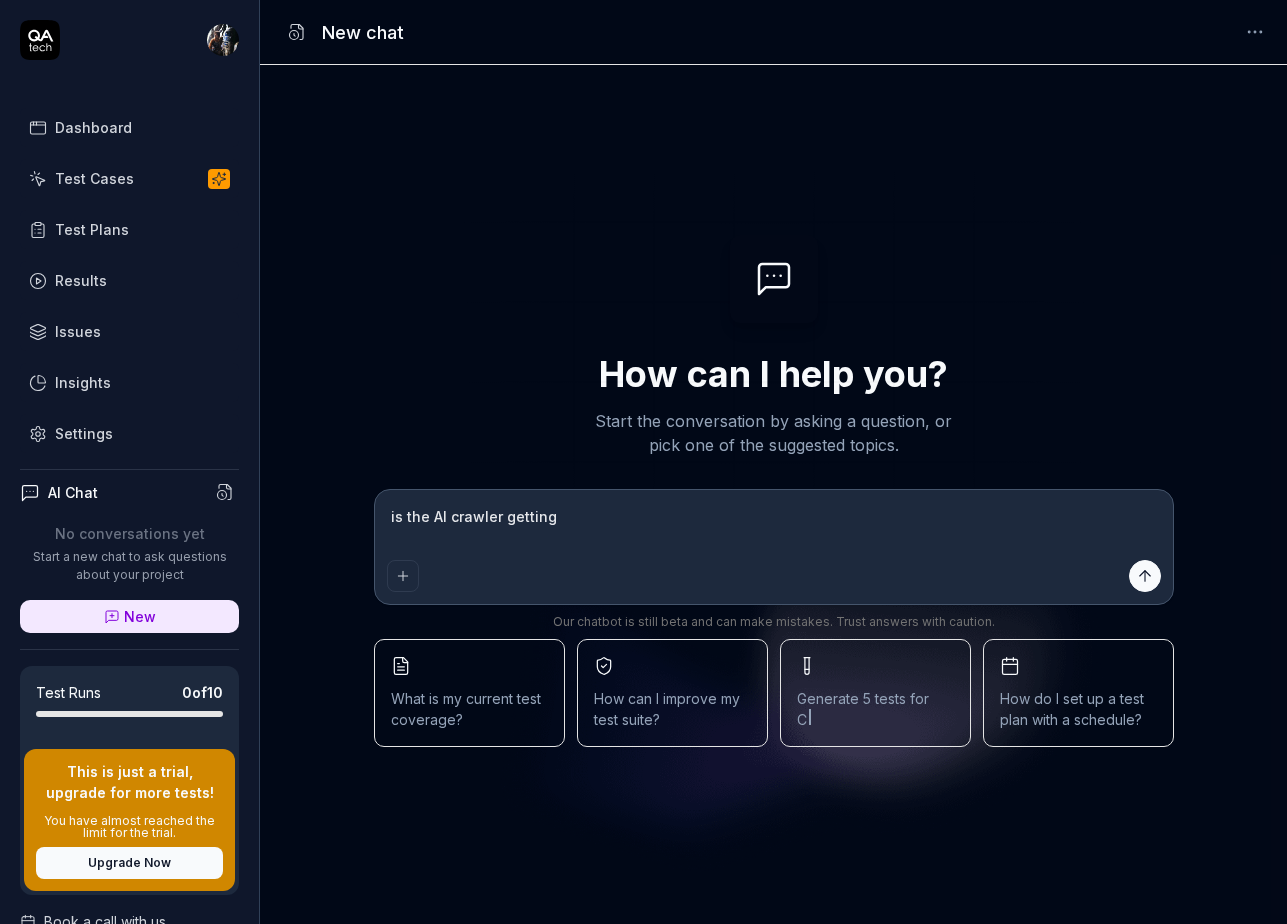 type on "is the AI crawler getting s" 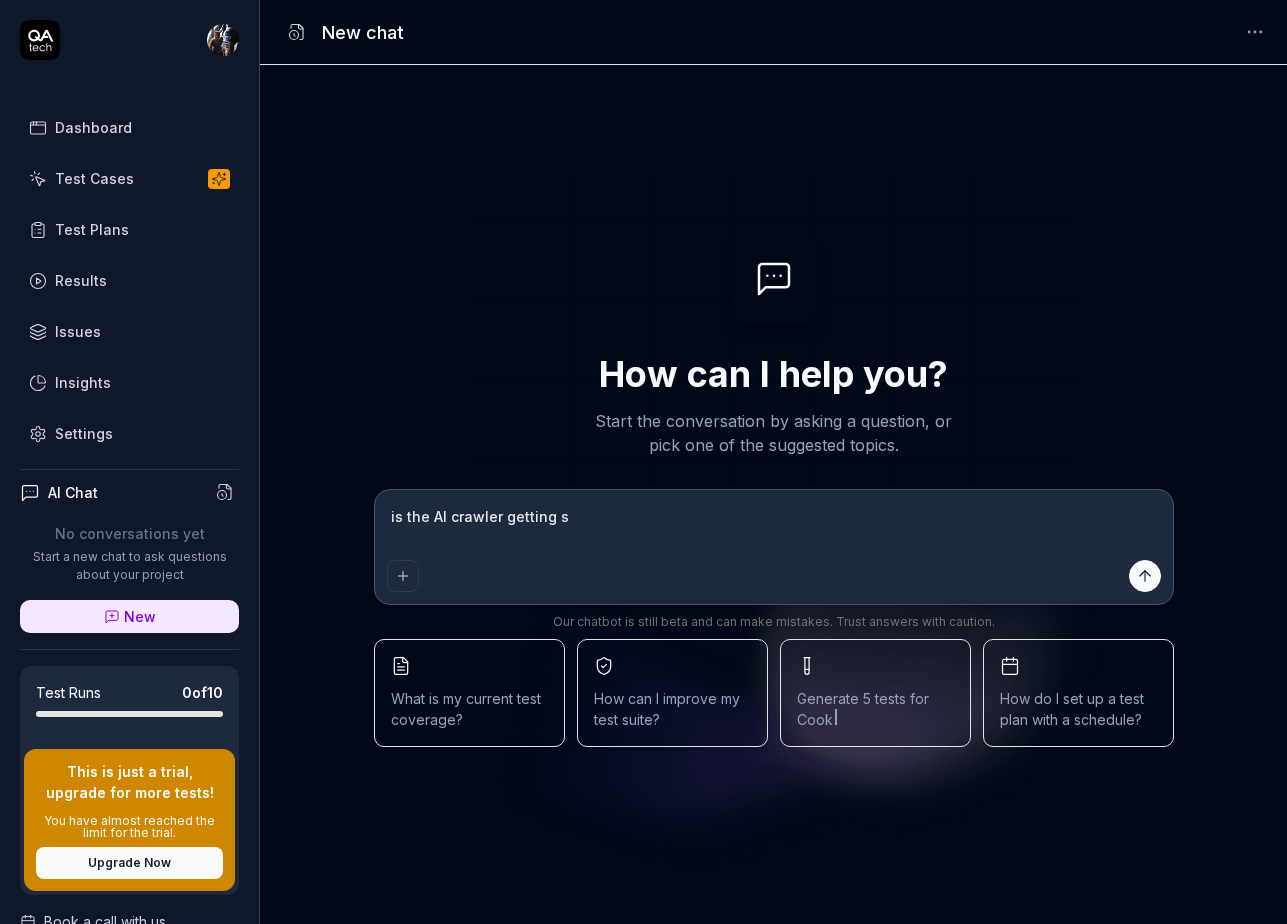 type on "is the AI crawler getting st" 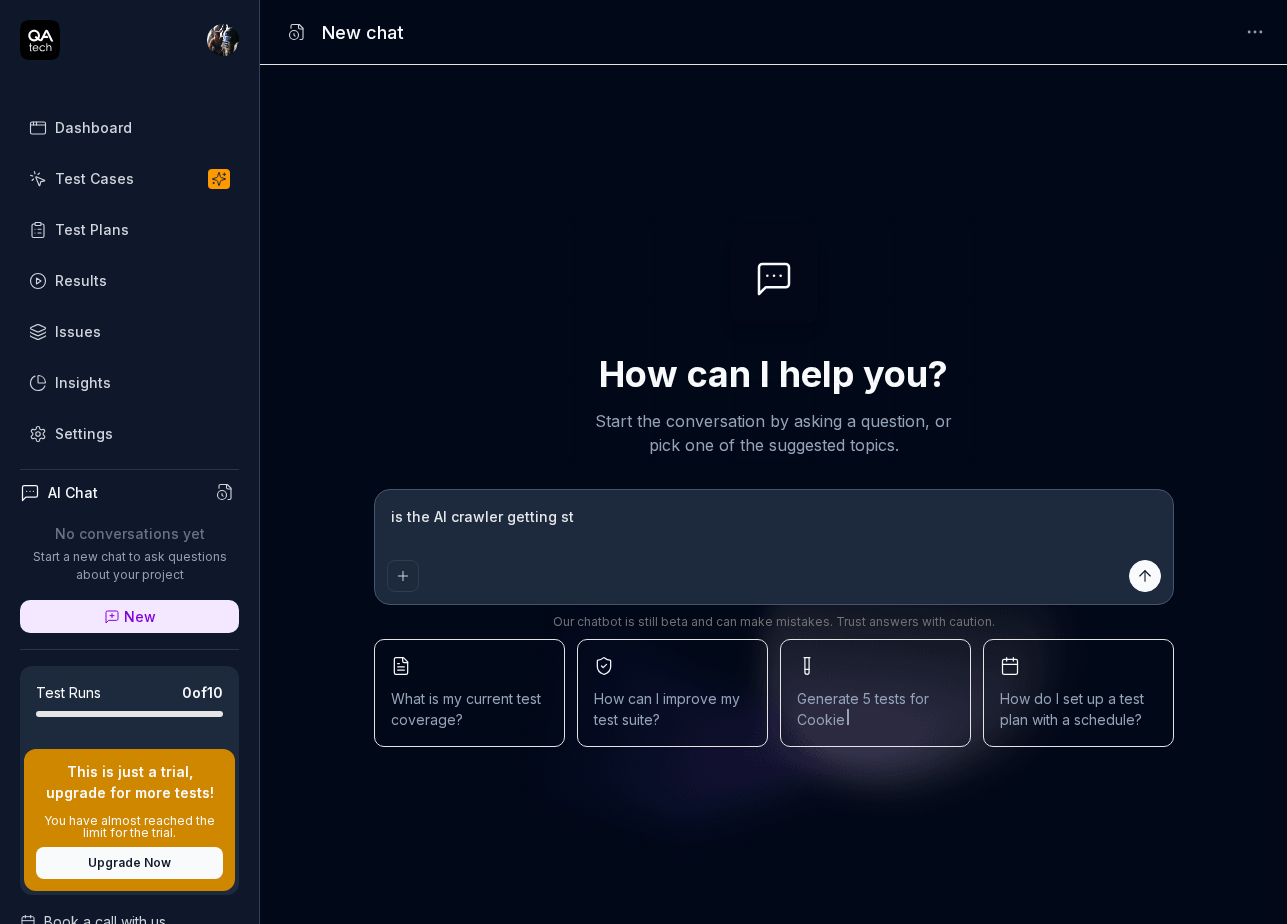 type on "is the AI crawler getting sto" 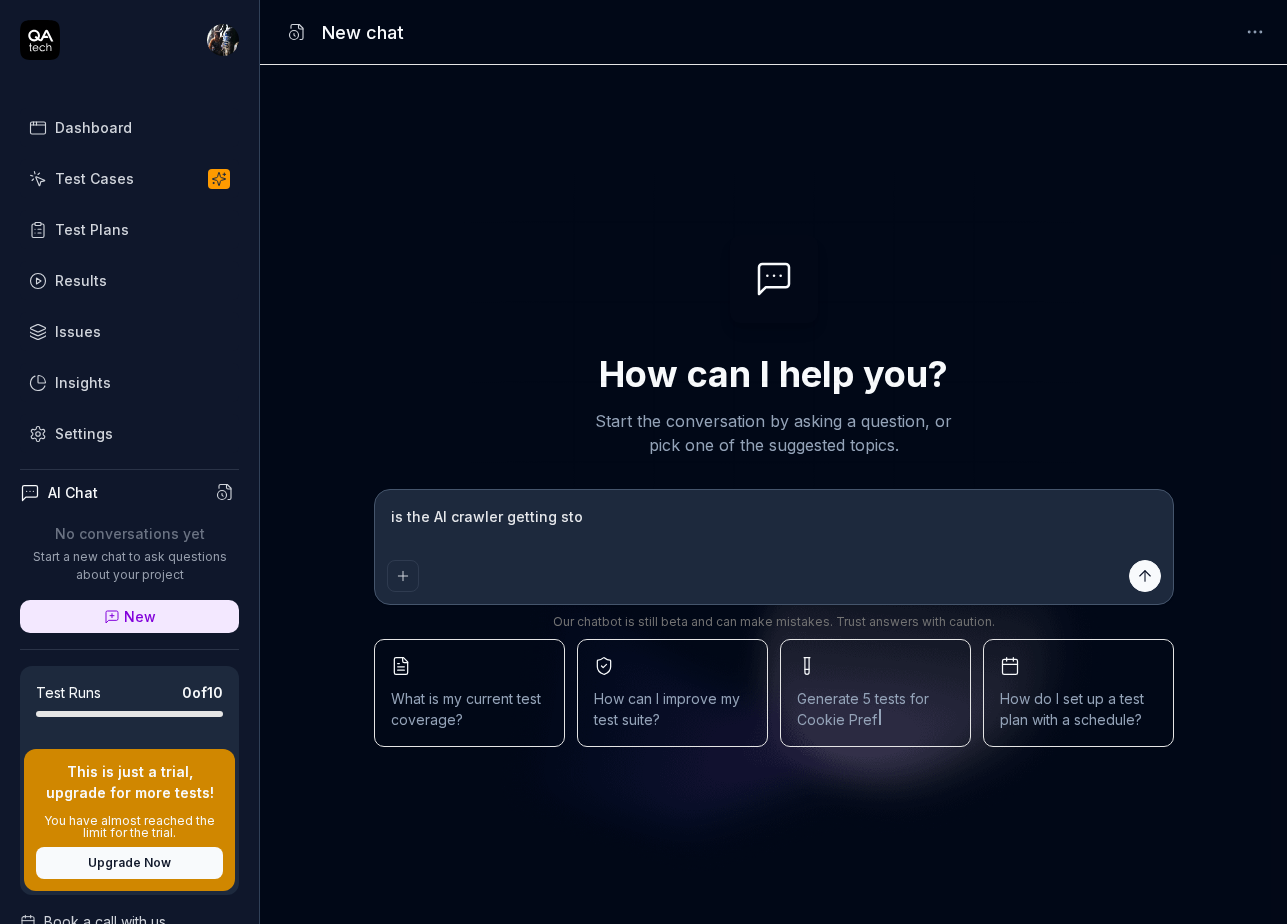 type on "is the AI crawler getting stop" 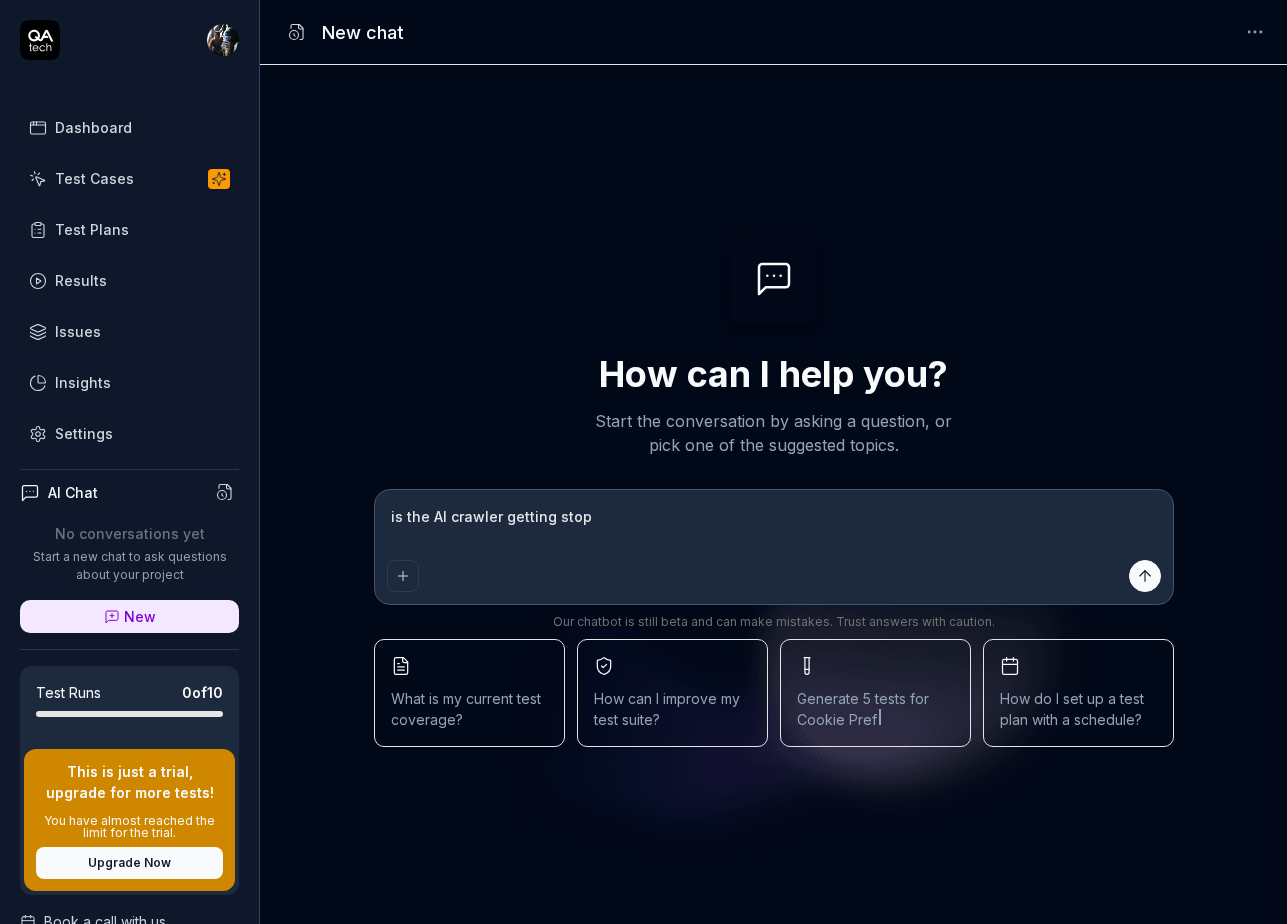 type on "is the AI crawler getting stopp" 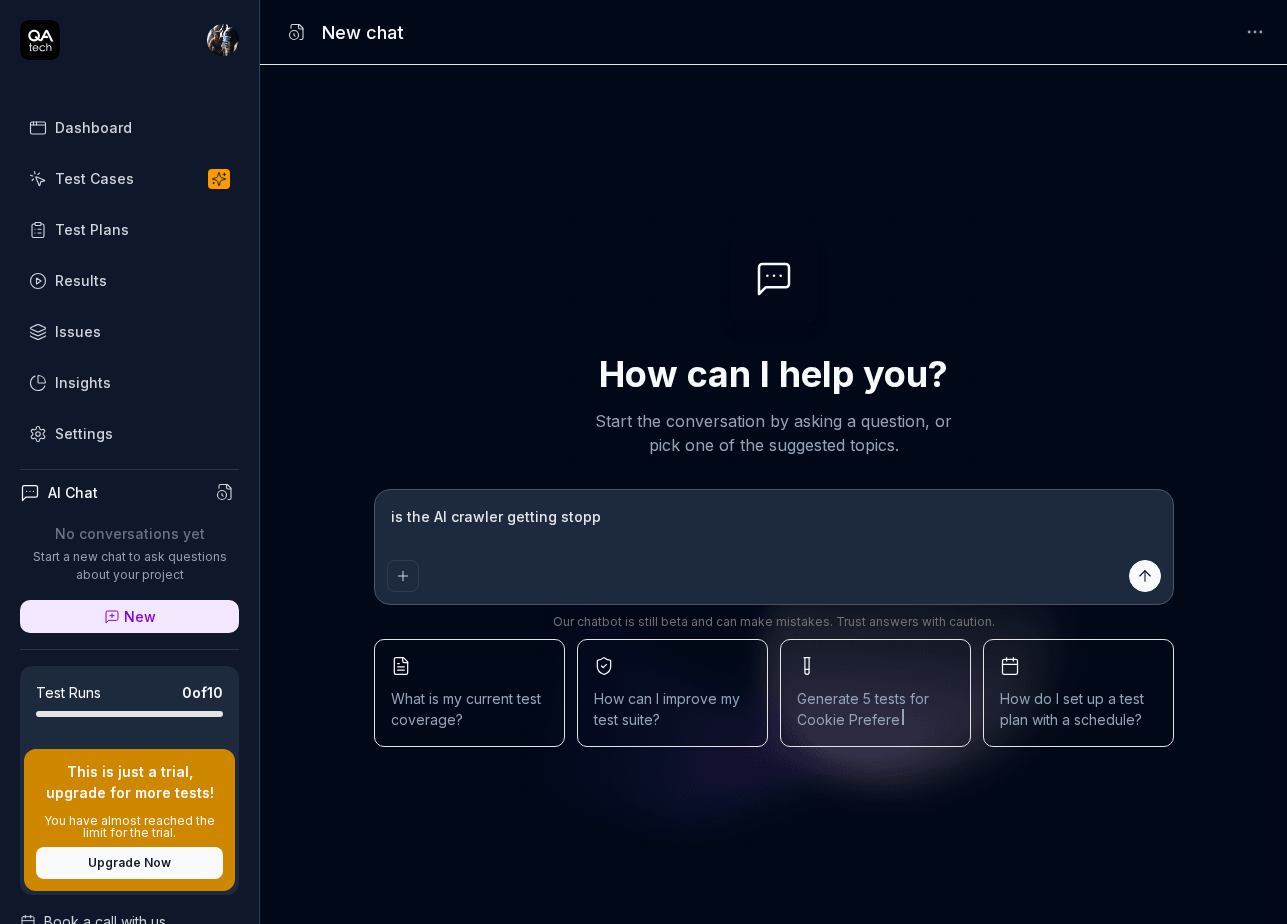 type on "is the AI crawler getting stoppe" 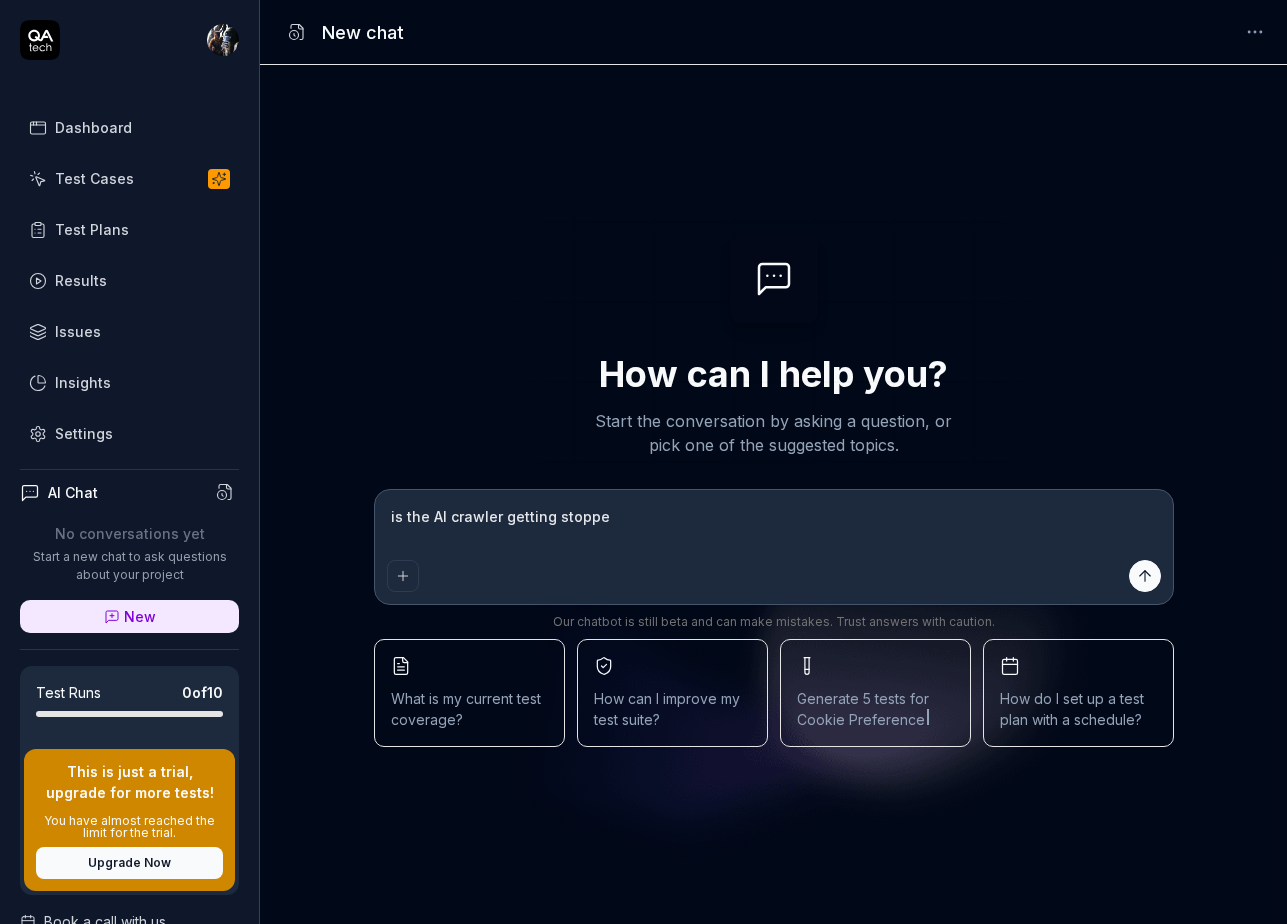 type on "is the AI crawler getting stopped" 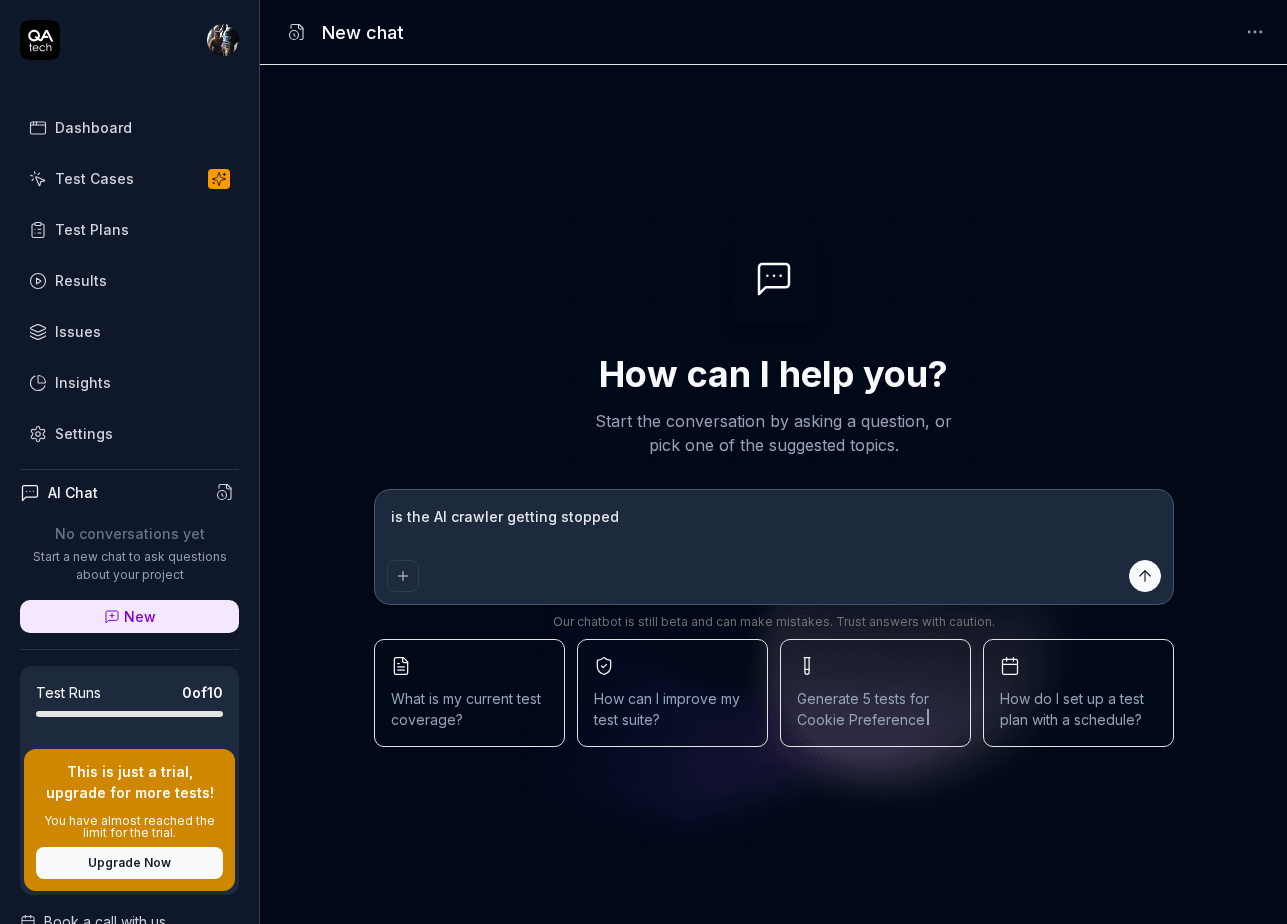 type on "is the AI crawler getting stopped" 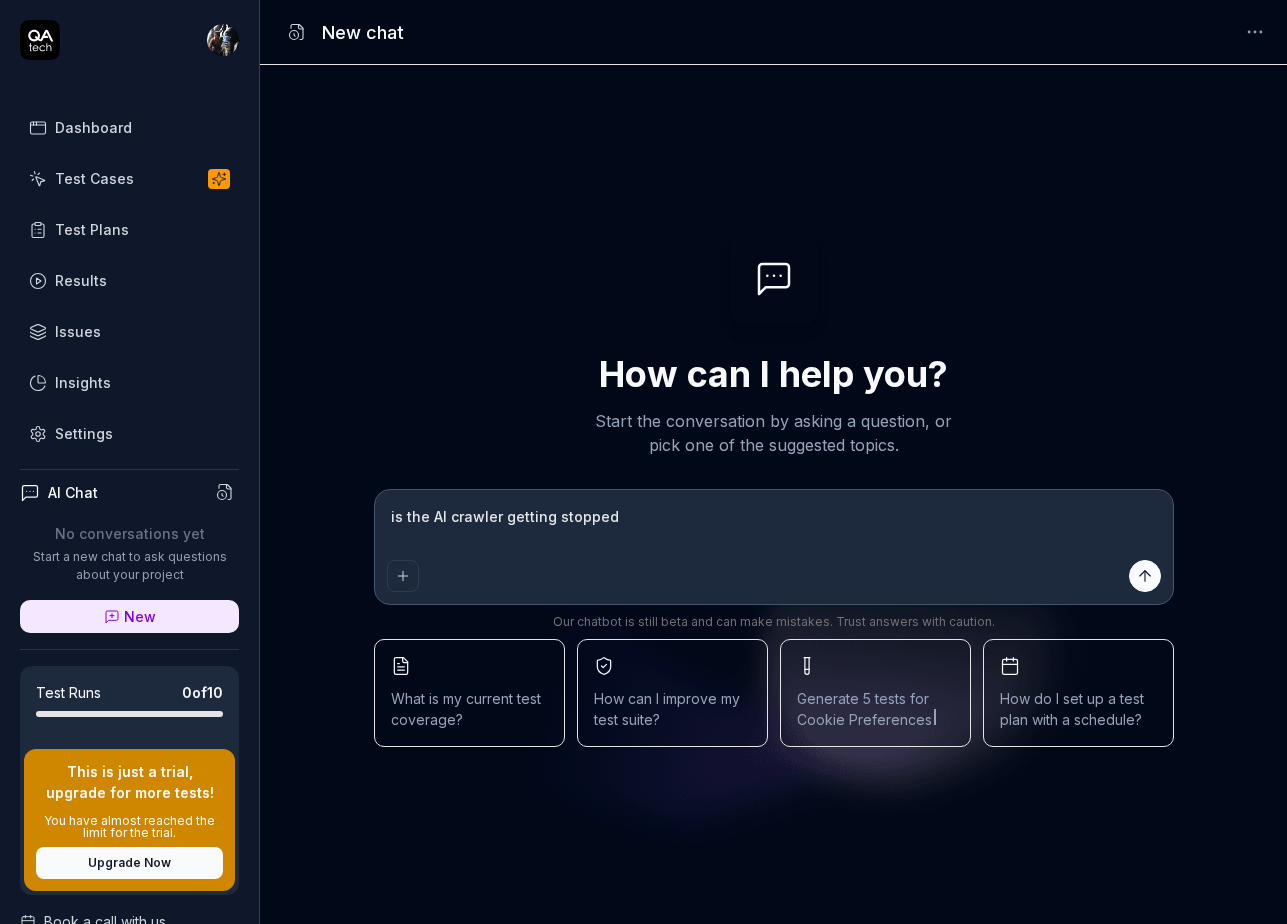 type on "is the AI crawler getting stopped b" 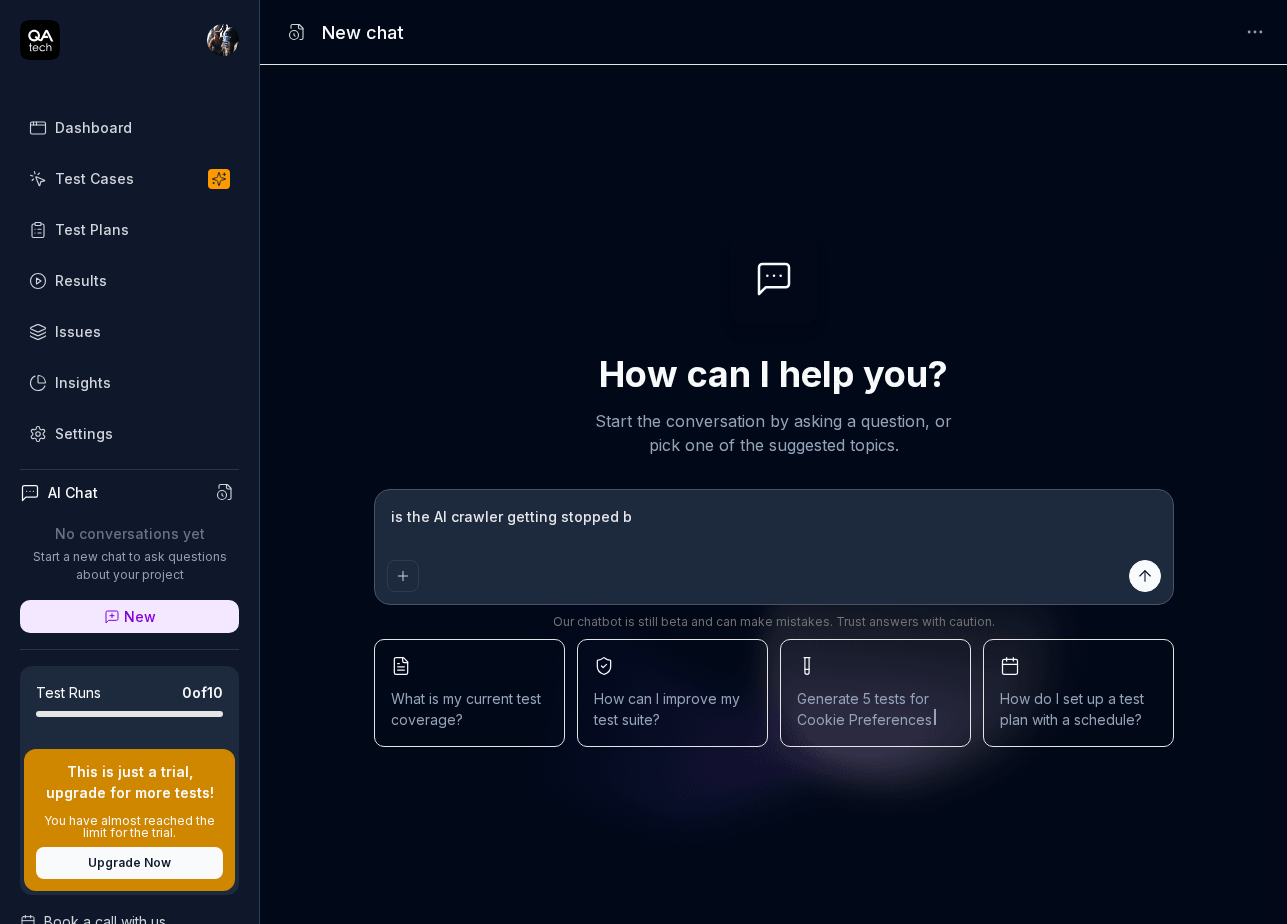 type on "is the AI crawler getting stopped by" 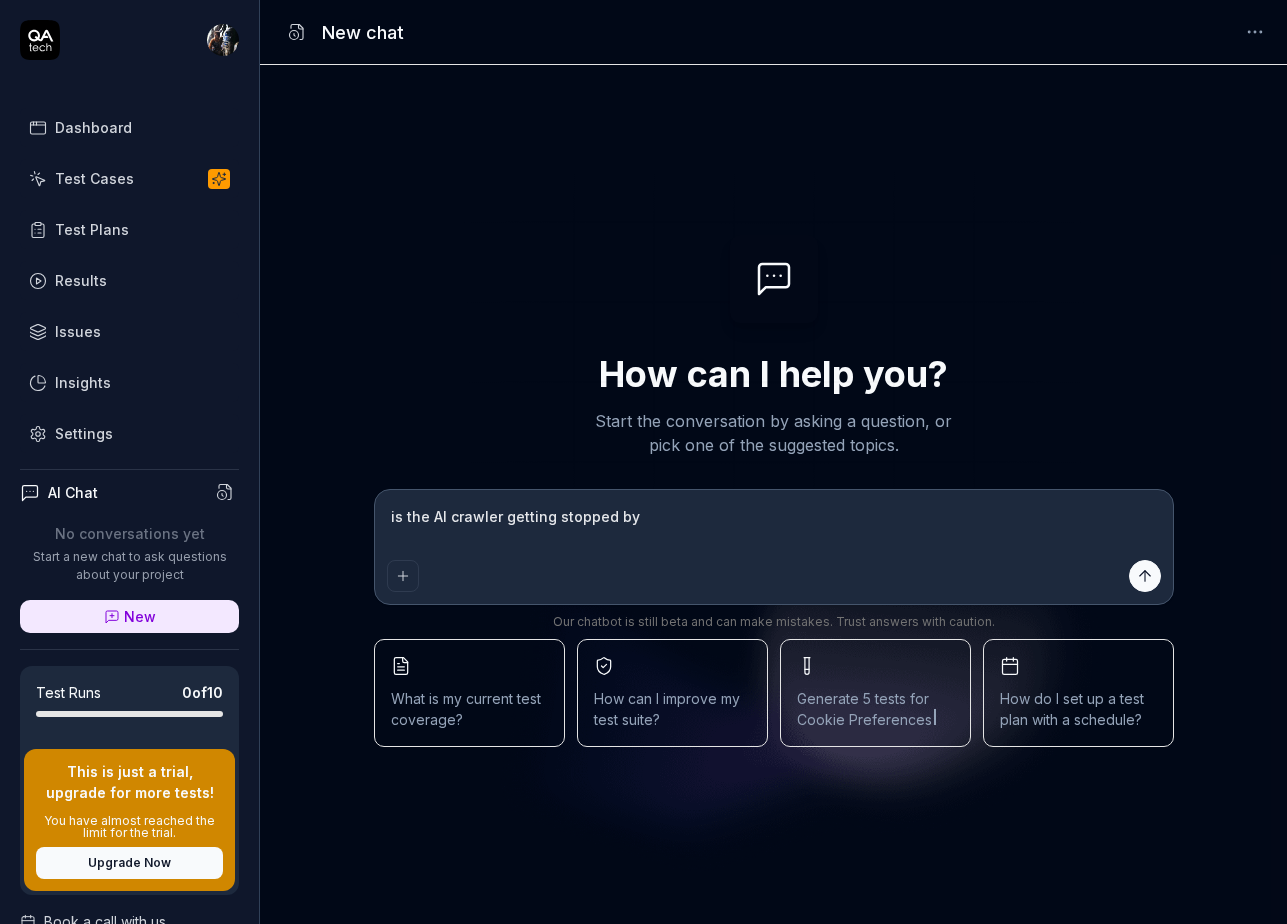 type on "is the AI crawler getting stopped by" 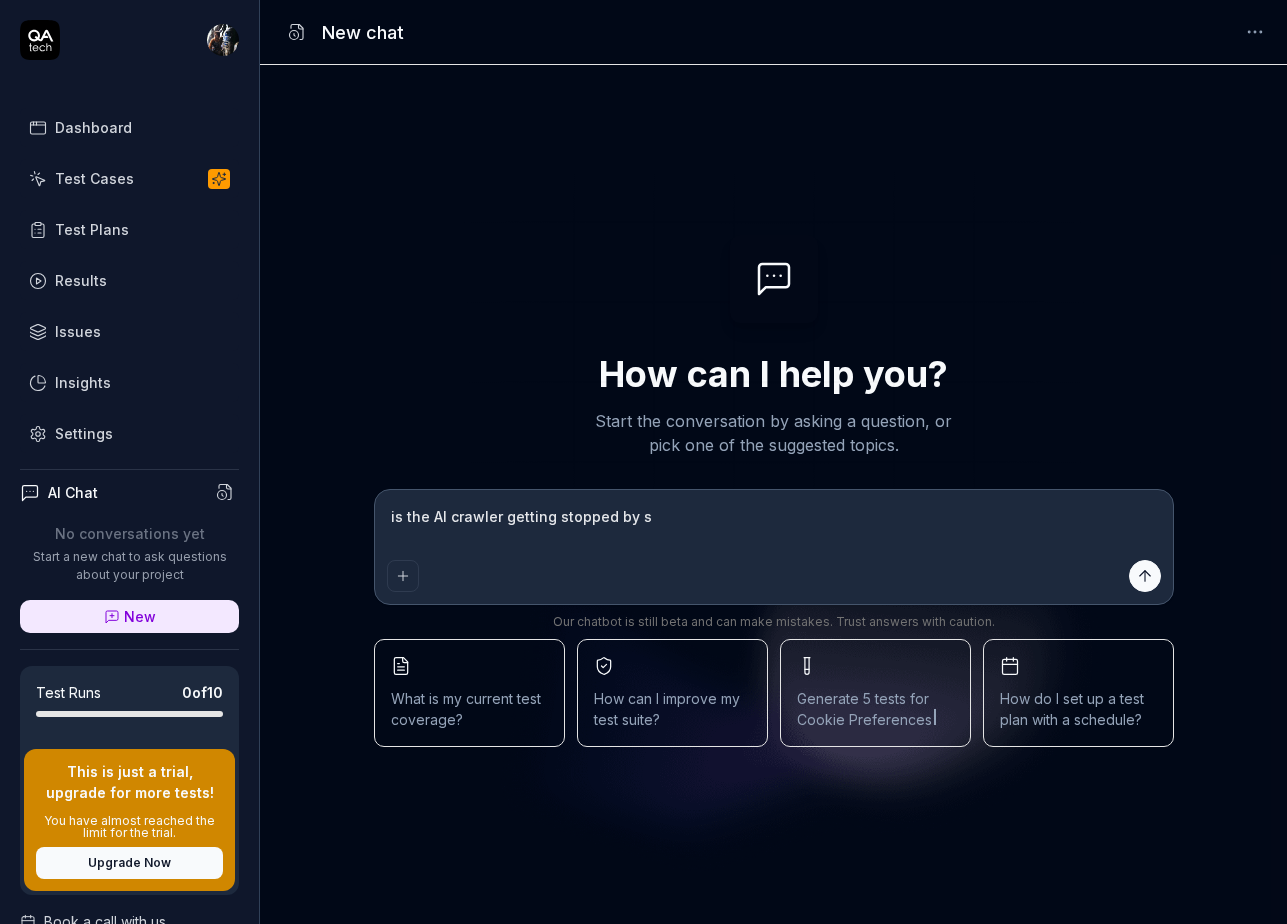 type on "is the AI crawler getting stopped by se" 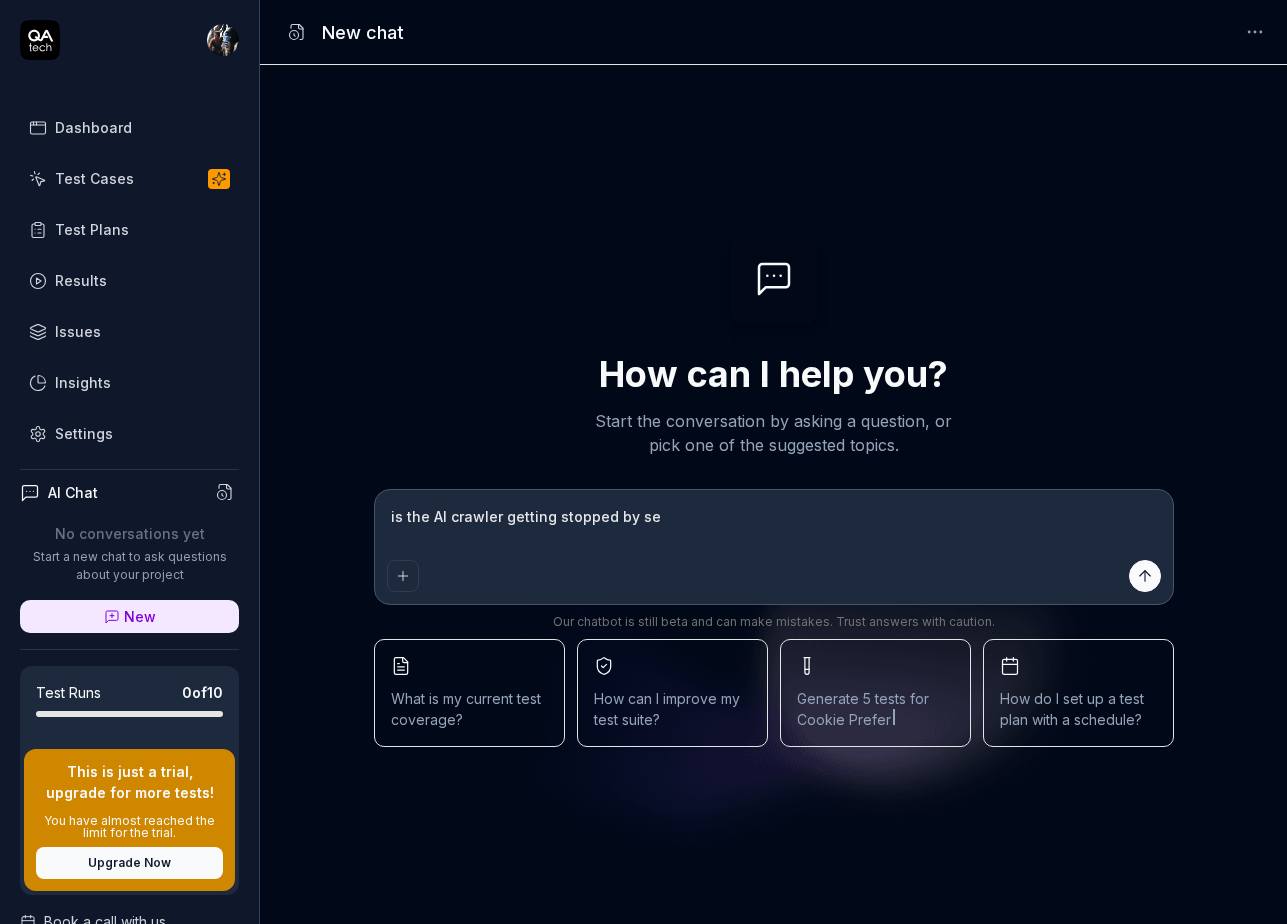 type on "is the AI crawler getting stopped by sec" 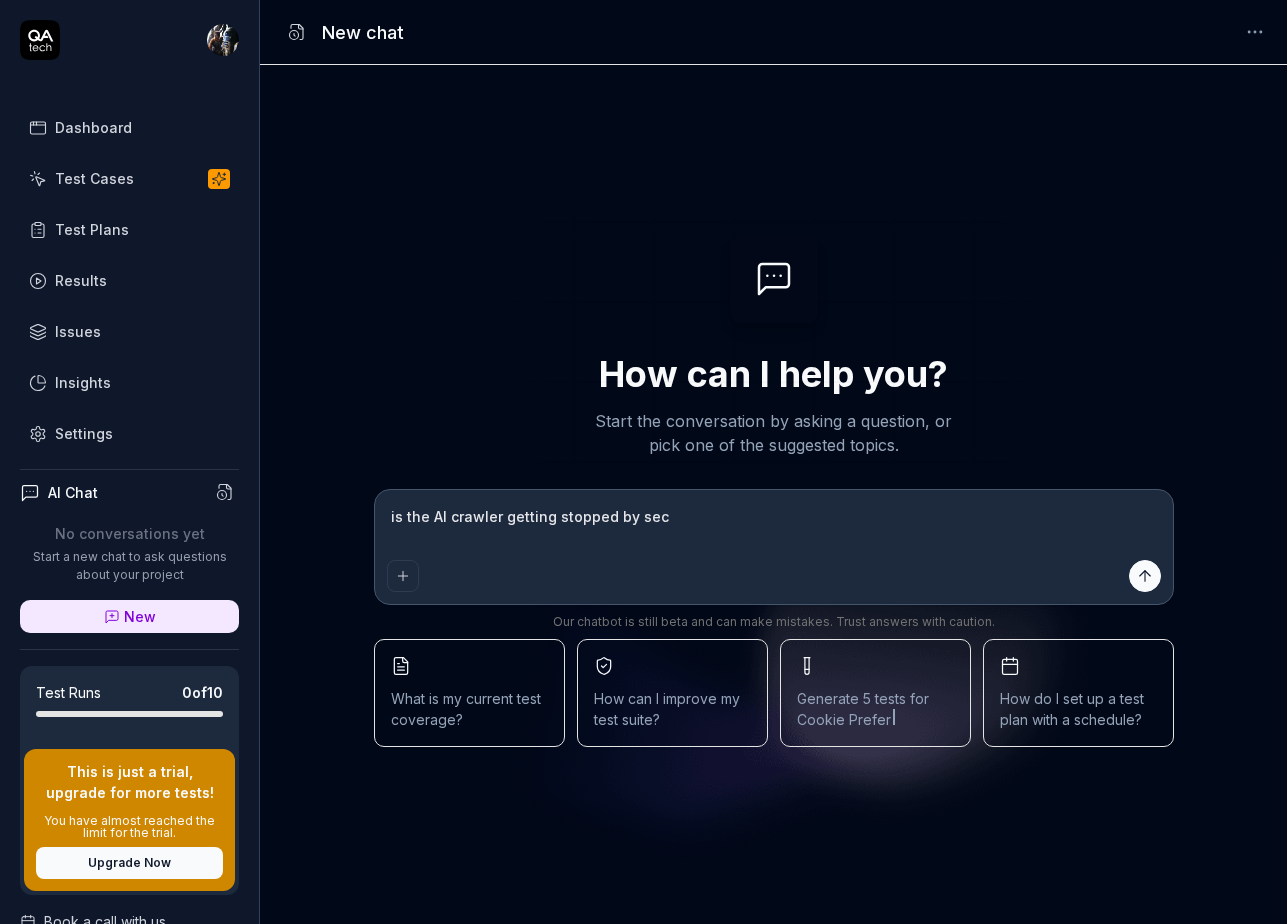 type on "is the AI crawler getting stopped by secu" 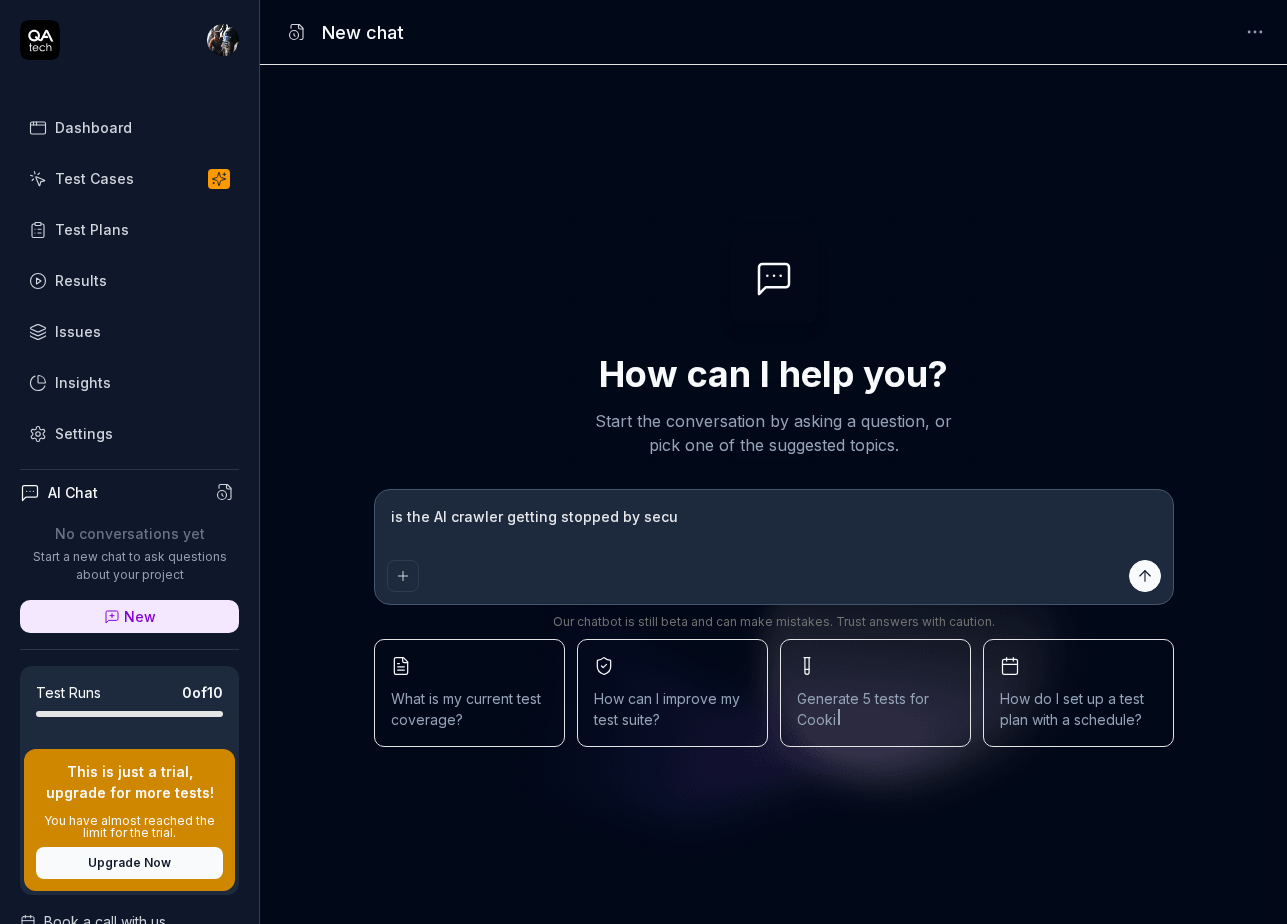 type on "is the AI crawler getting stopped by secur" 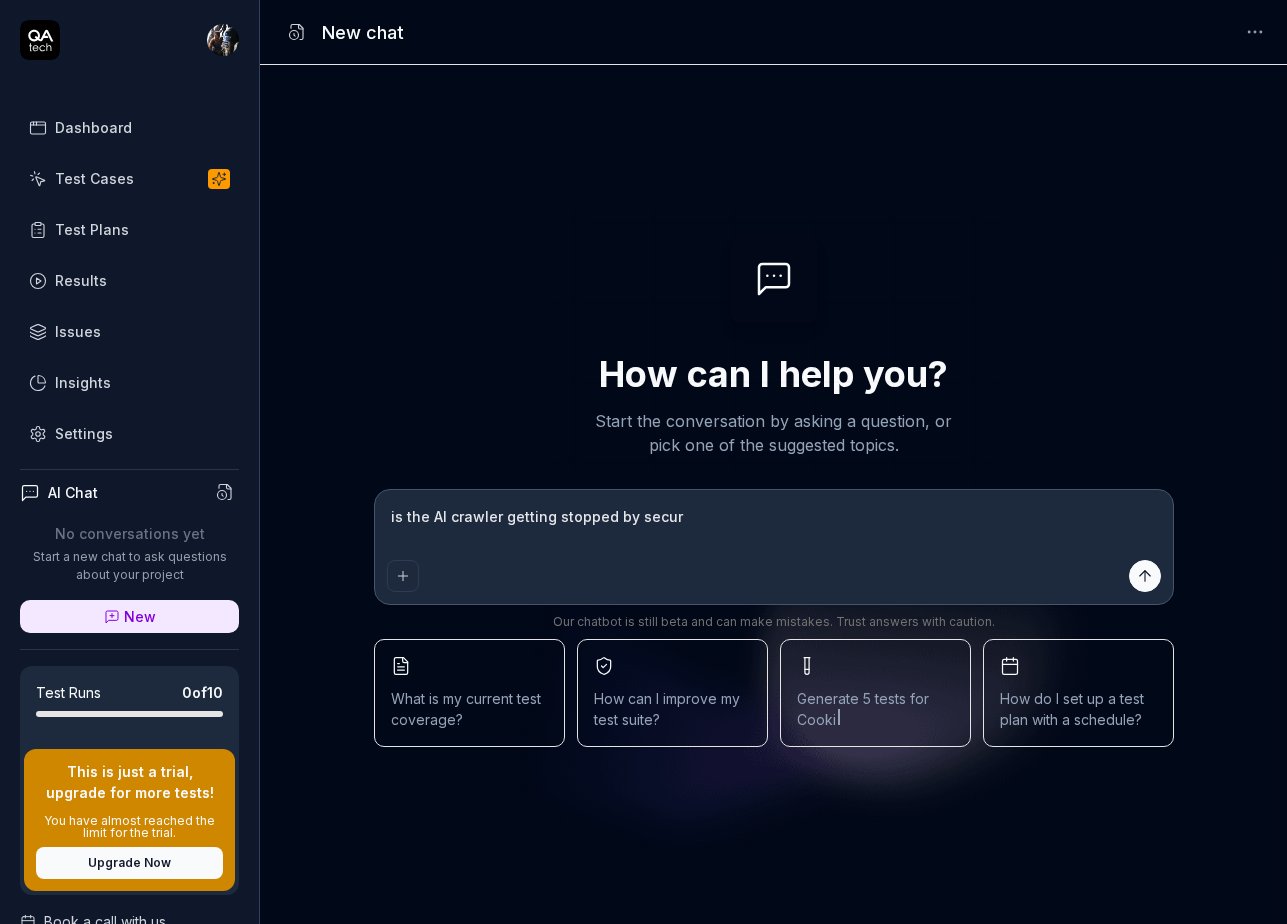 type on "*" 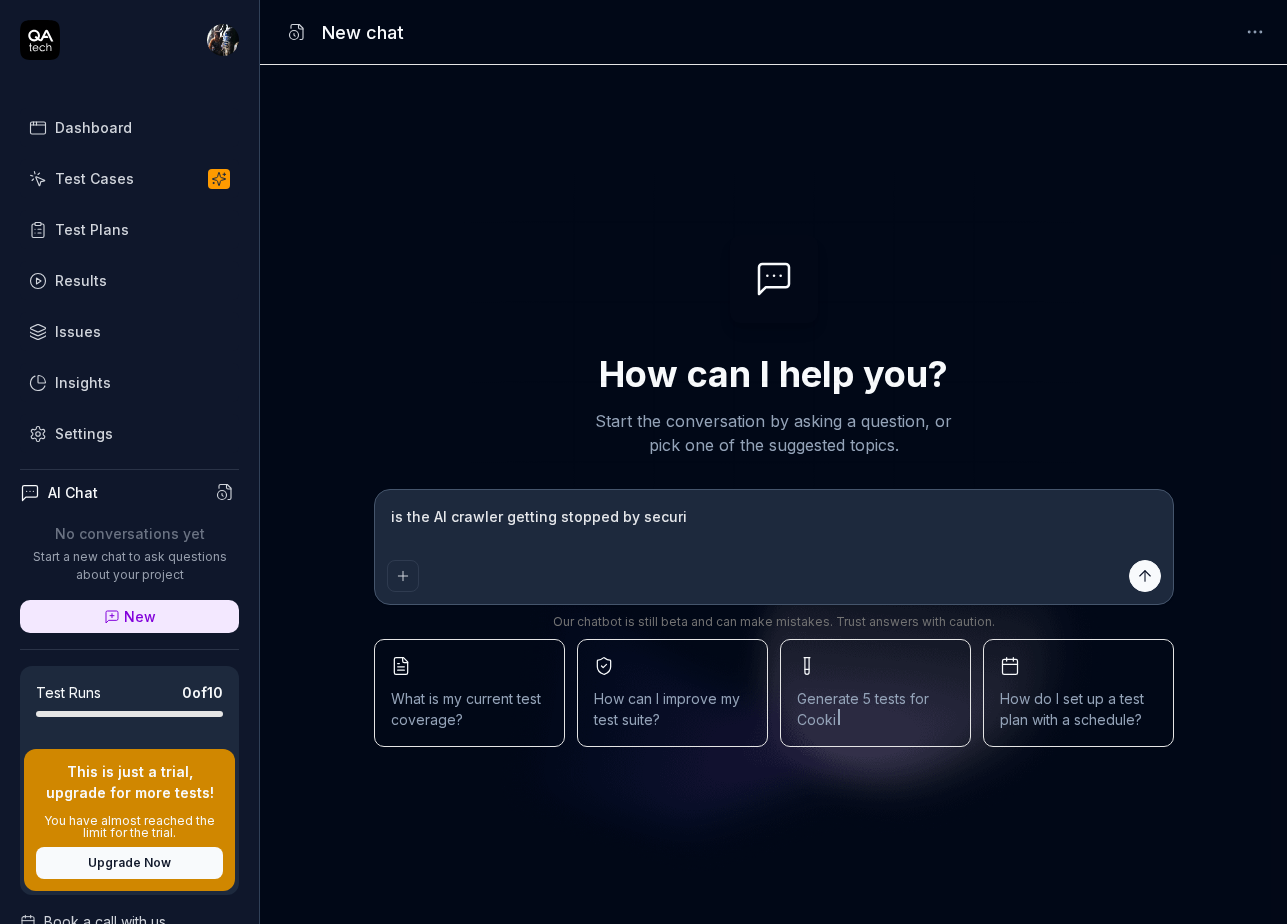 type on "*" 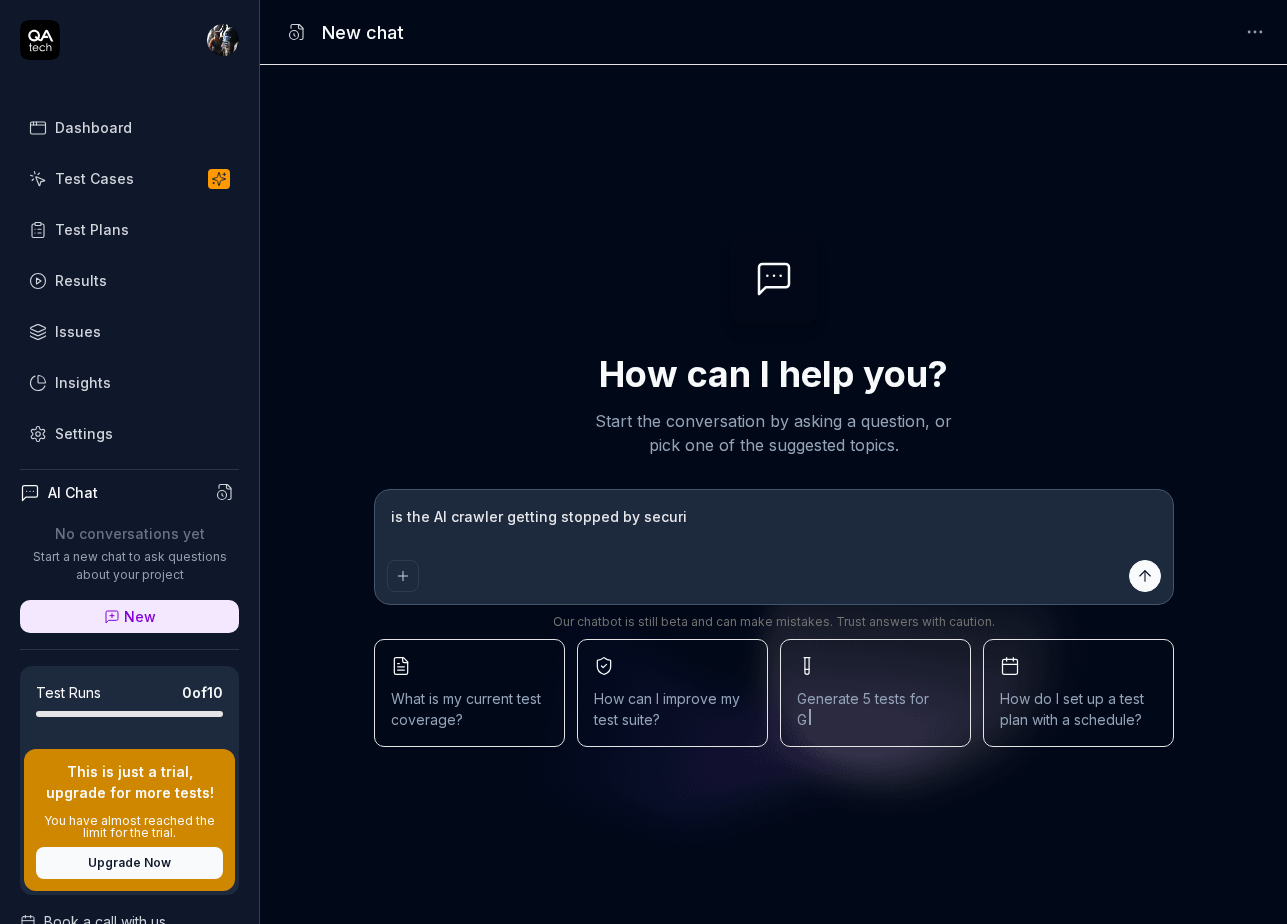 type on "is the AI crawler getting stopped by securit" 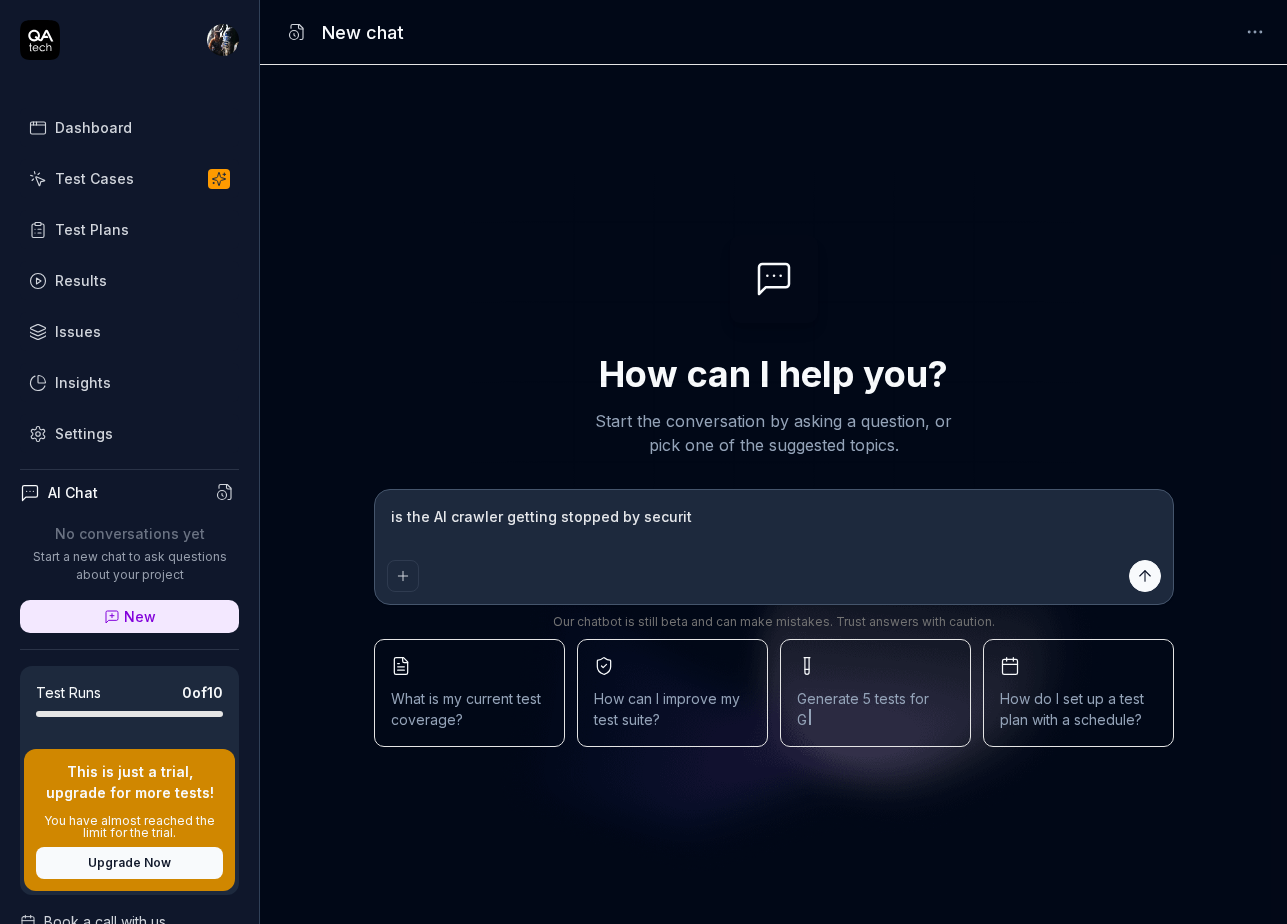 type on "is the AI crawler getting stopped by security" 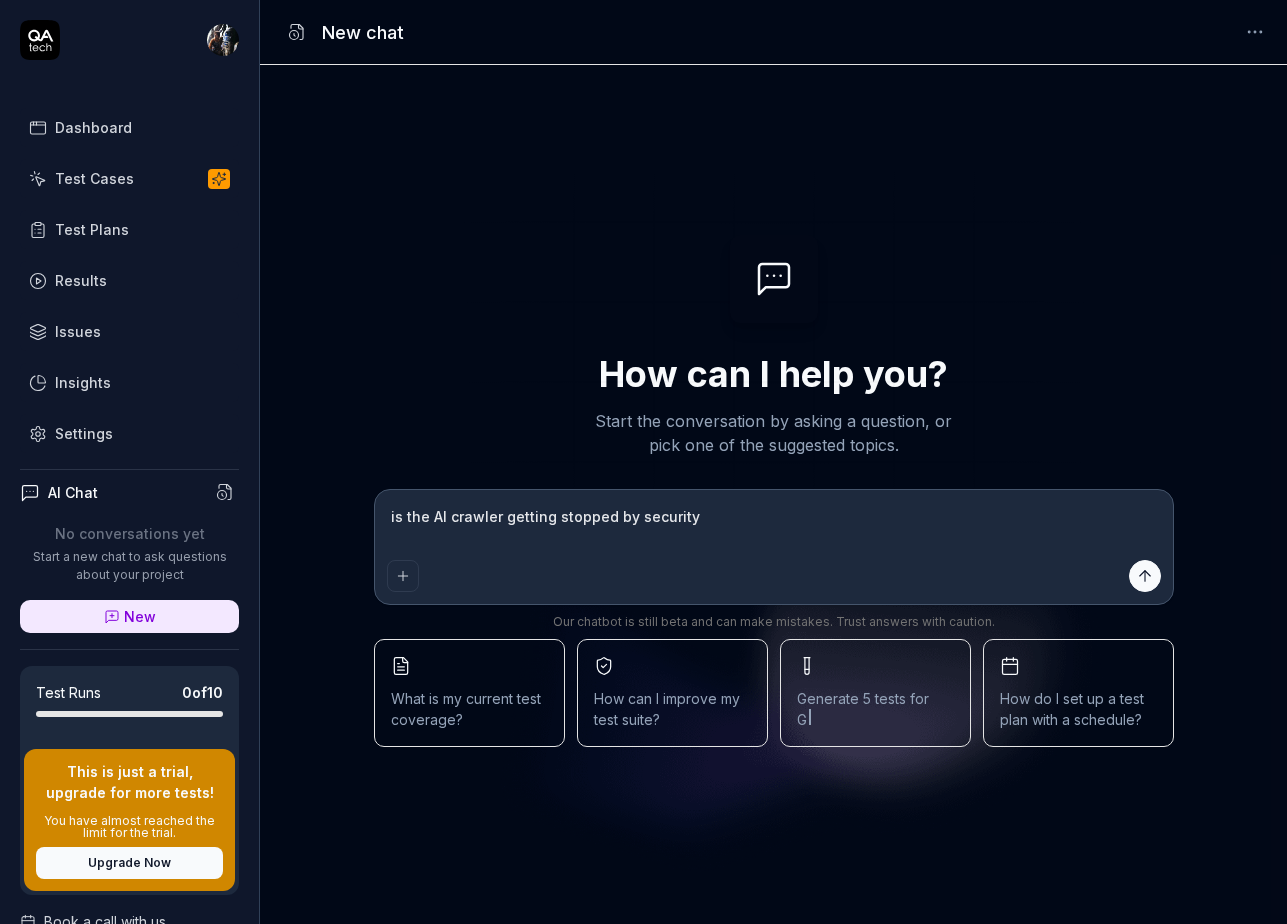type on "is the AI crawler getting stopped by security" 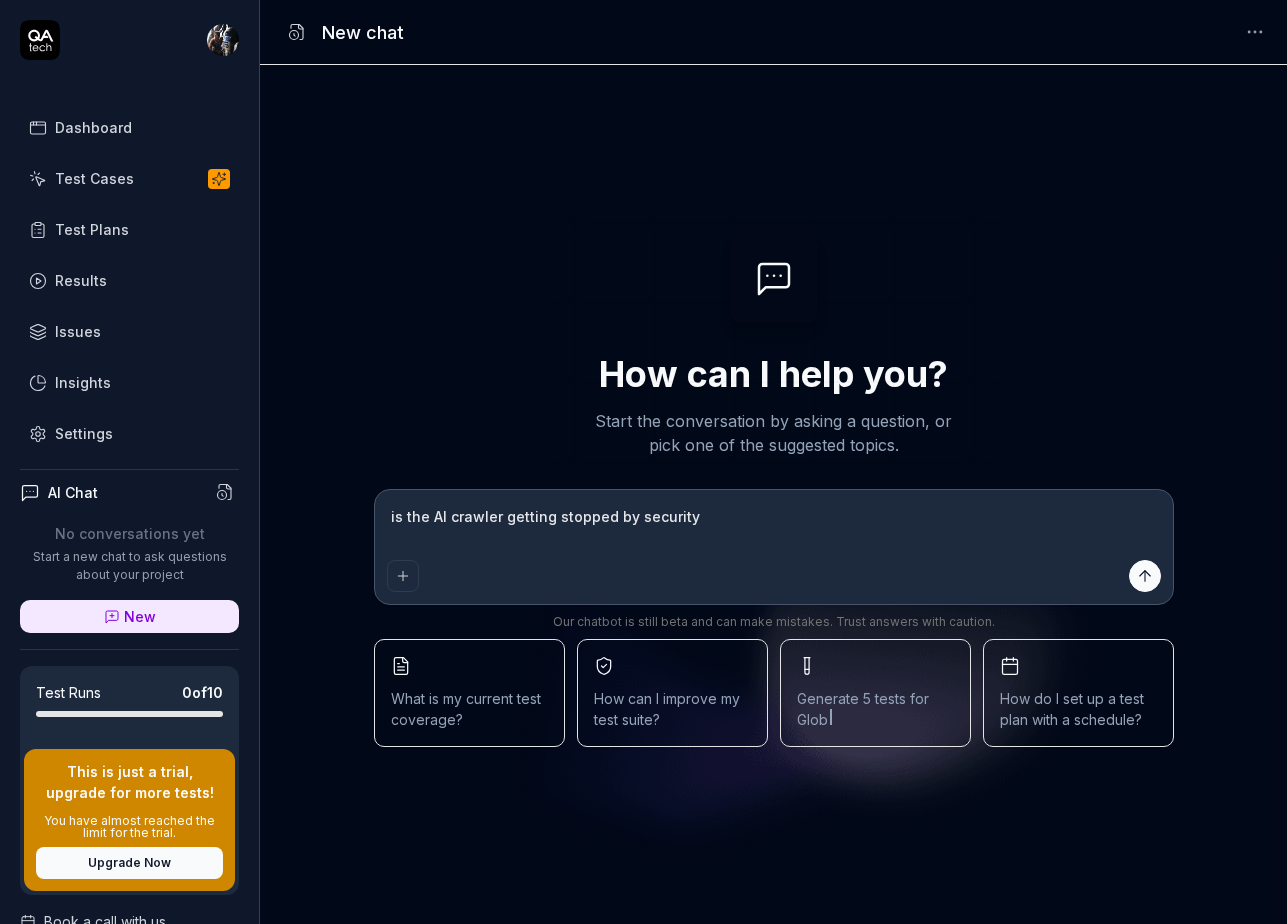 type on "is the AI crawler getting stopped by security m" 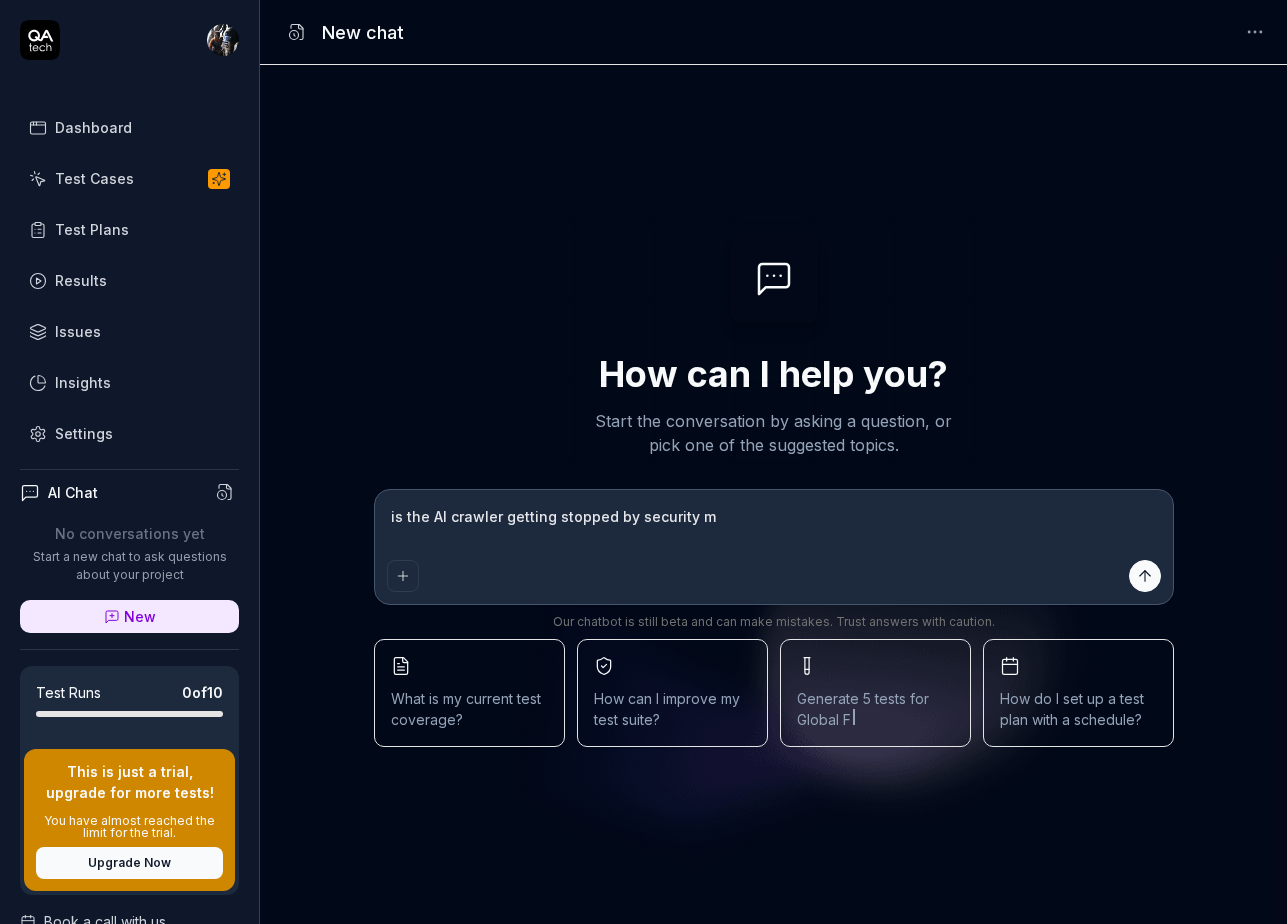 type on "is the AI crawler getting stopped by security me" 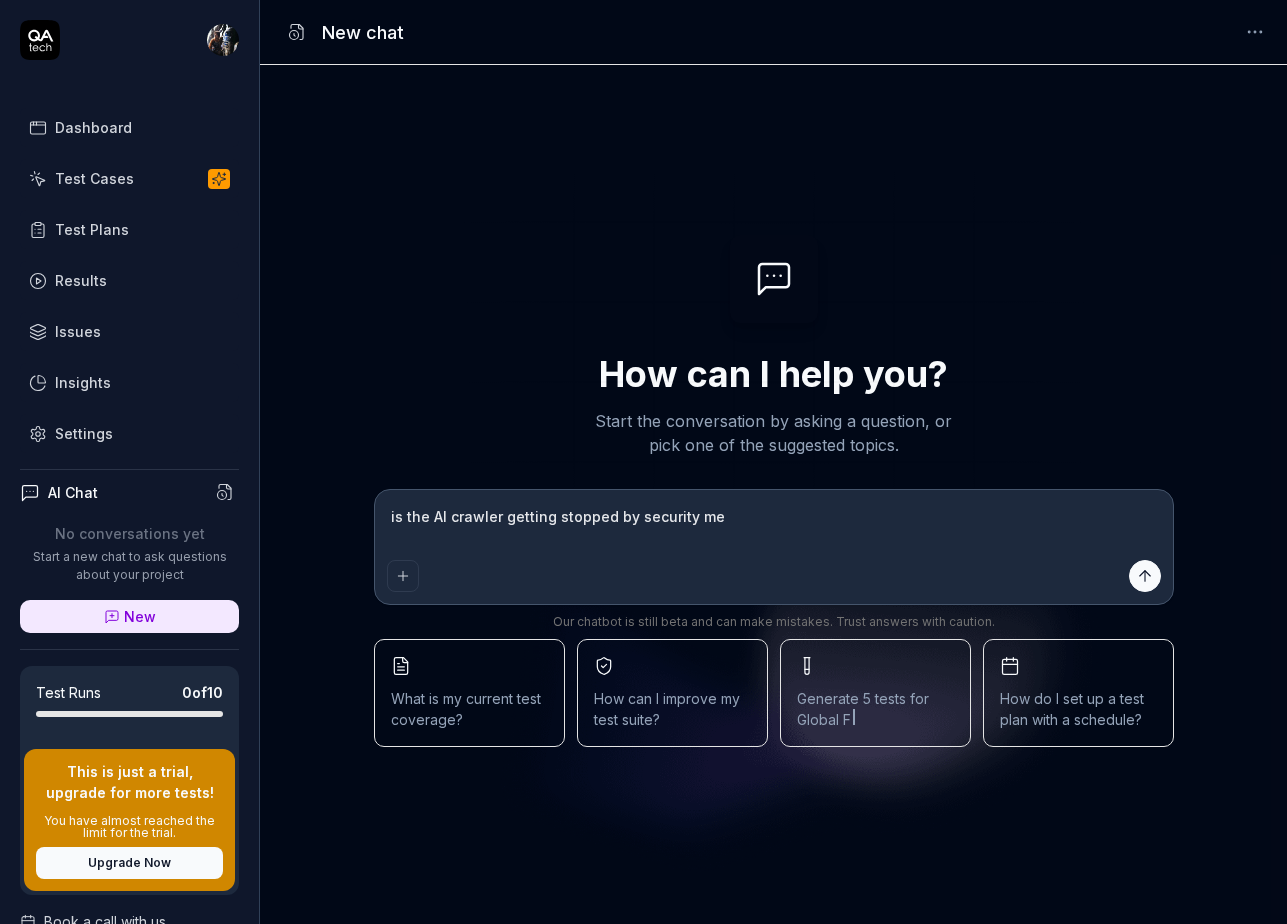 type on "is the AI crawler getting stopped by security mea" 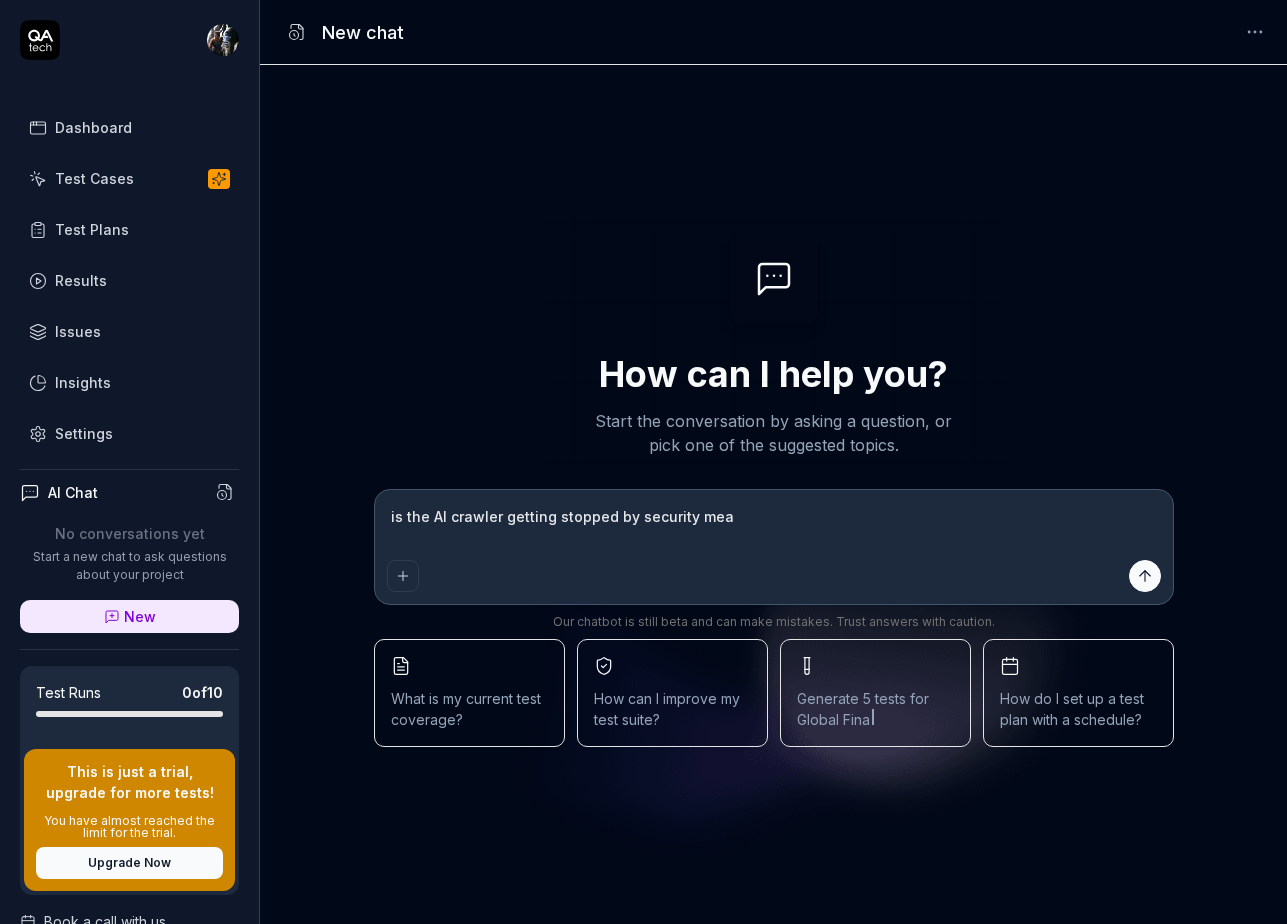 type on "is the AI crawler getting stopped by security meas" 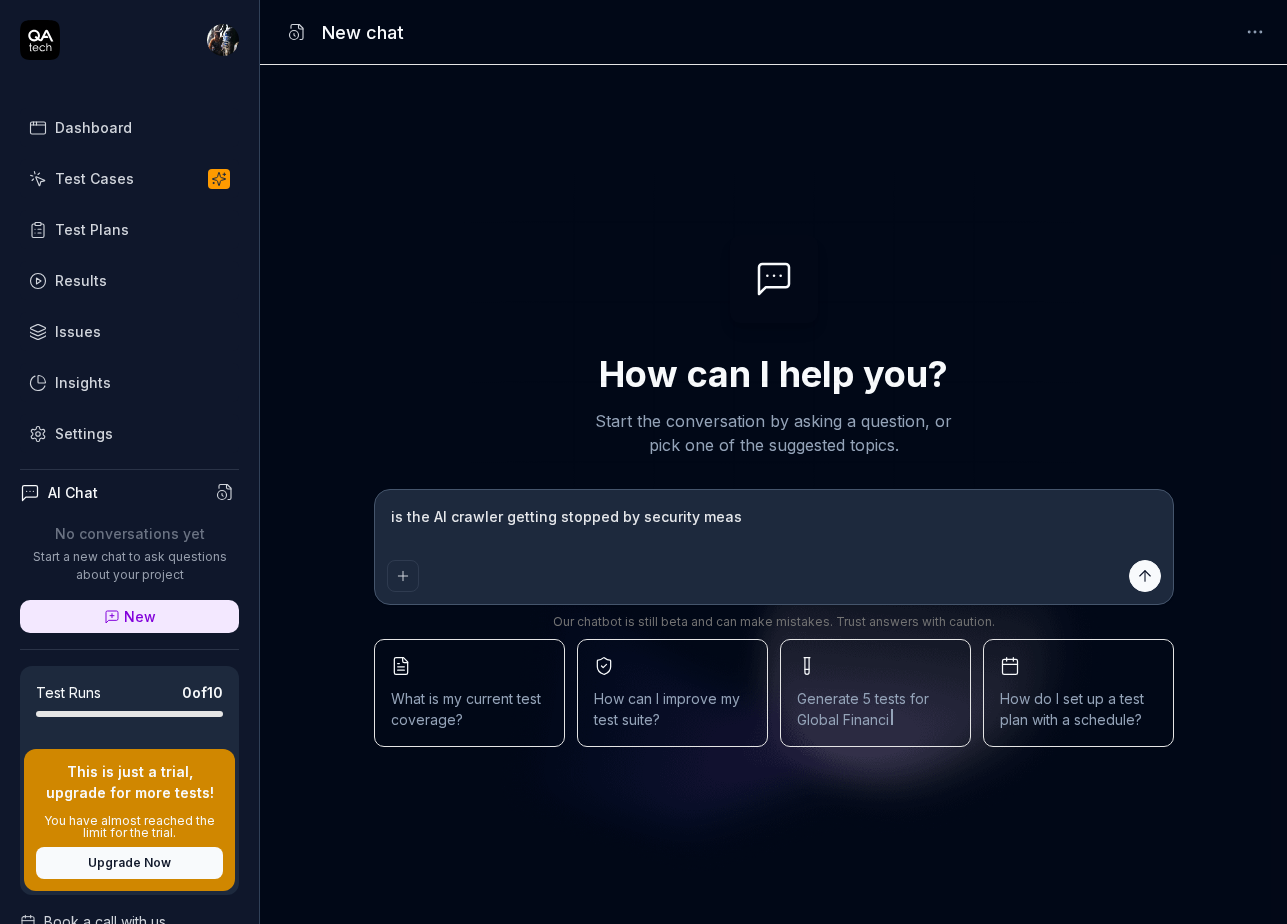 type on "is the AI crawler getting stopped by security measu" 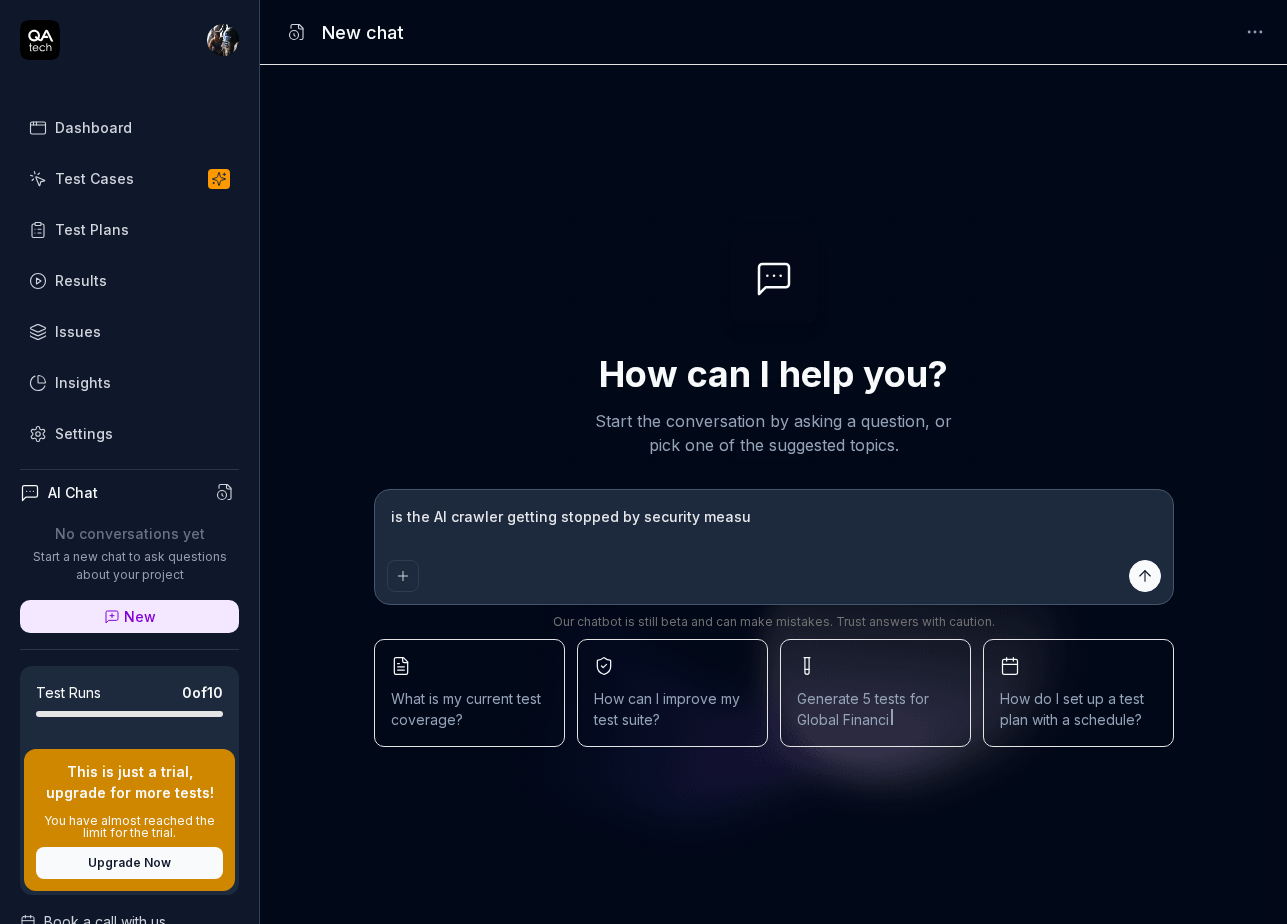 type on "is the AI crawler getting stopped by security measur" 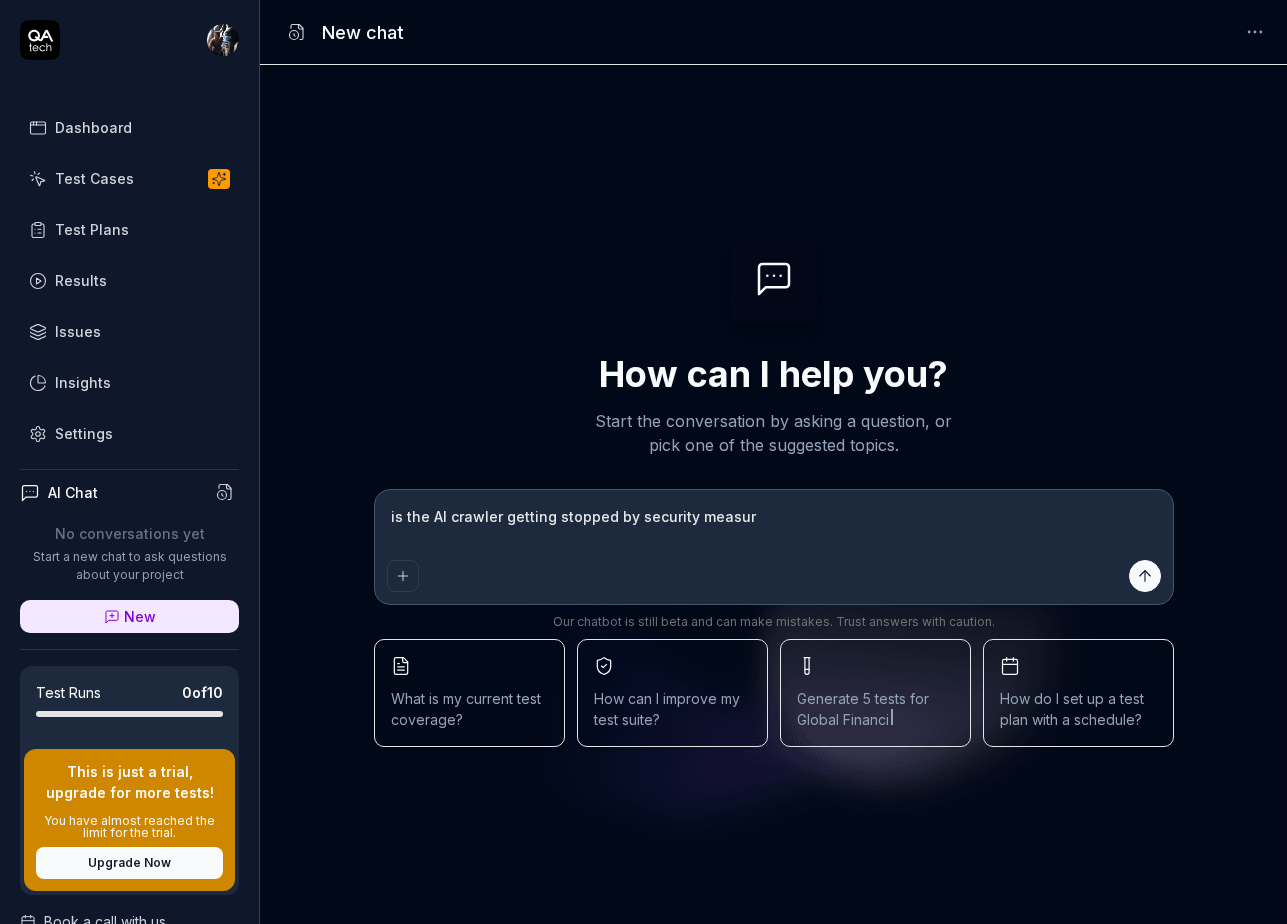 type on "is the AI crawler getting stopped by security measure" 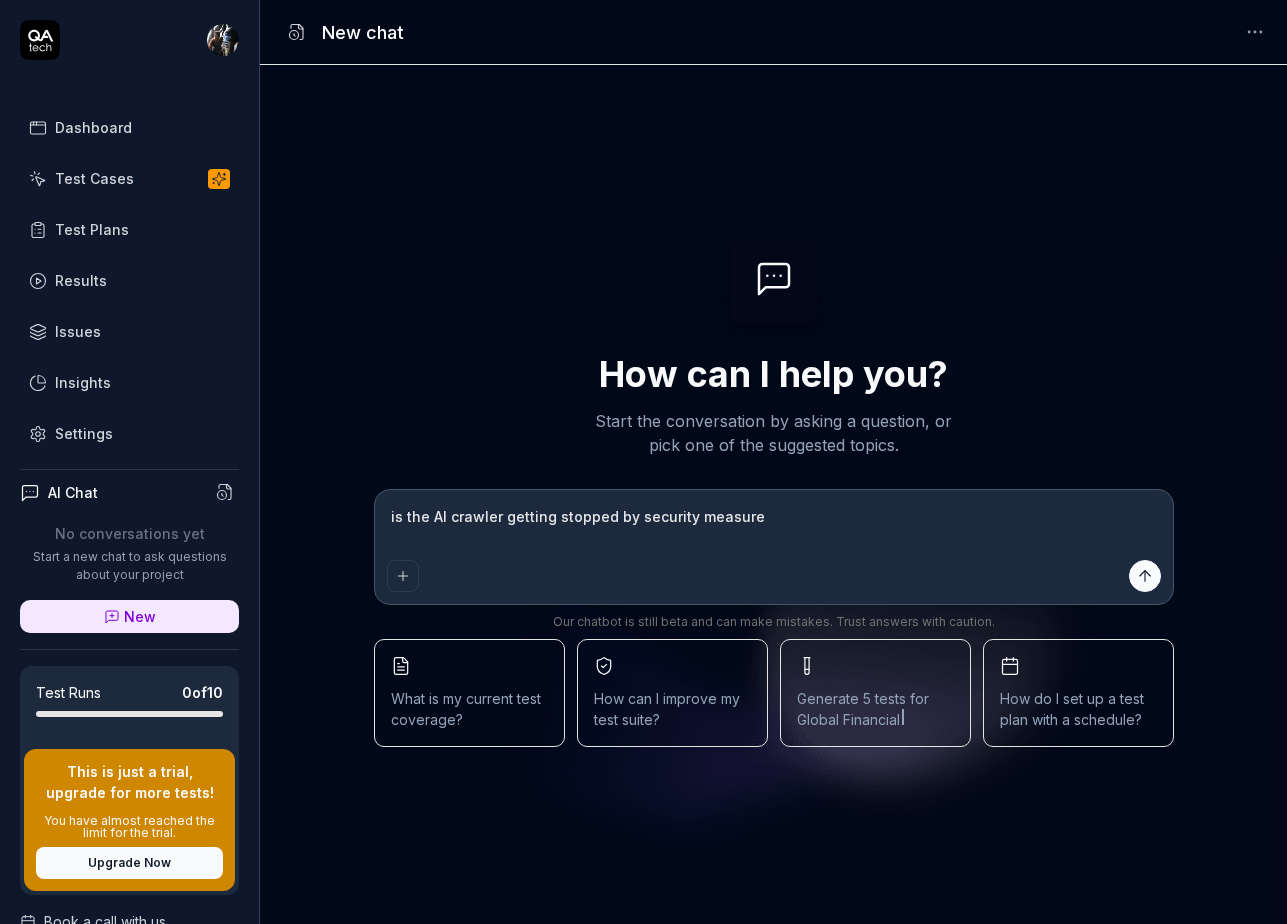 type on "is the AI crawler getting stopped by security measures" 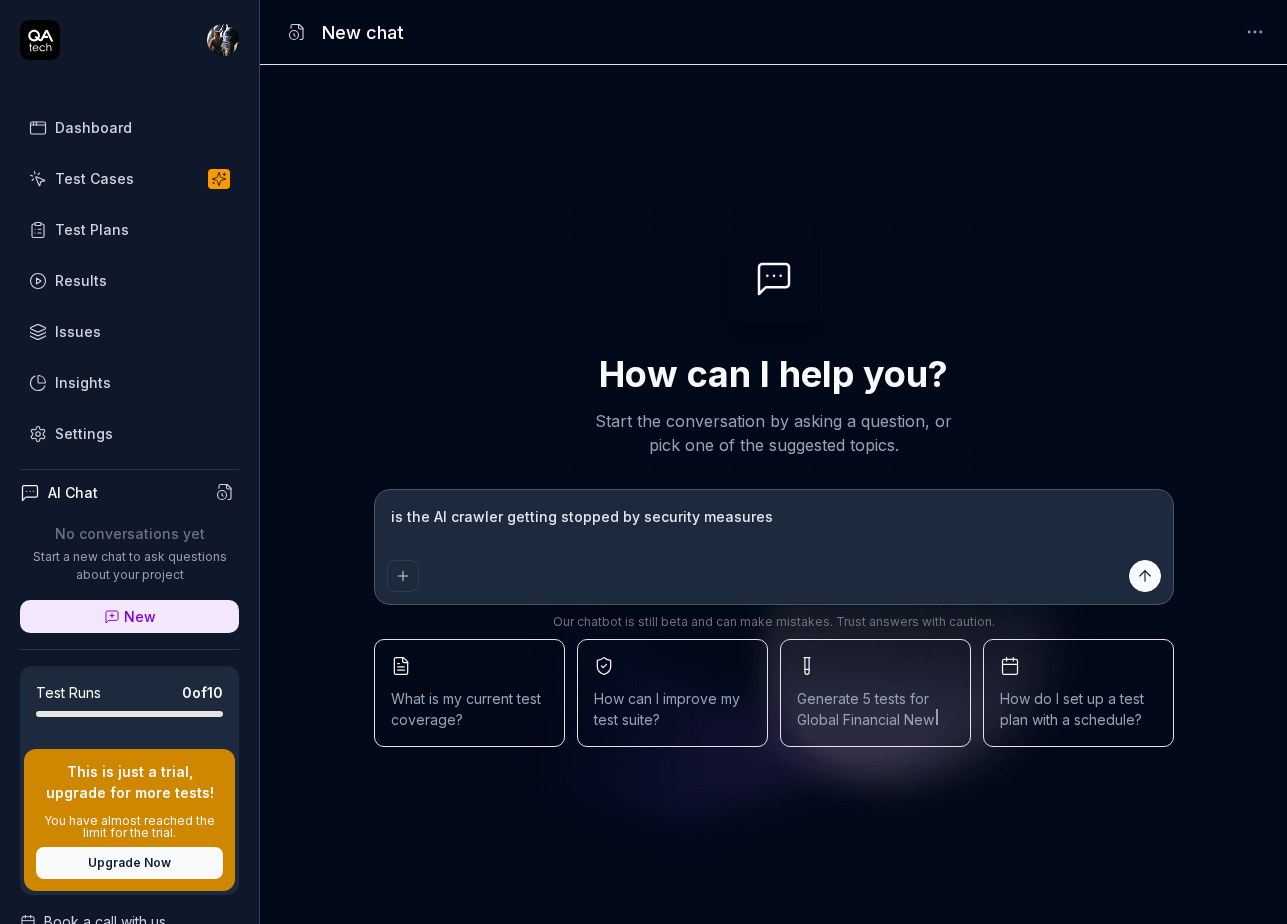 type on "is the AI crawler getting stopped by security measures" 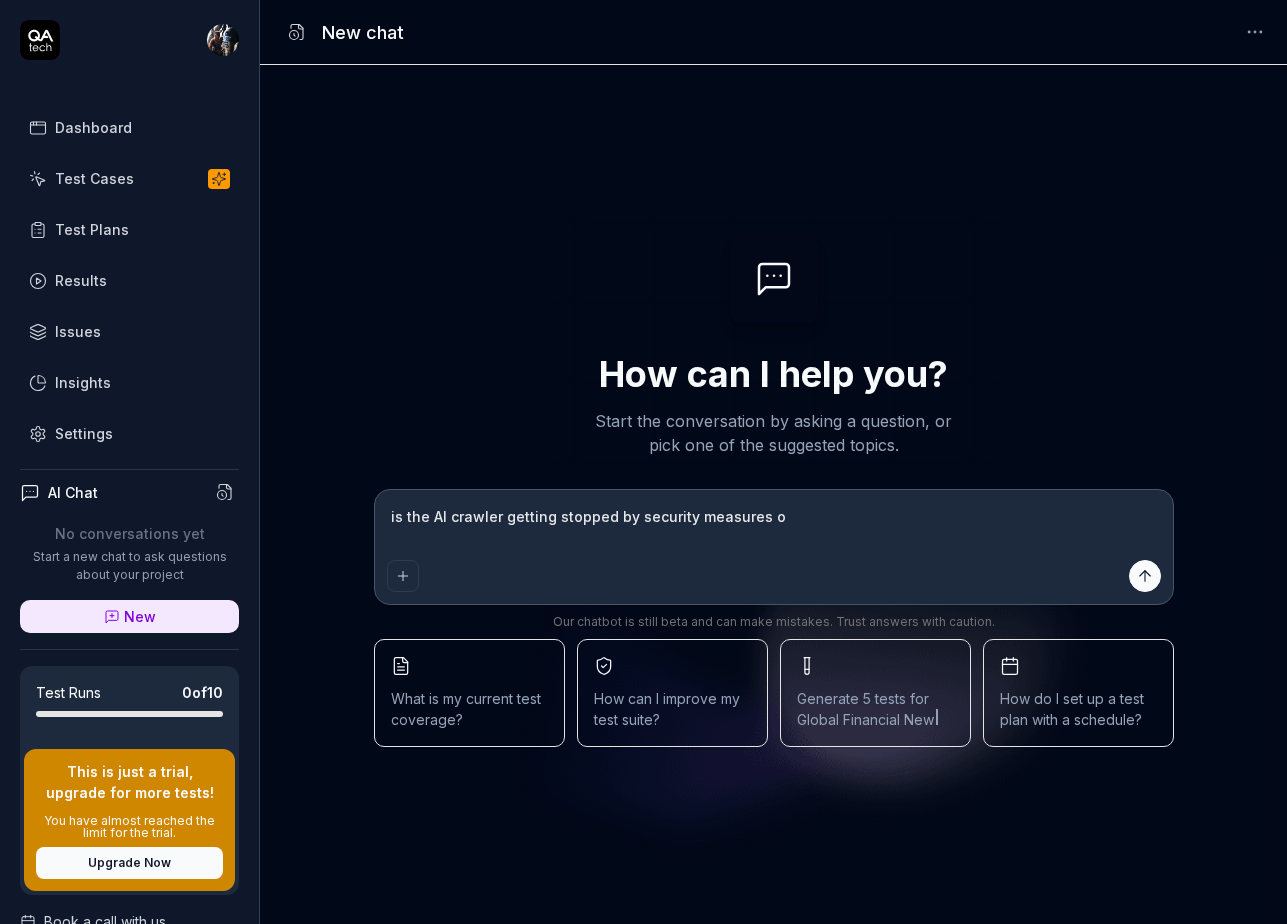 type on "is the AI crawler getting stopped by security measures on" 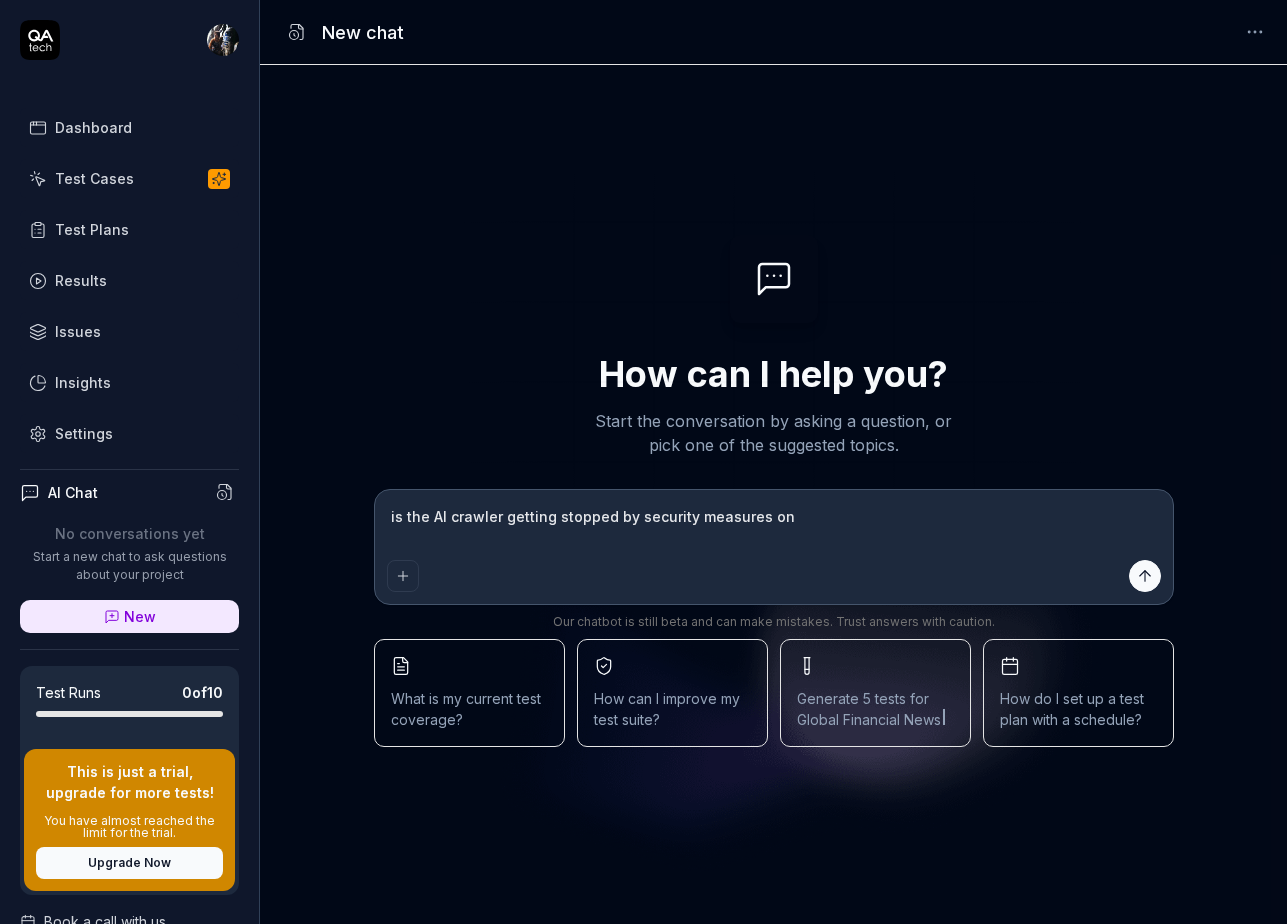 type on "is the AI crawler getting stopped by security measures on" 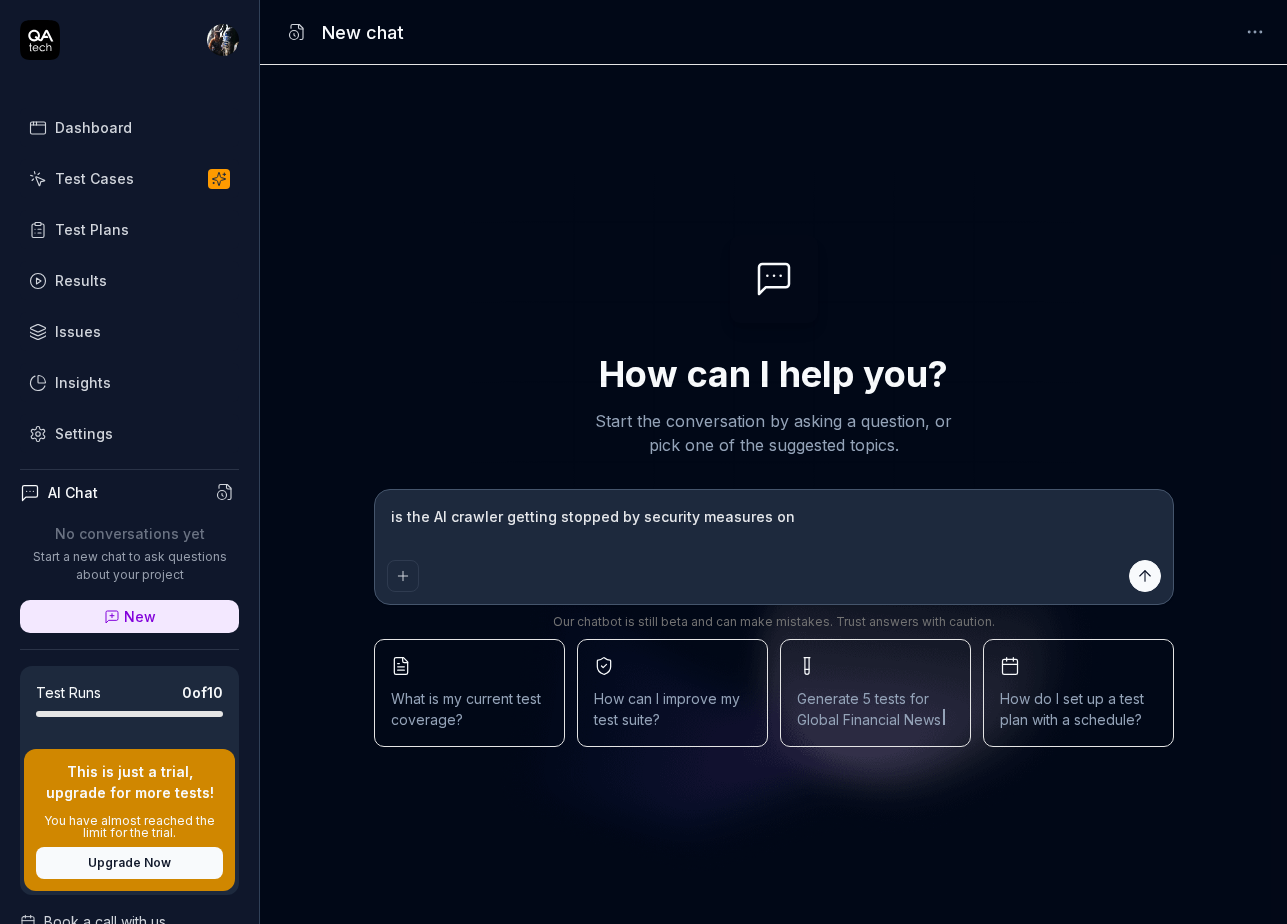 type on "is the AI crawler getting stopped by security measures on C" 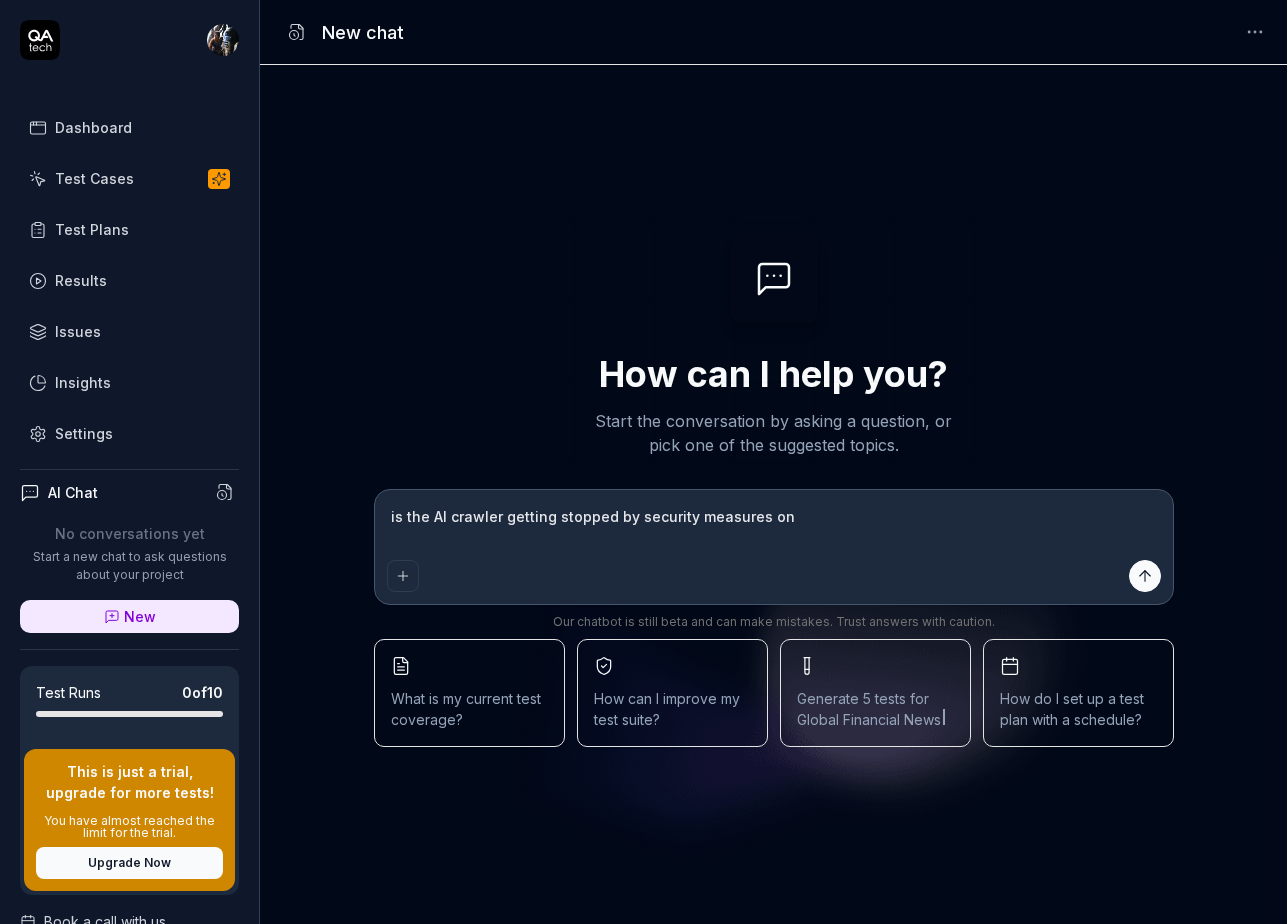 type on "*" 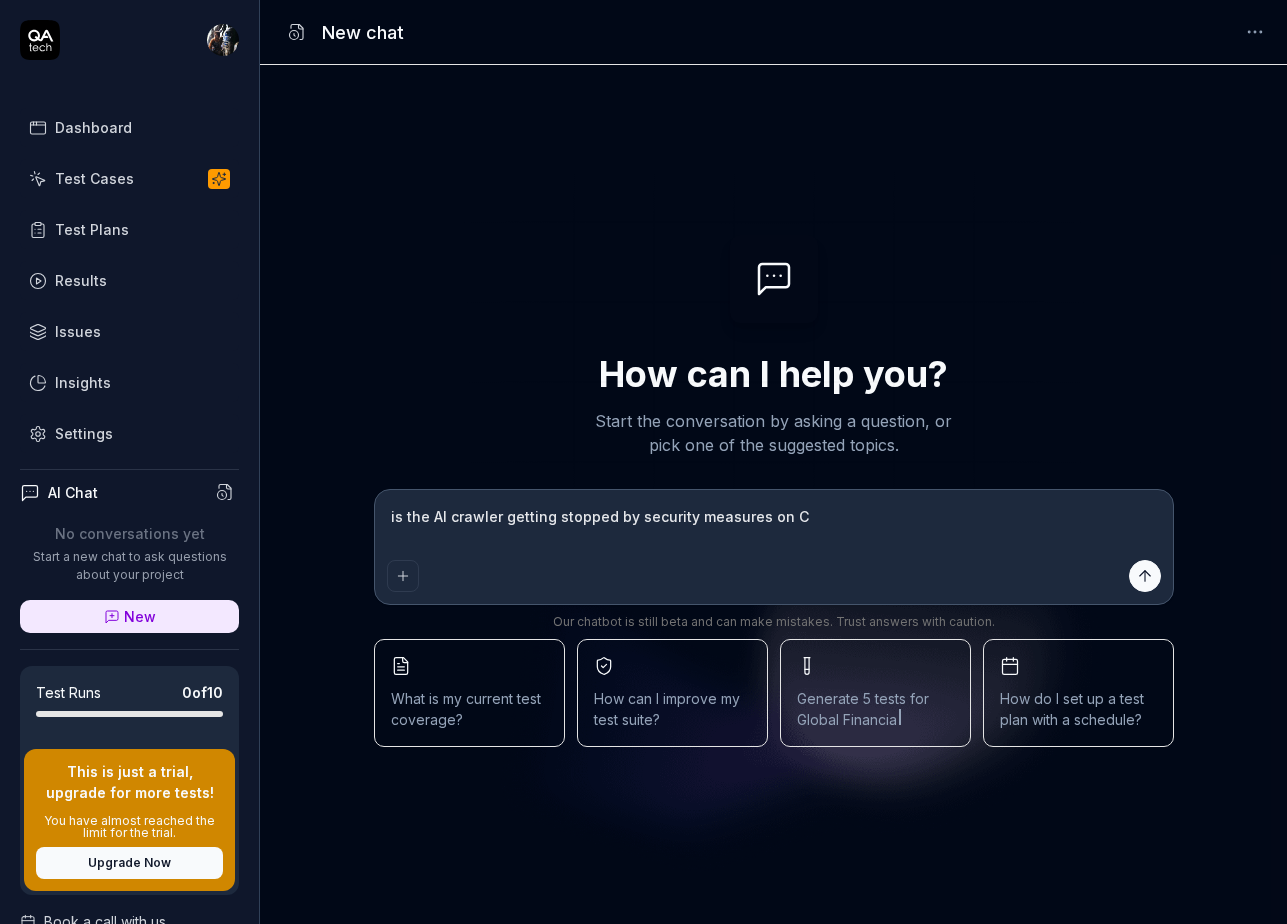 type on "is the AI crawler getting stopped by security measures on" 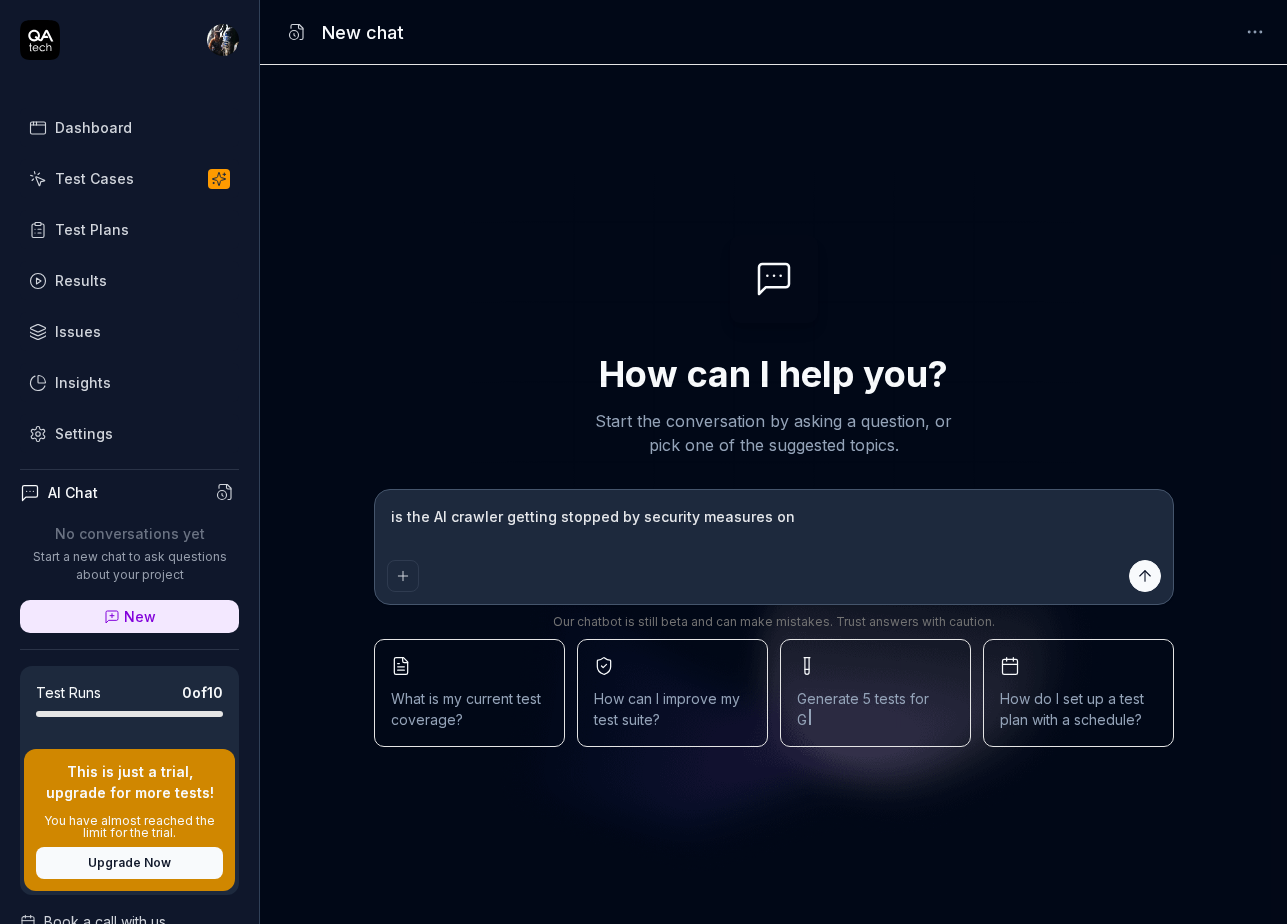 type on "*" 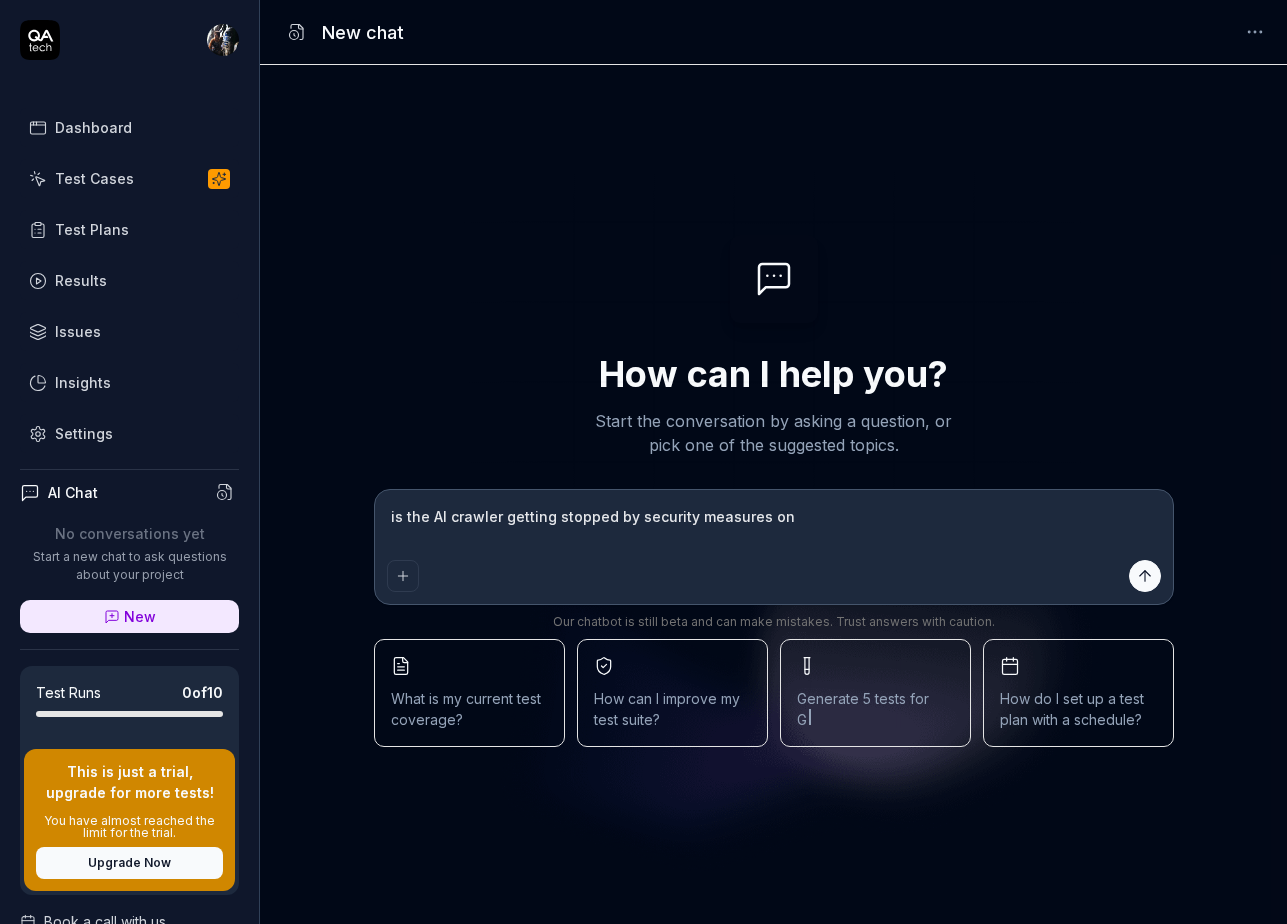 type on "is the AI crawler getting stopped by security measures on c" 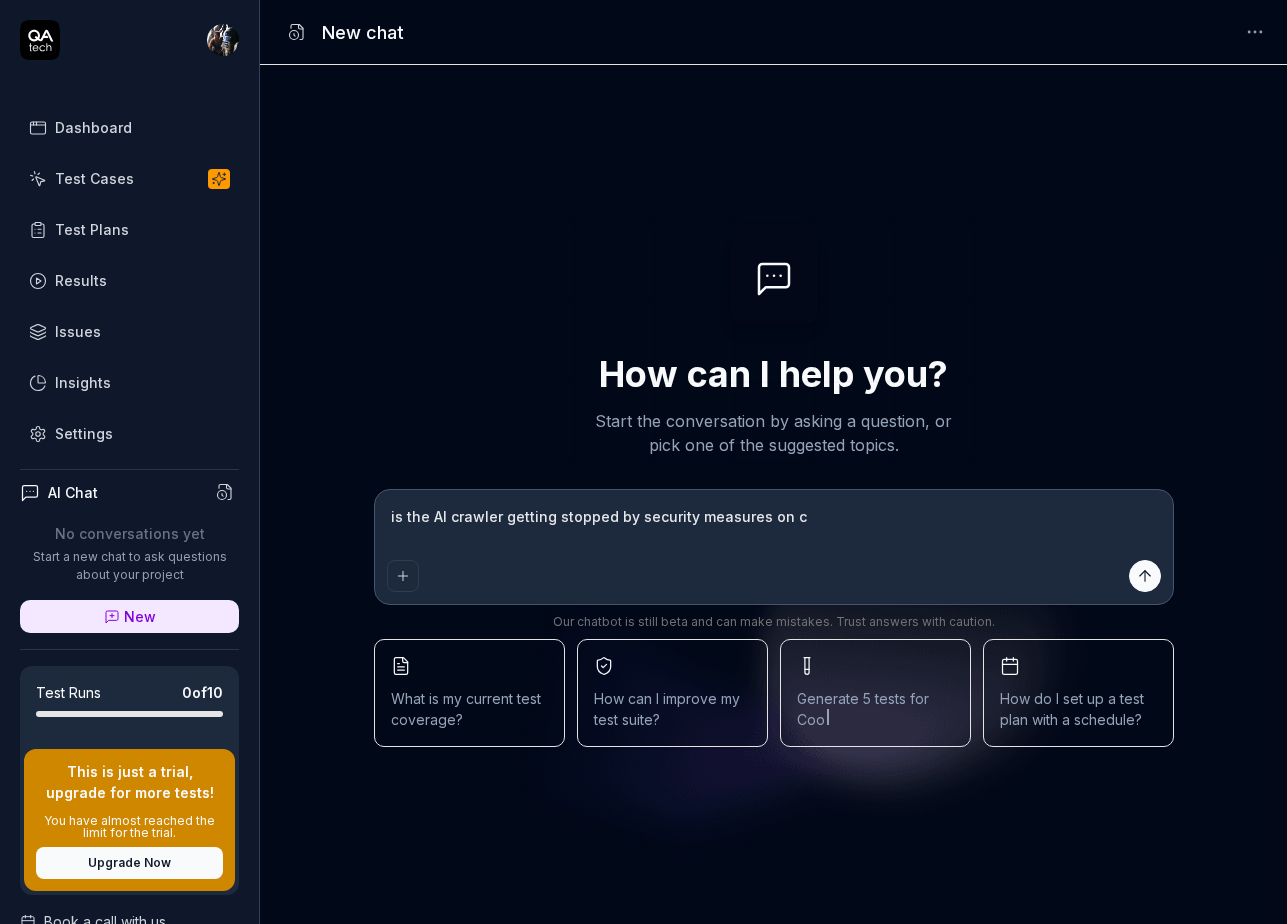 type on "is the AI crawler getting stopped by security measures on cn" 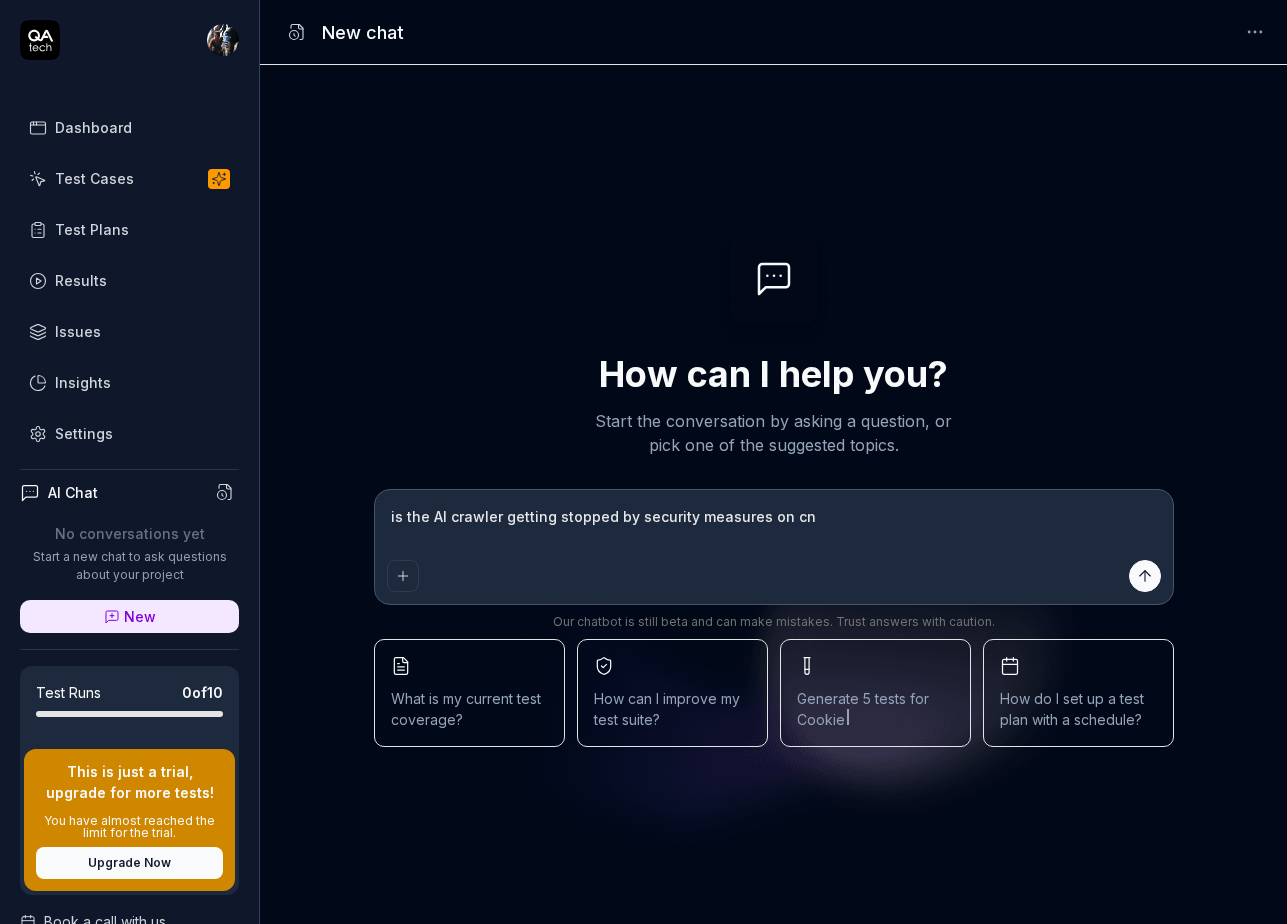 type on "is the AI crawler getting stopped by security measures on cnb" 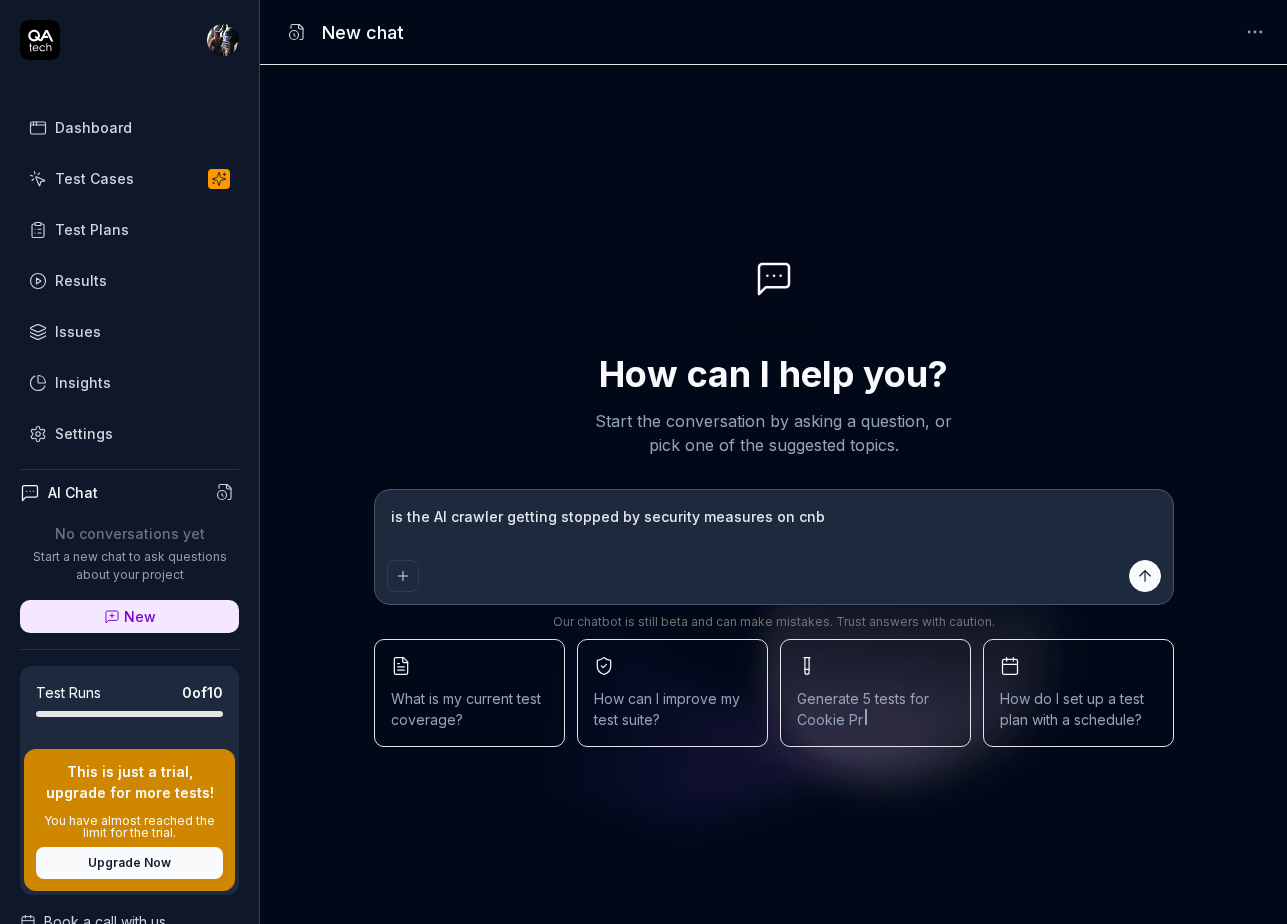 type on "is the AI crawler getting stopped by security measures on cnbc" 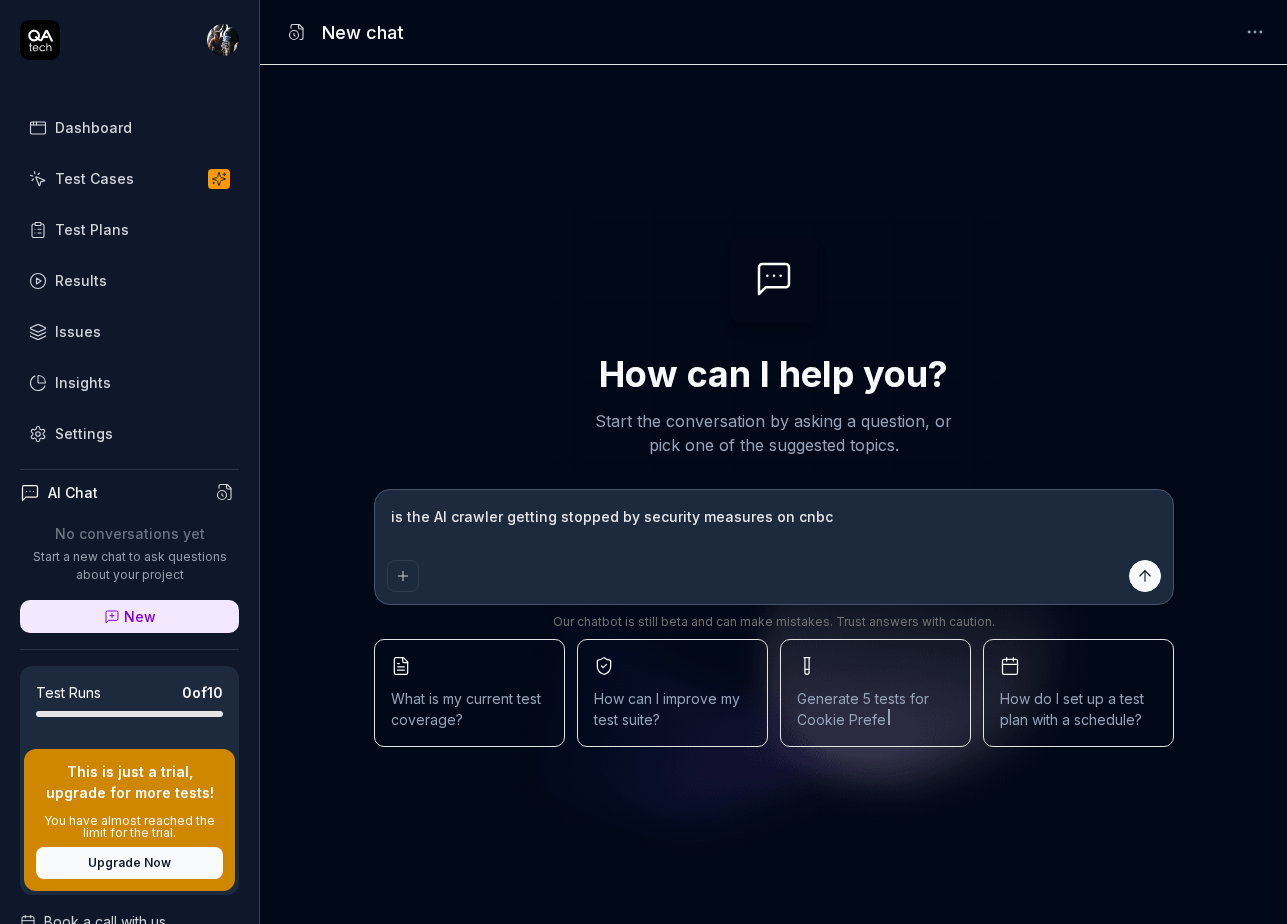 type on "is the AI crawler getting stopped by security measures on cnbc." 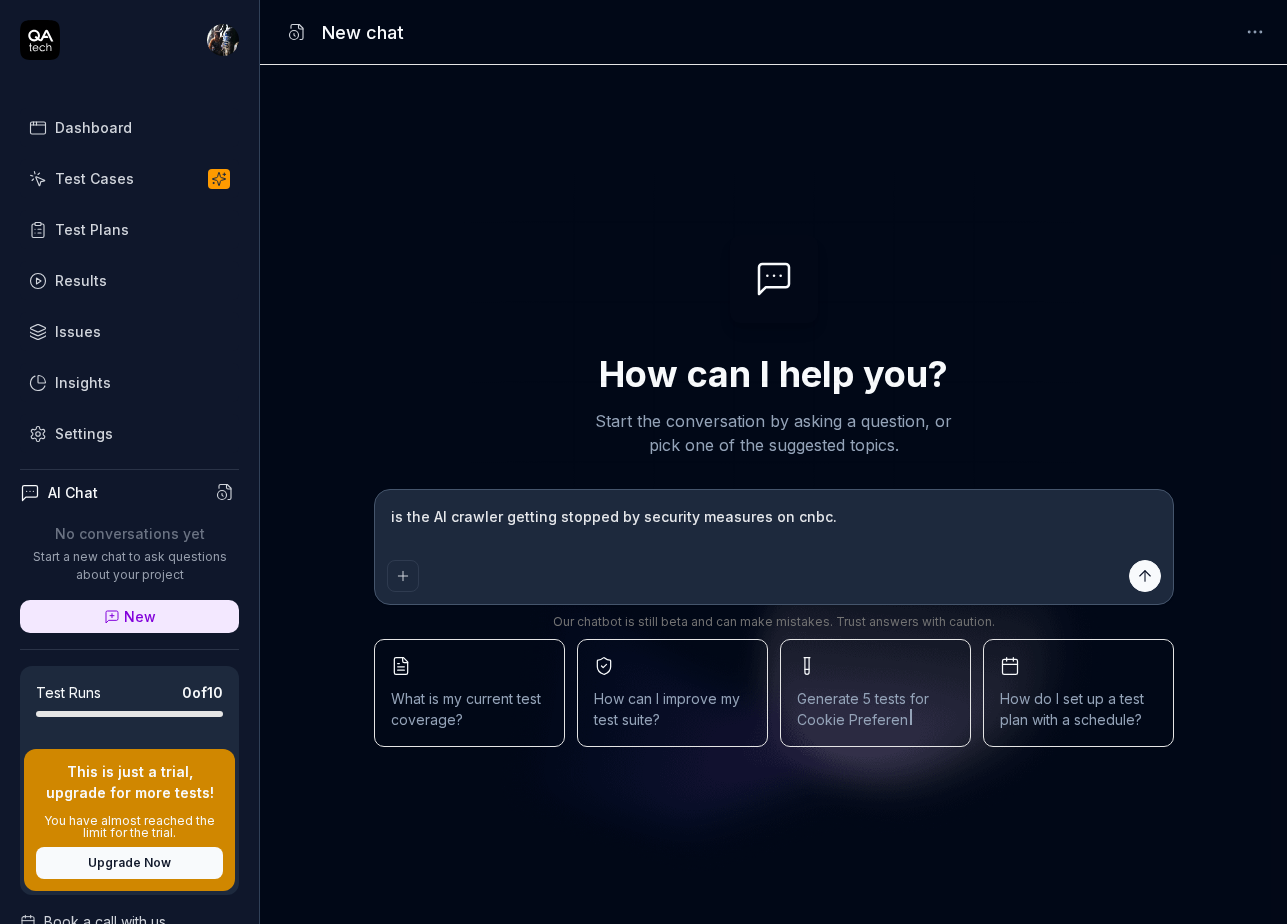 type on "is the AI crawler getting stopped by security measures on cnbc.c" 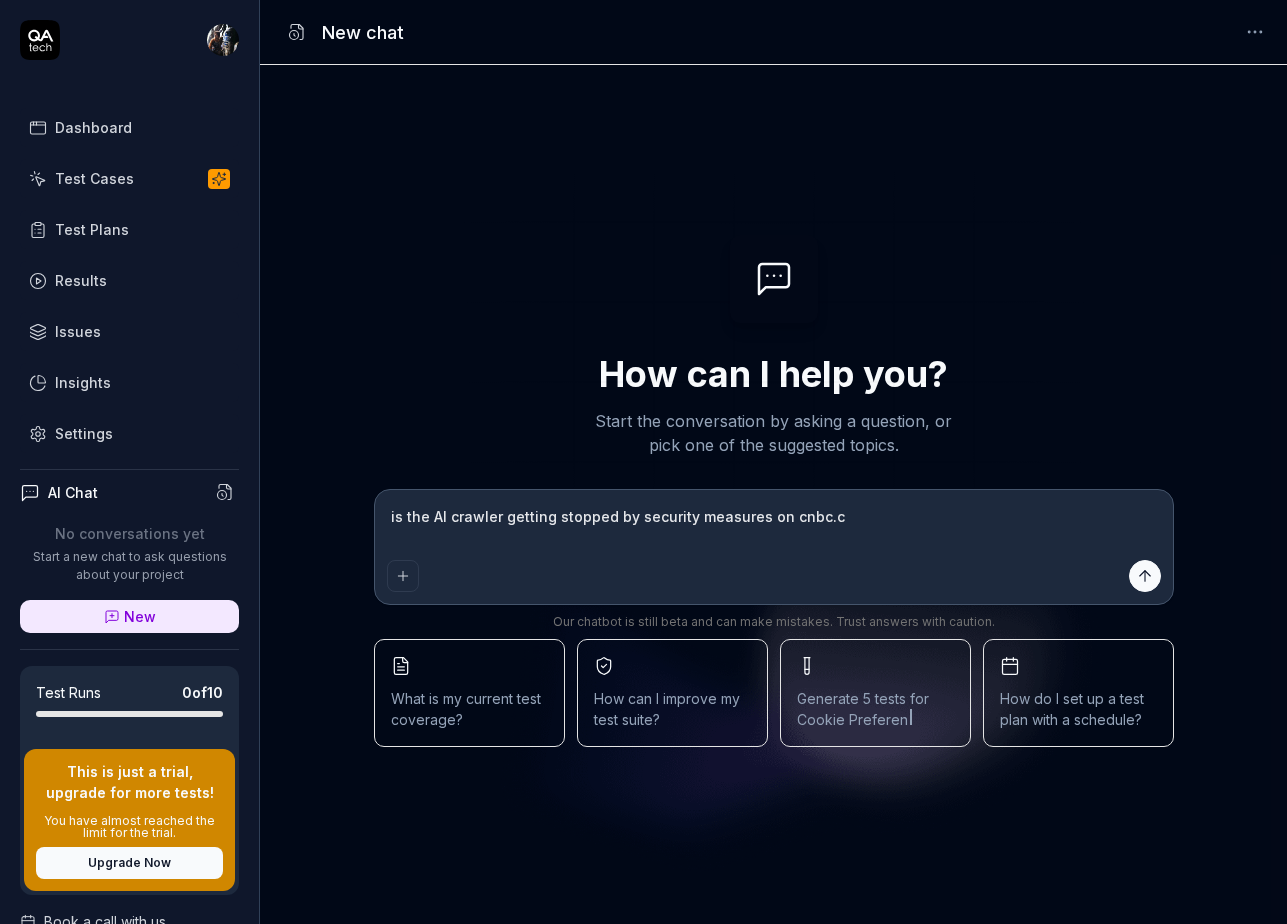 type on "is the AI crawler getting stopped by security measures on cnbc.co" 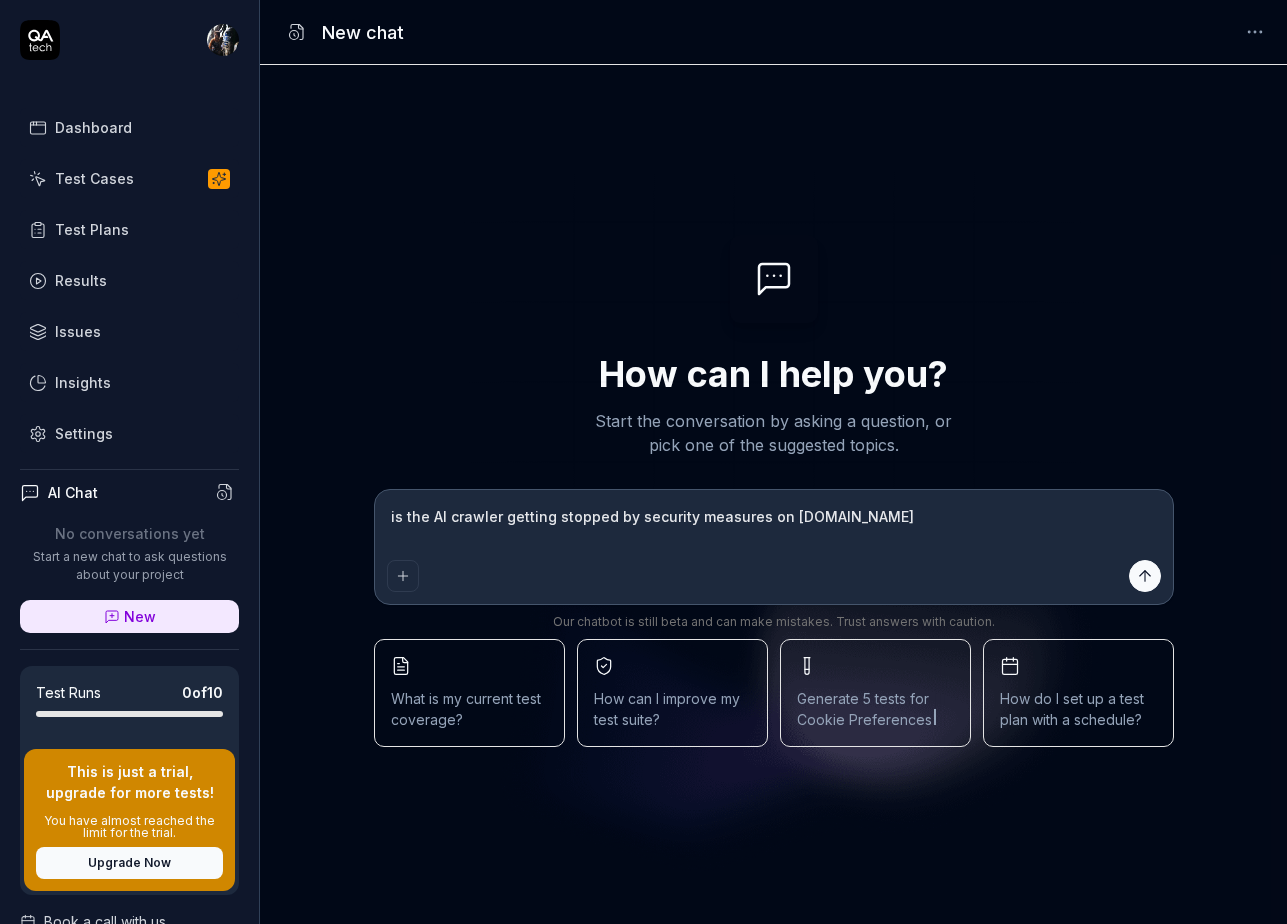type on "is the AI crawler getting stopped by security measures on cnbc.com" 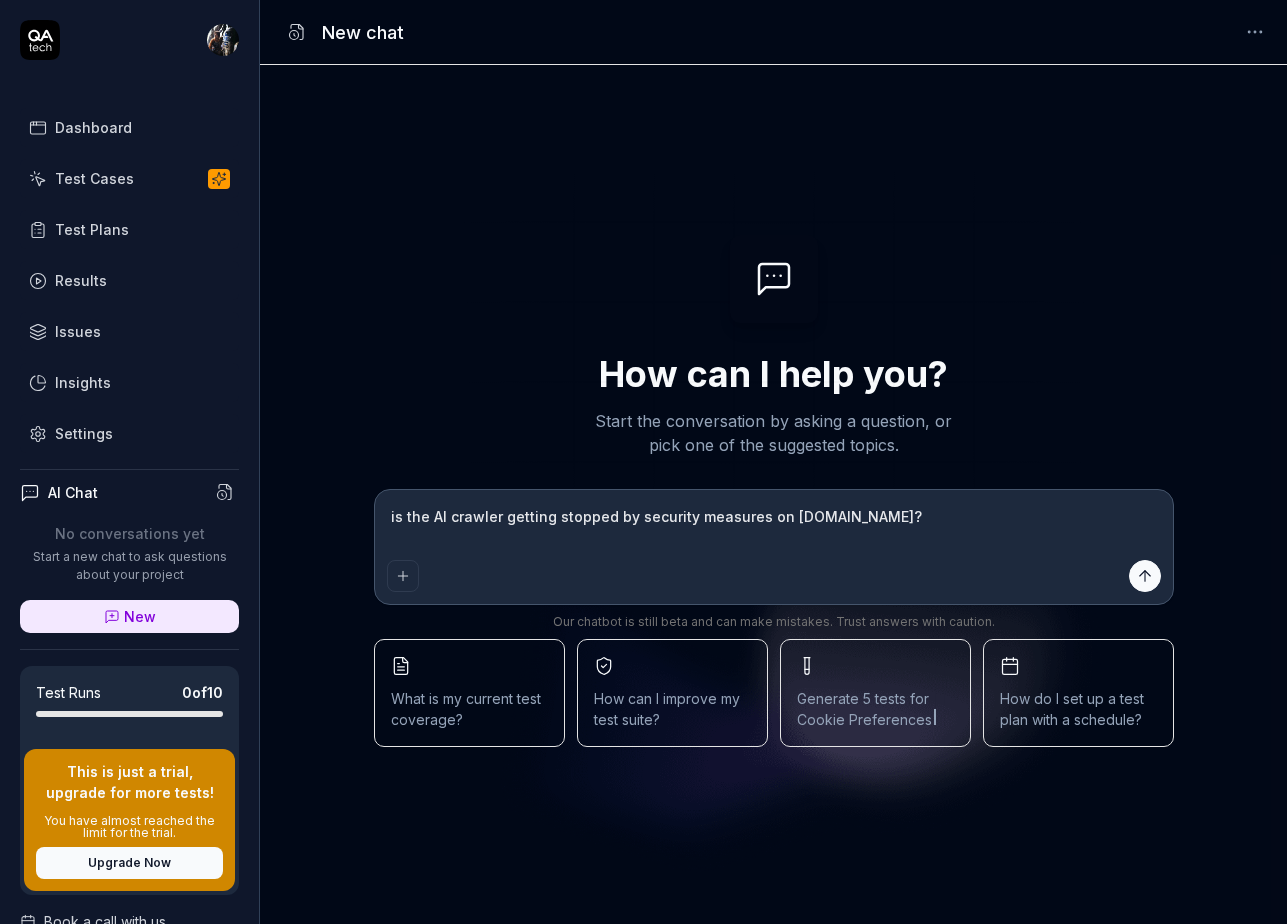type on "*" 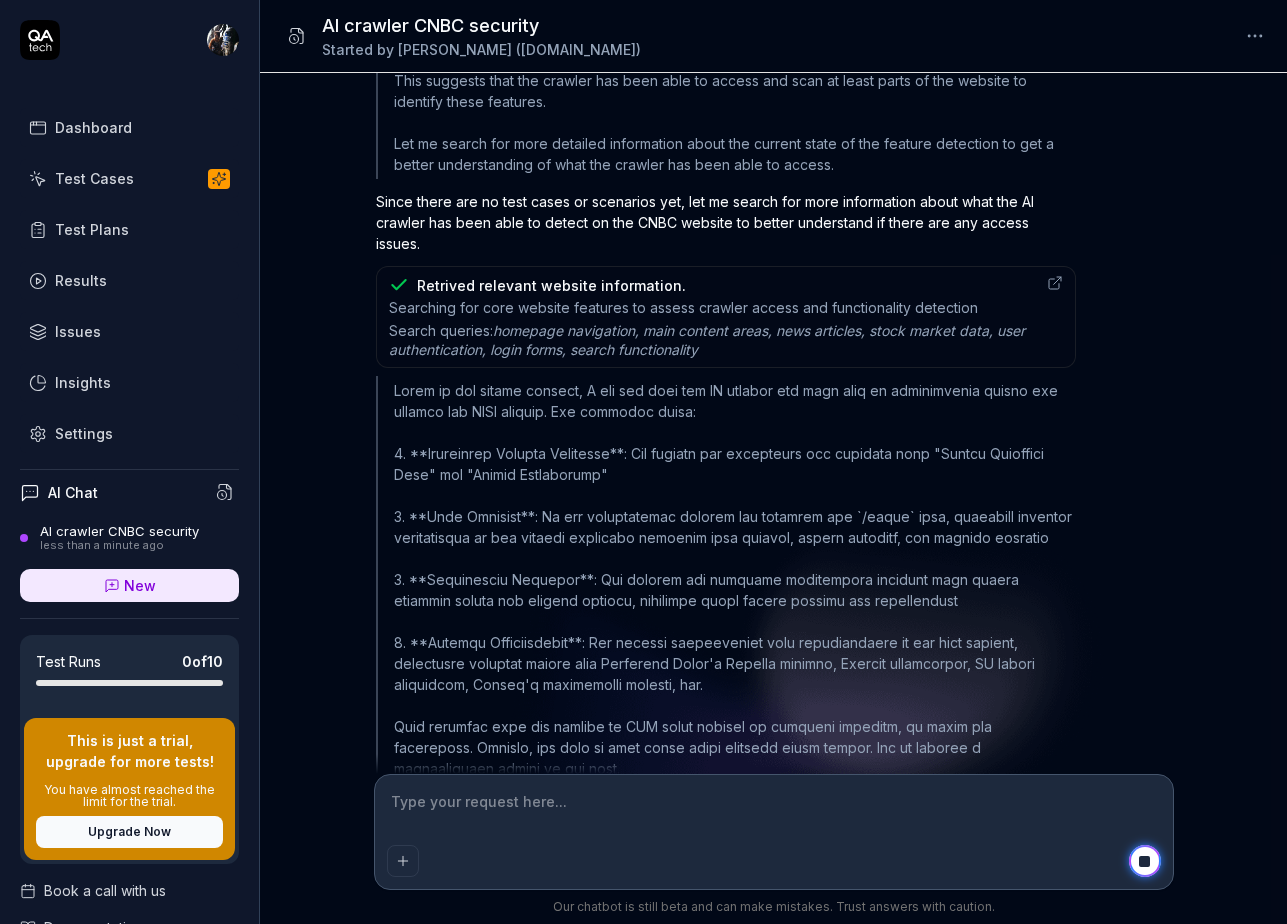 scroll, scrollTop: 849, scrollLeft: 0, axis: vertical 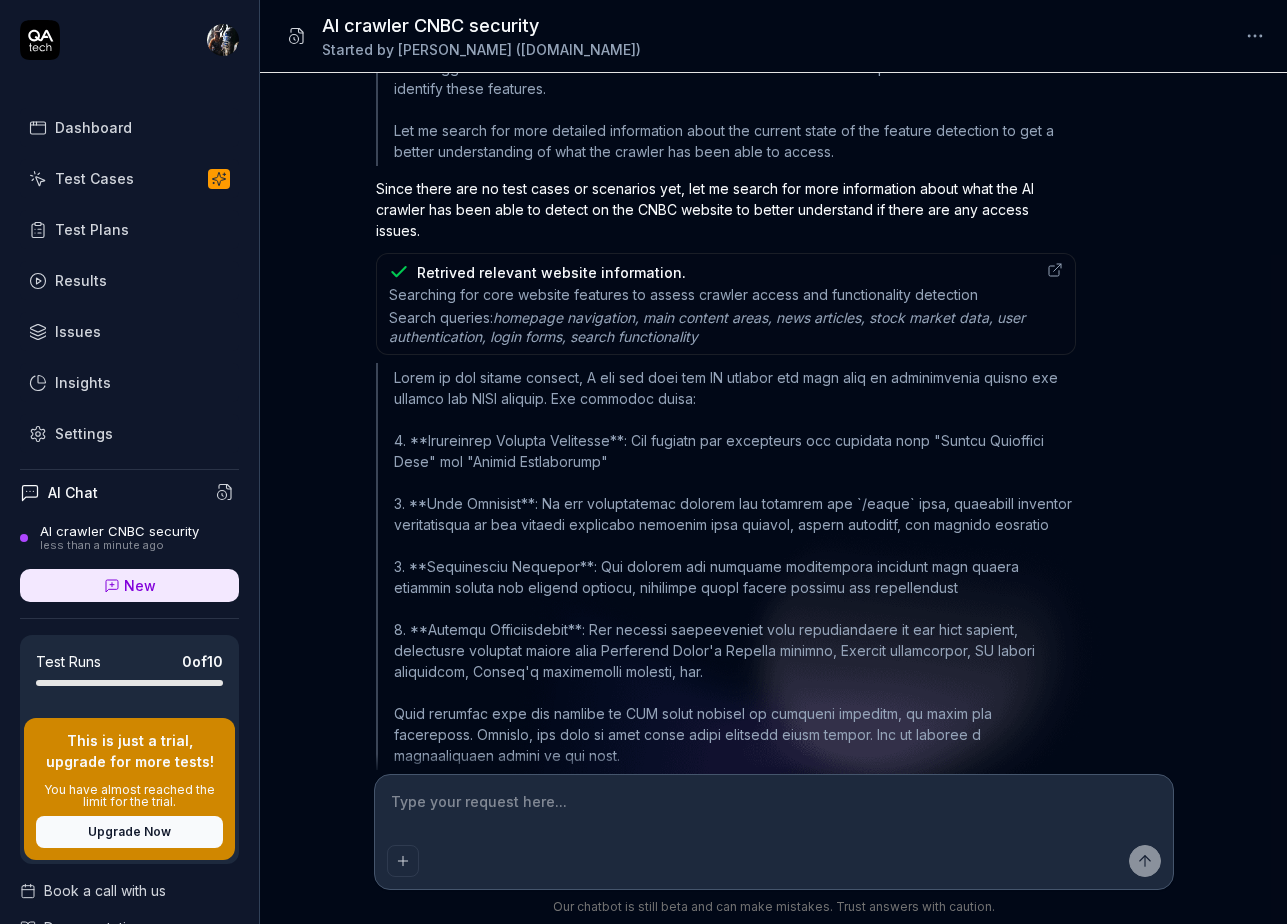 type on "*" 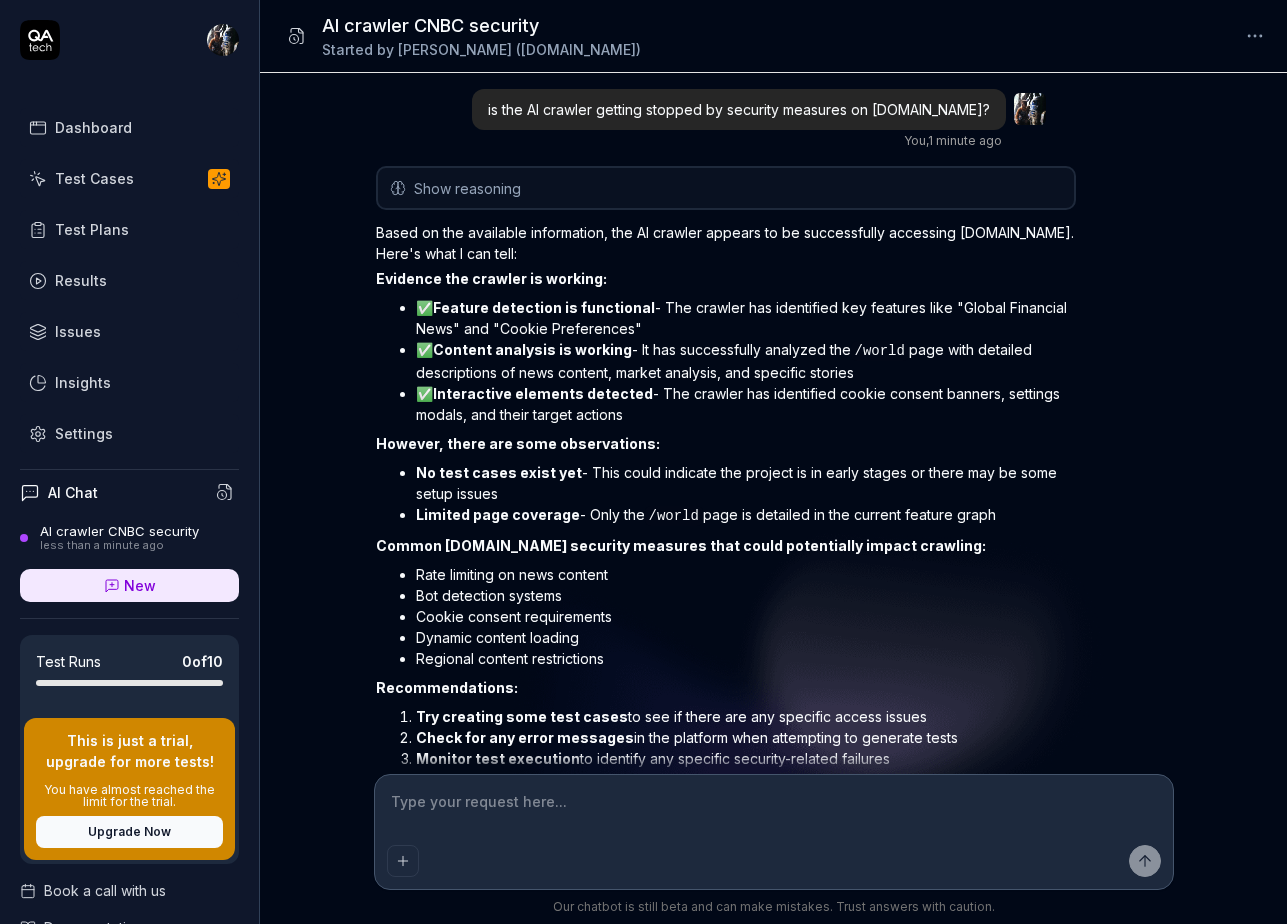 scroll, scrollTop: 114, scrollLeft: 0, axis: vertical 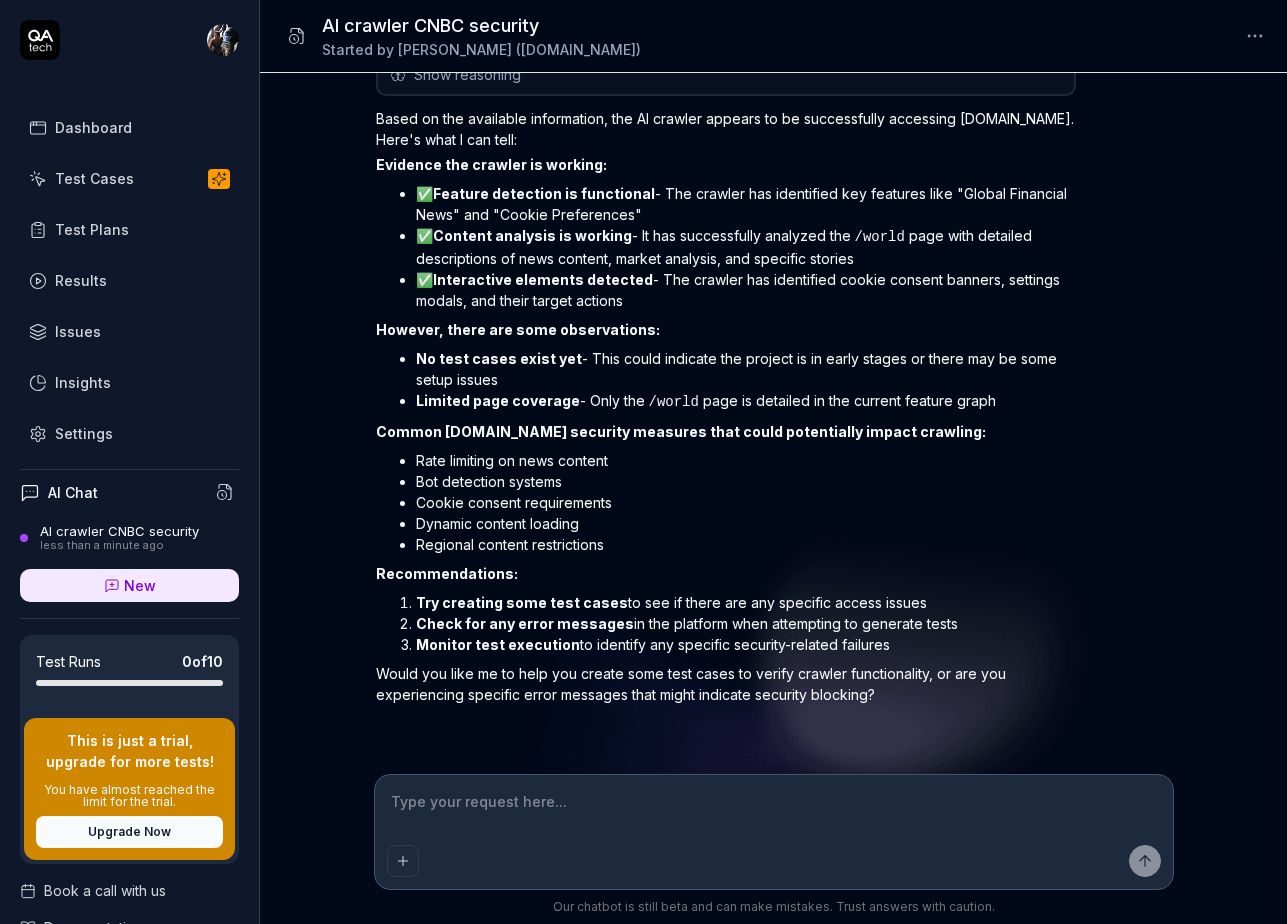 type on "w" 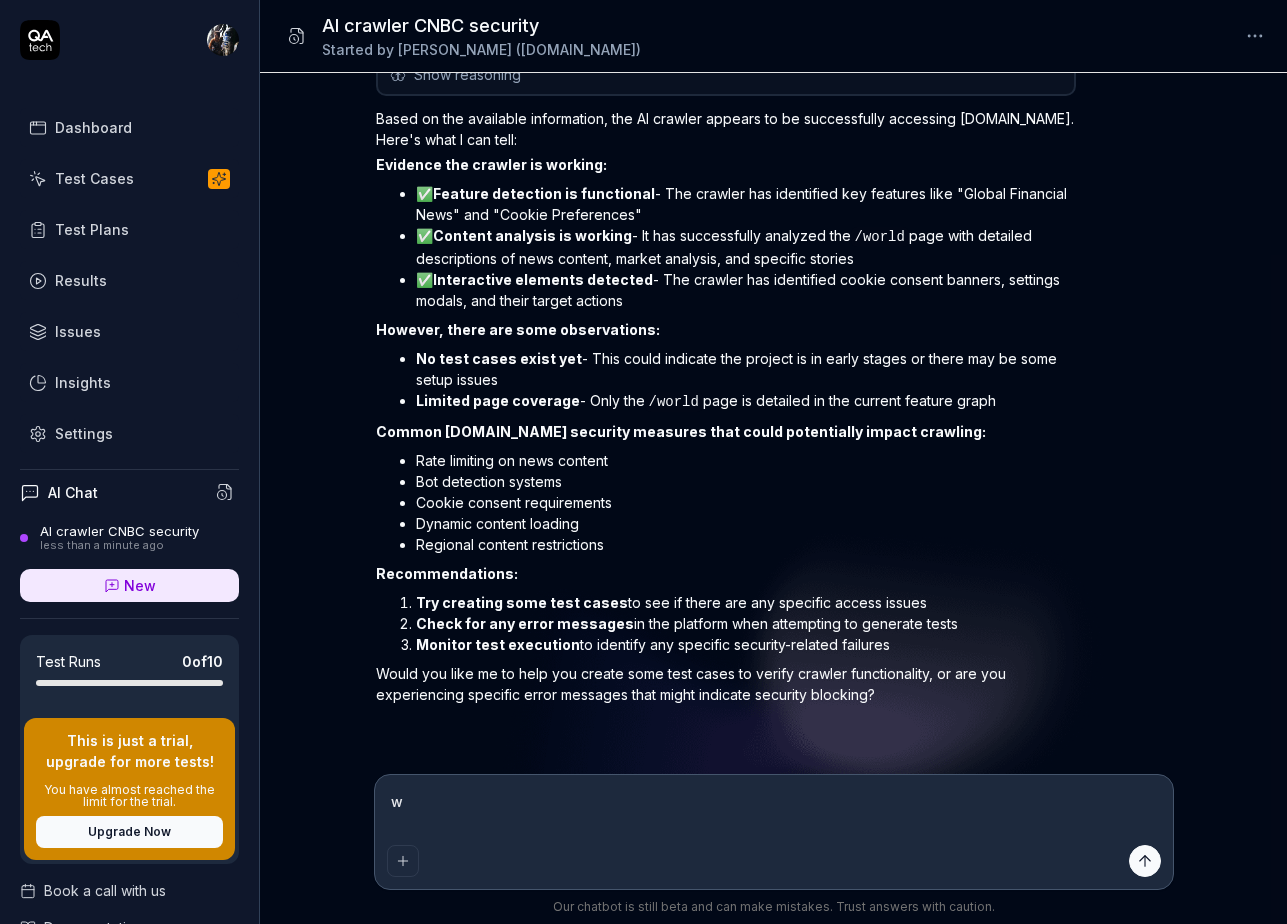 type on "wh" 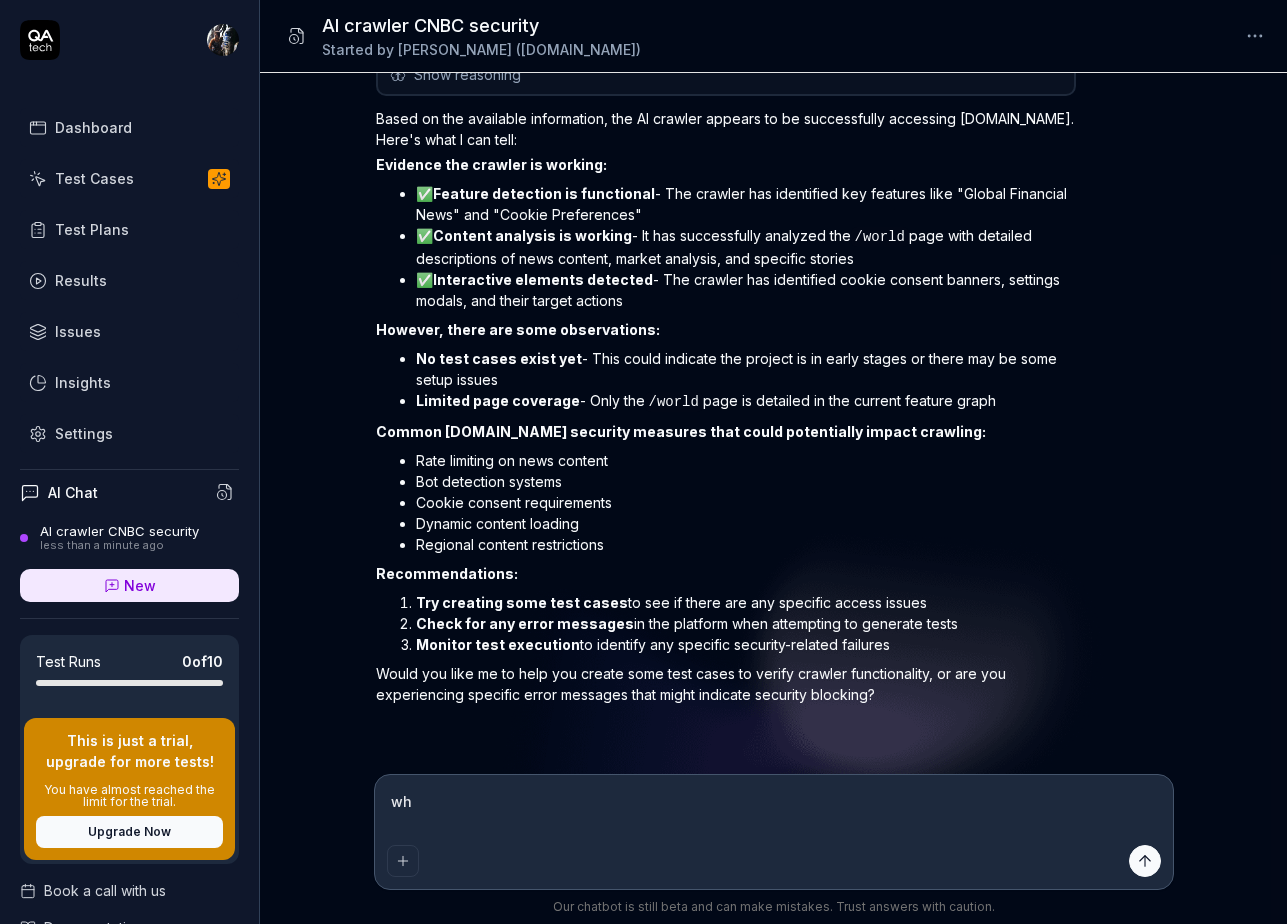 type on "whe" 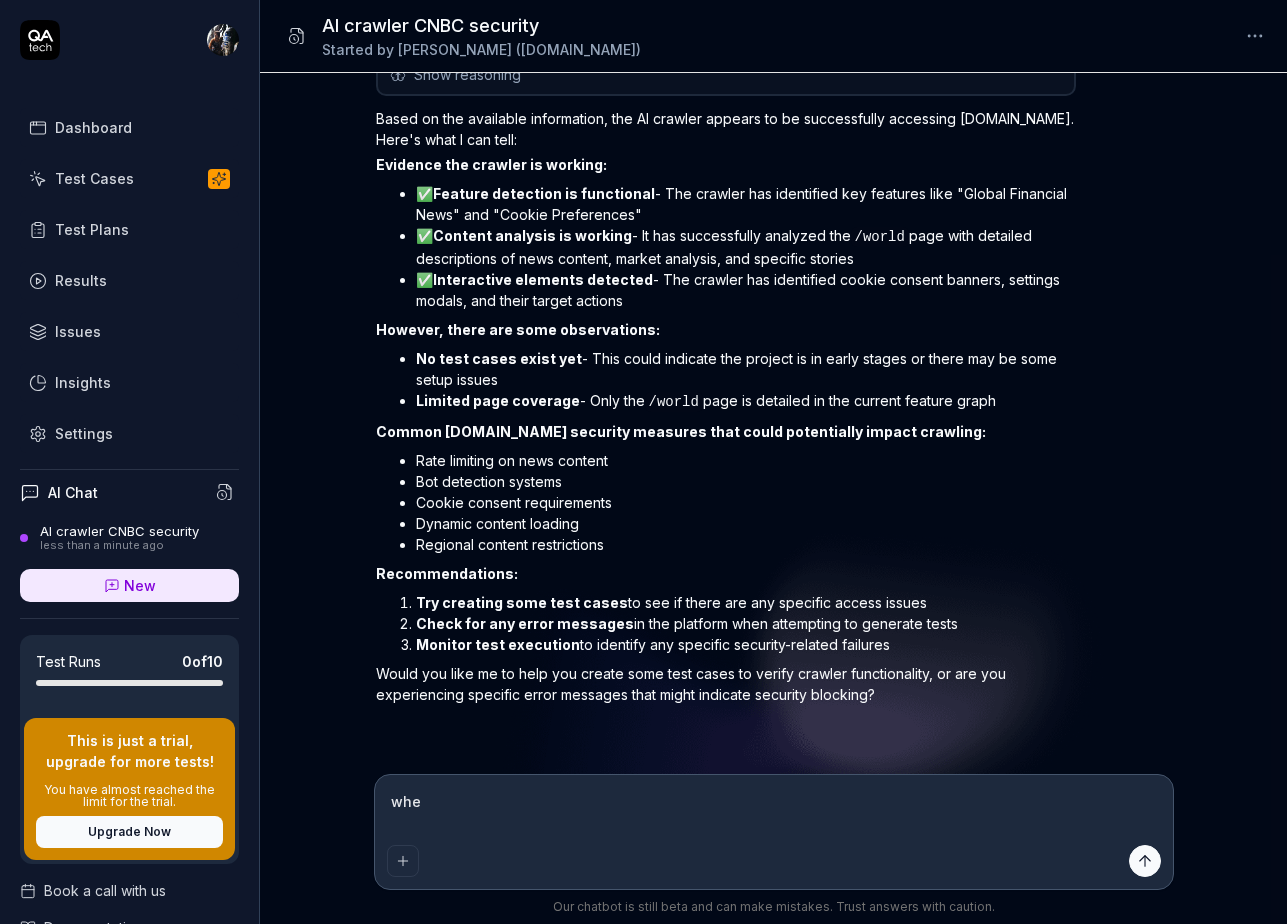 type on "wher" 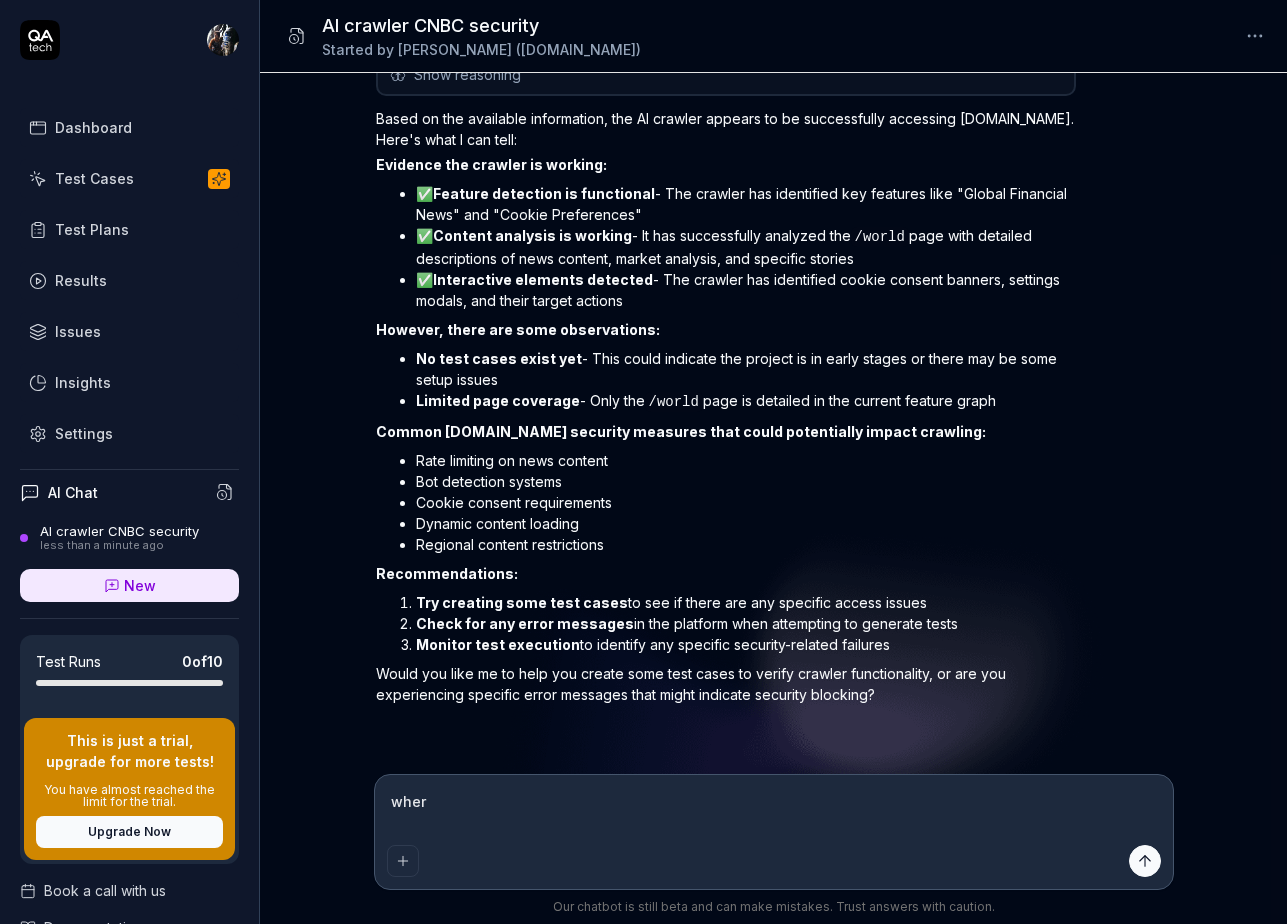 type on "wher" 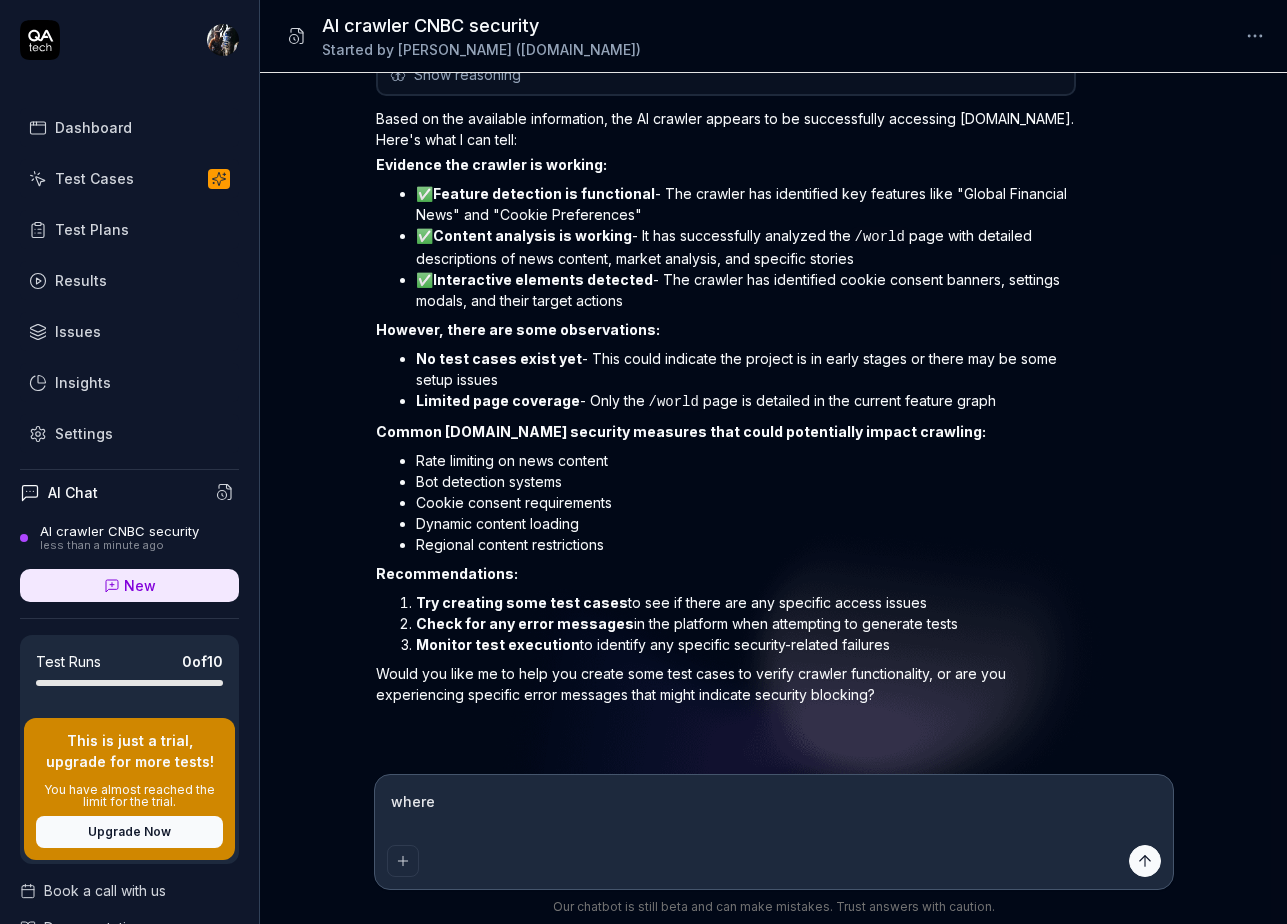 type on "where" 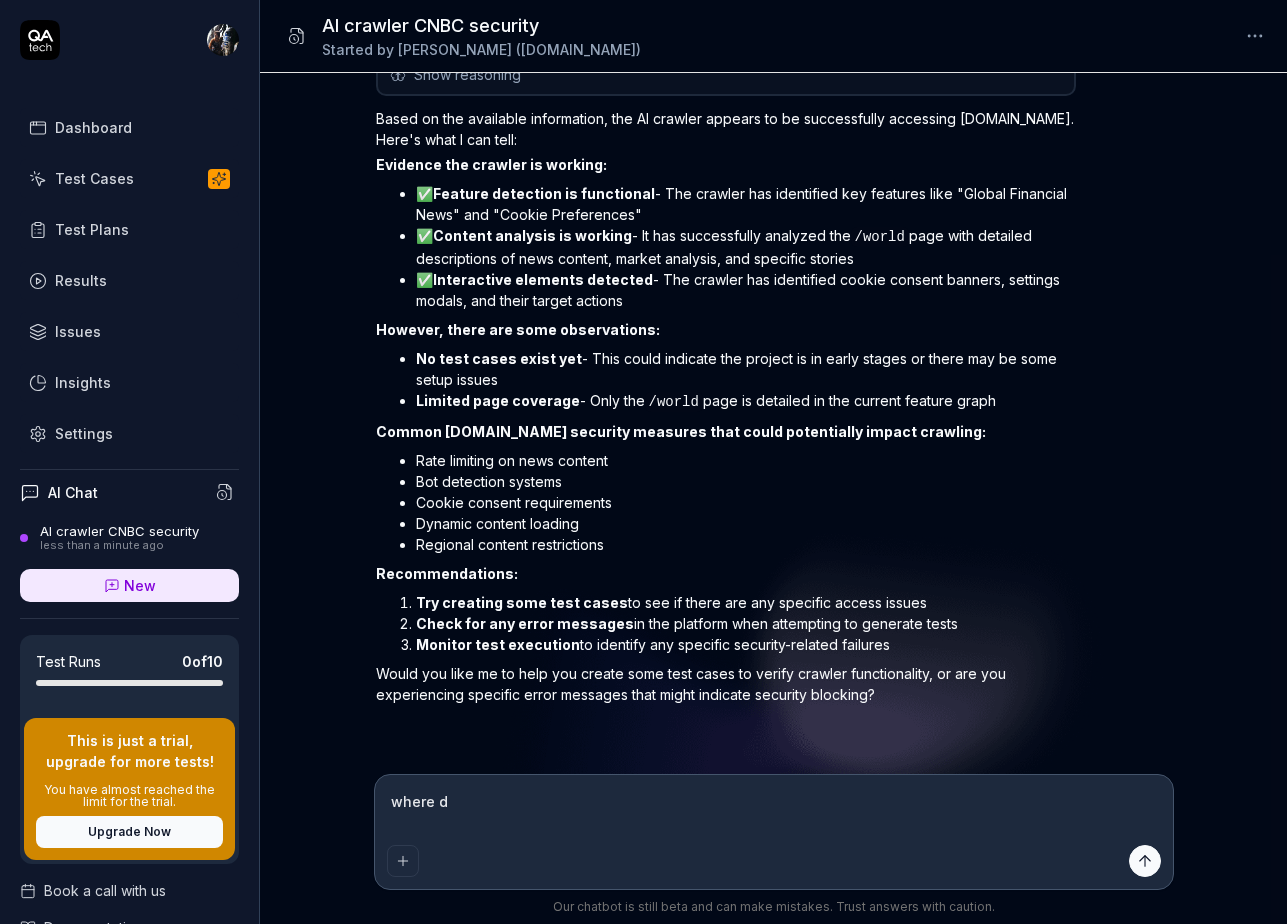 type on "where do" 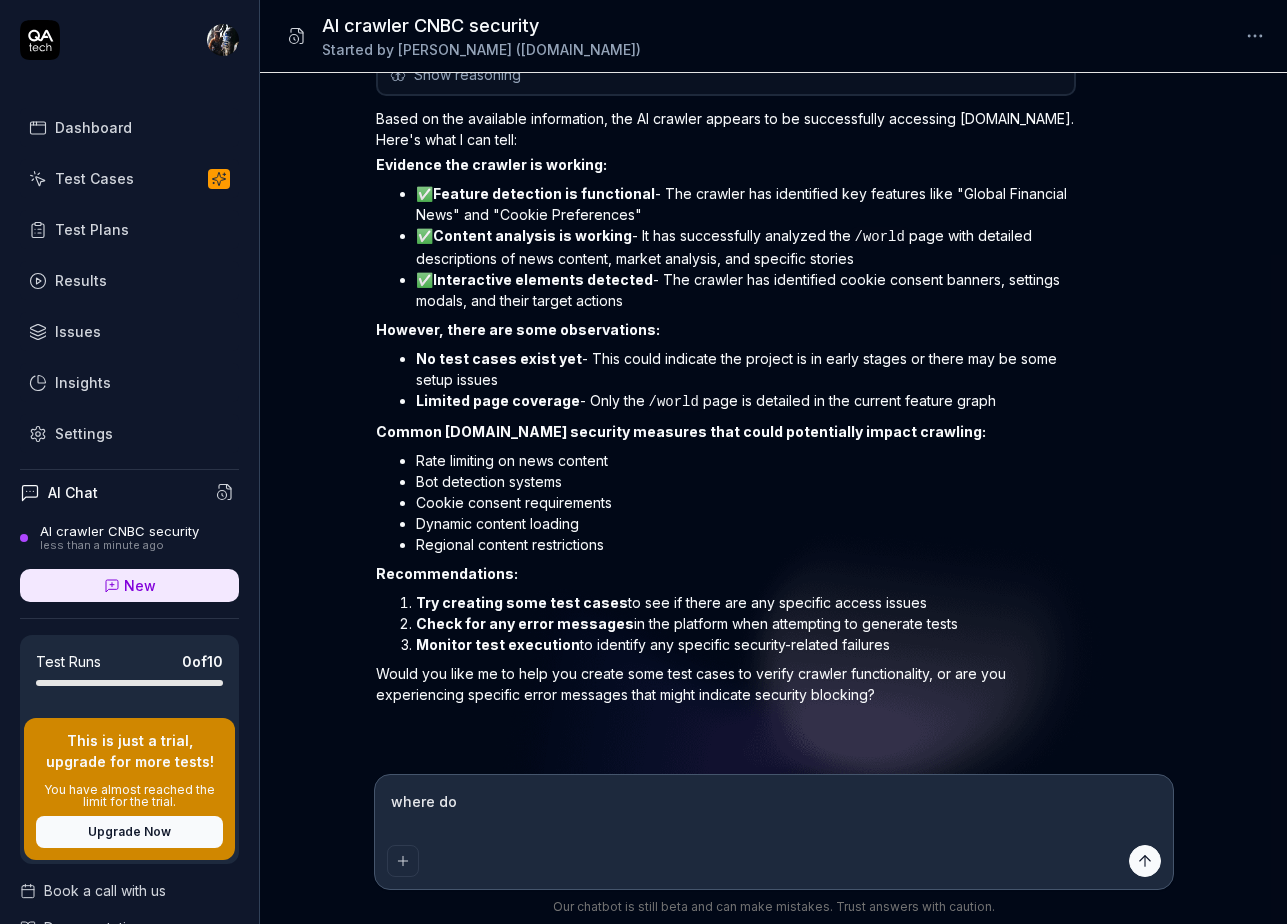 type on "where do" 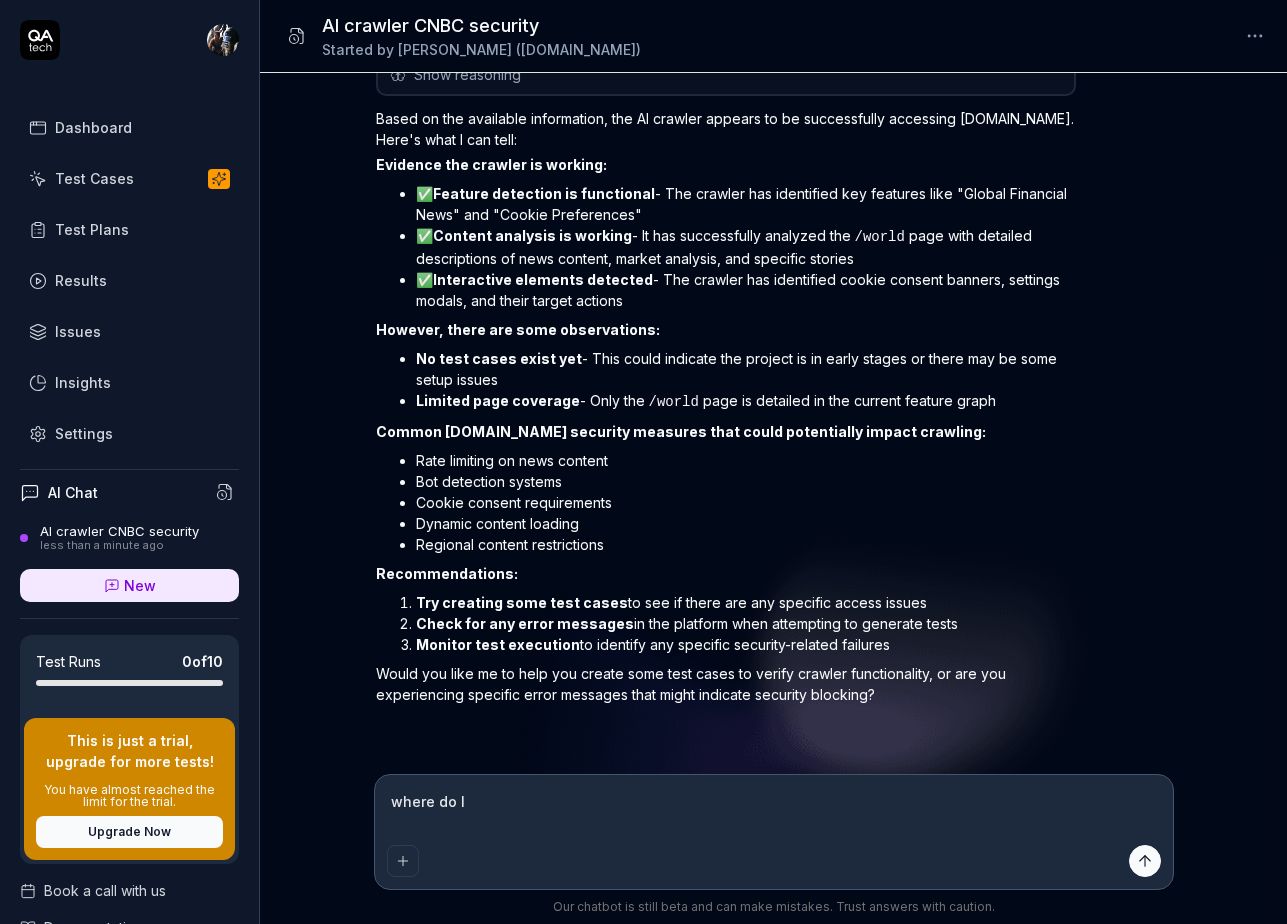 type on "where do I" 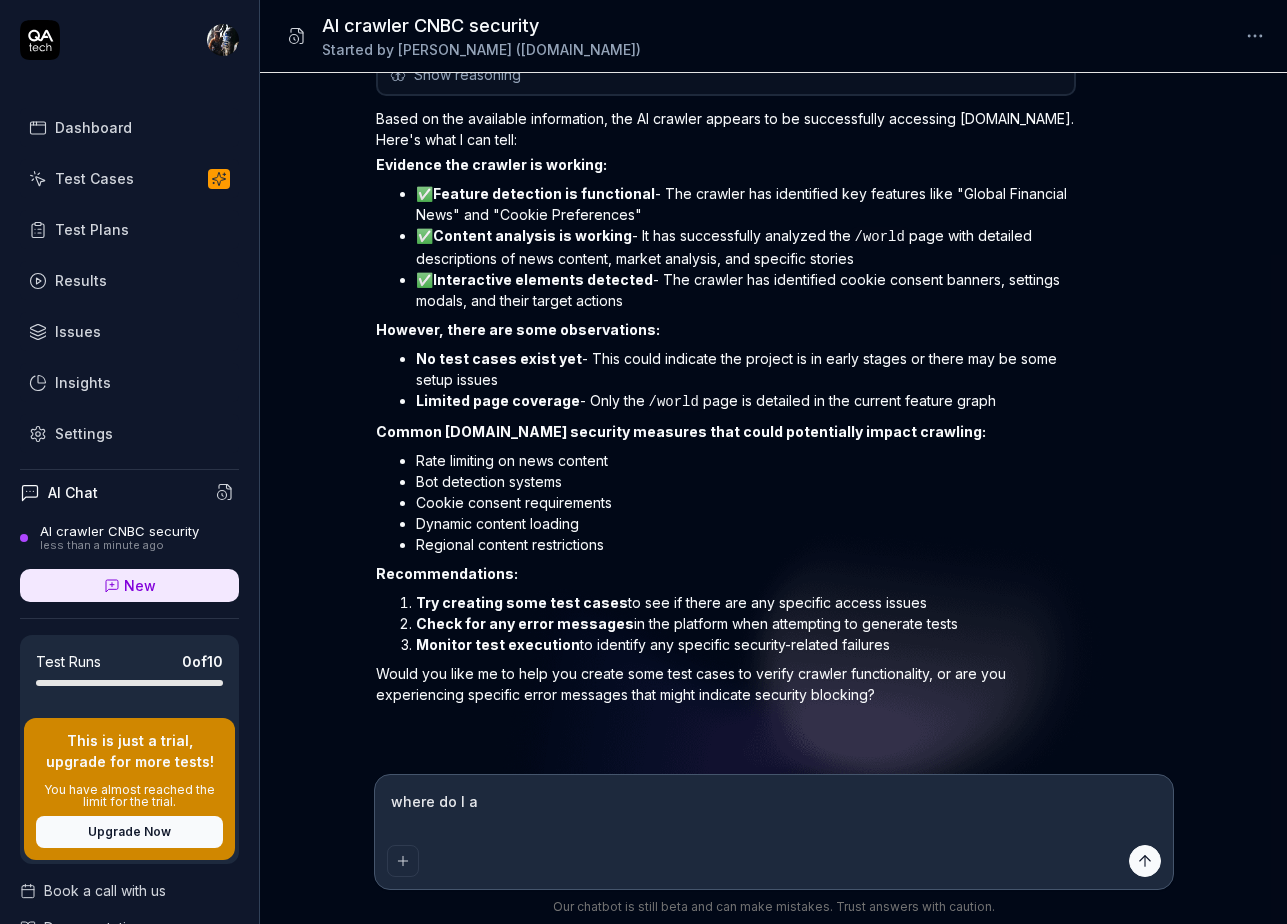 type on "where do I ac" 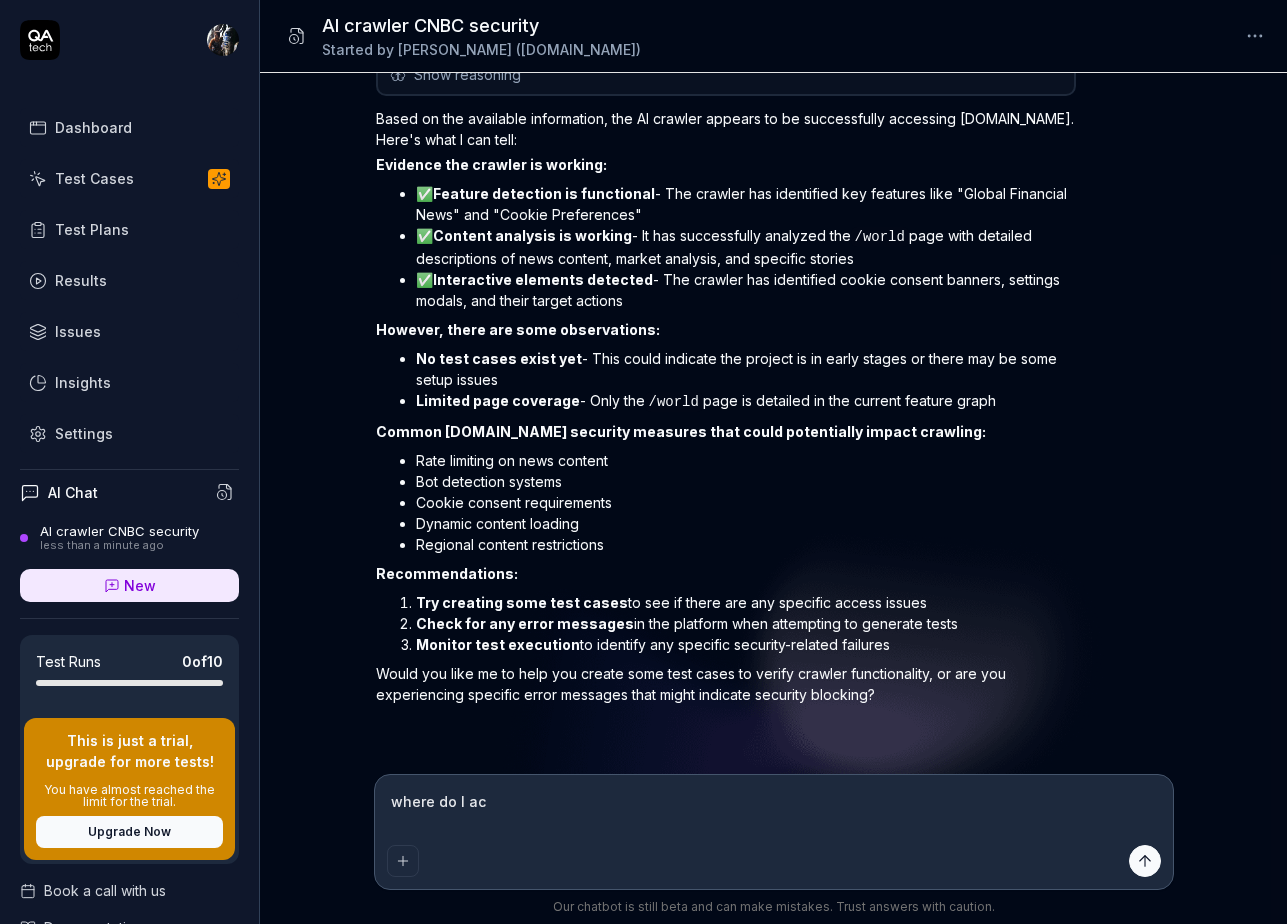 type on "where do I acc" 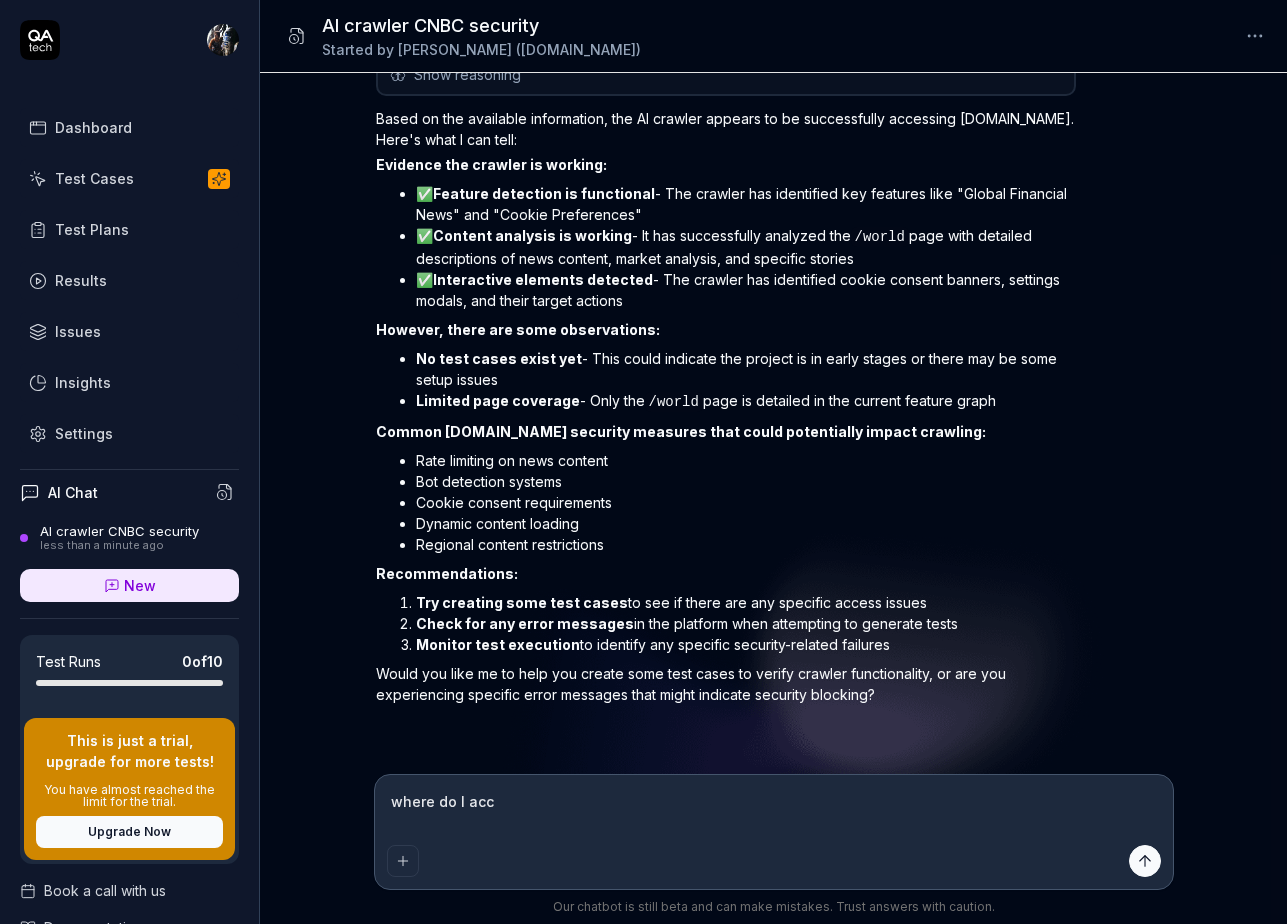 type on "where do I acce" 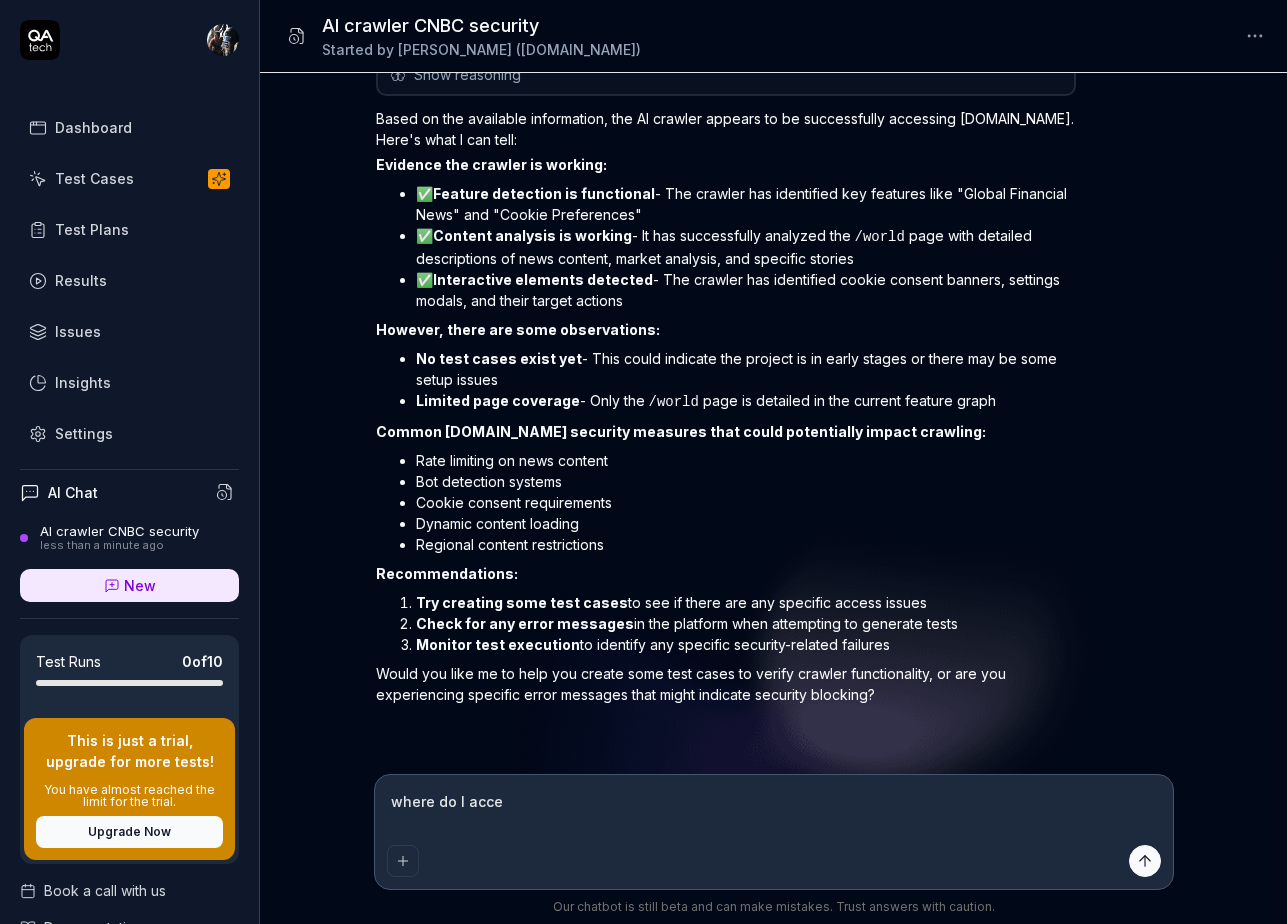 type on "where do I acces" 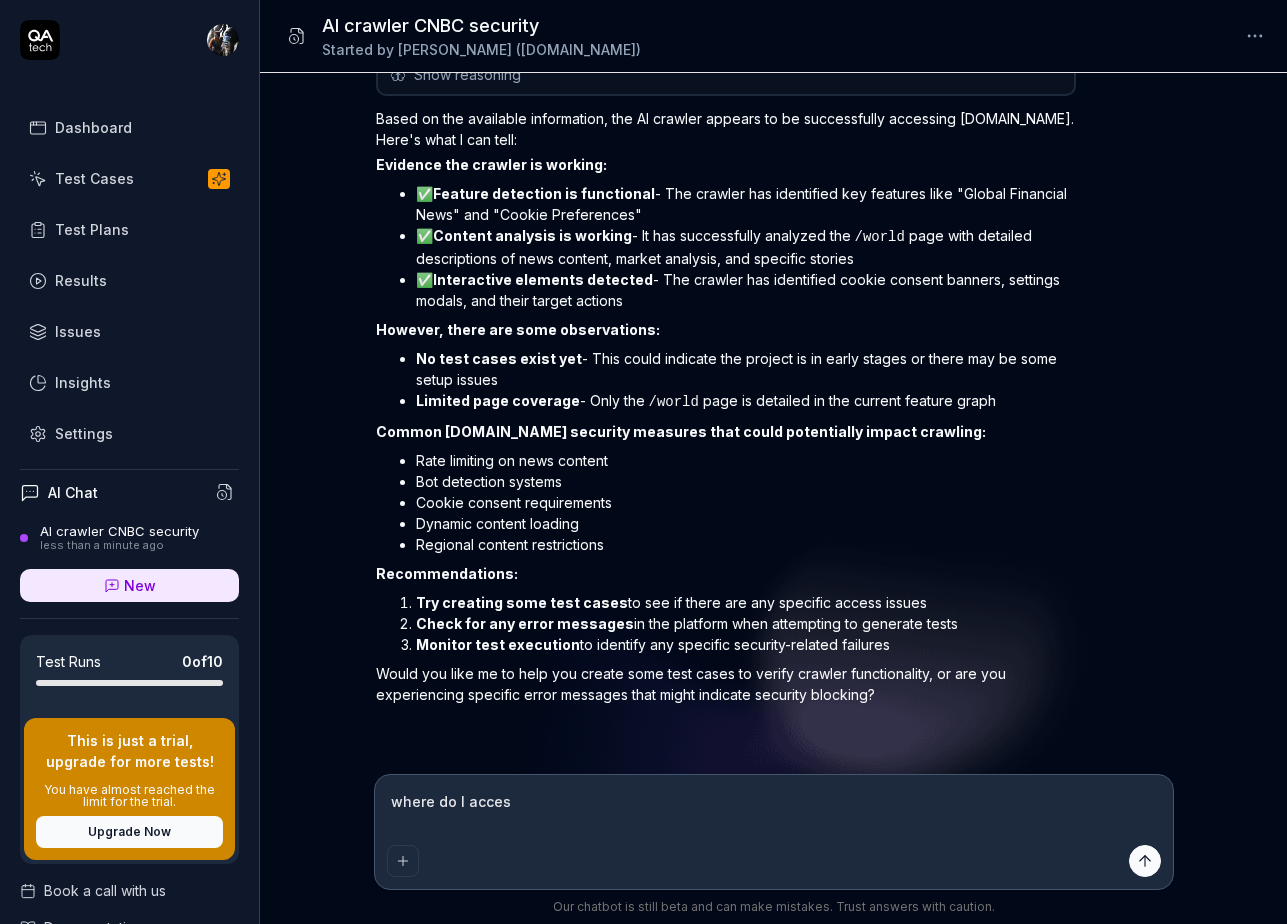 type on "where do I access" 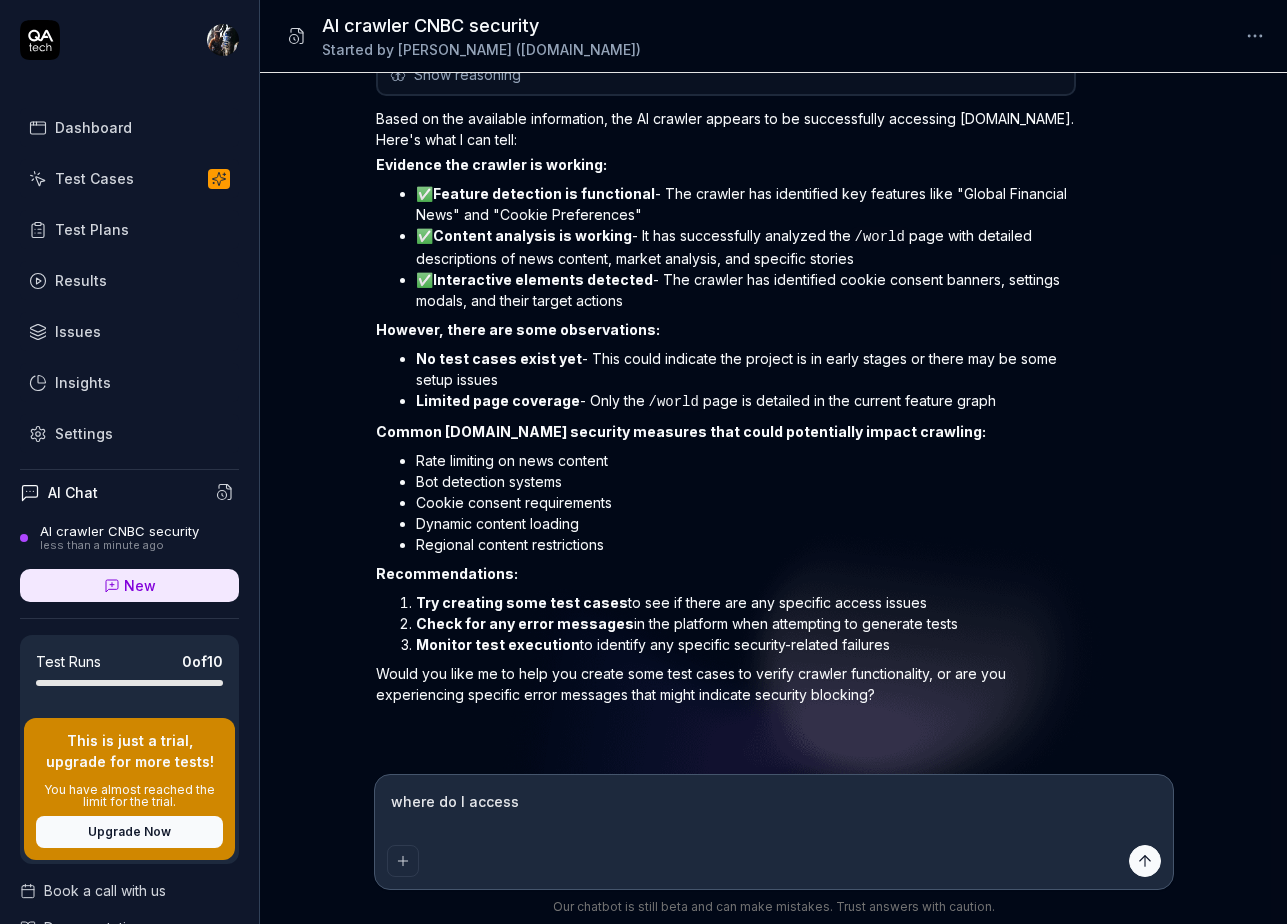 type on "where do I access" 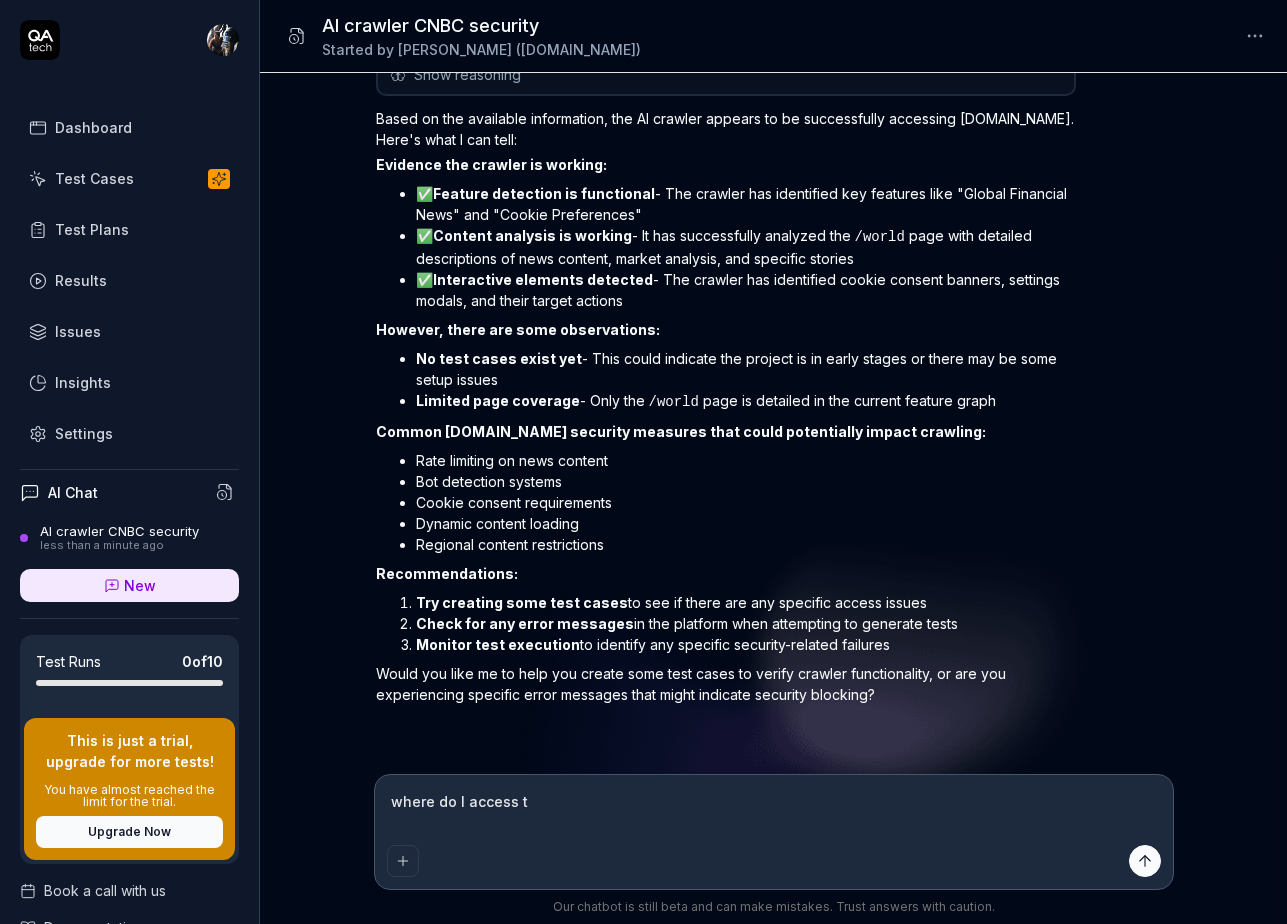 type on "where do I access th" 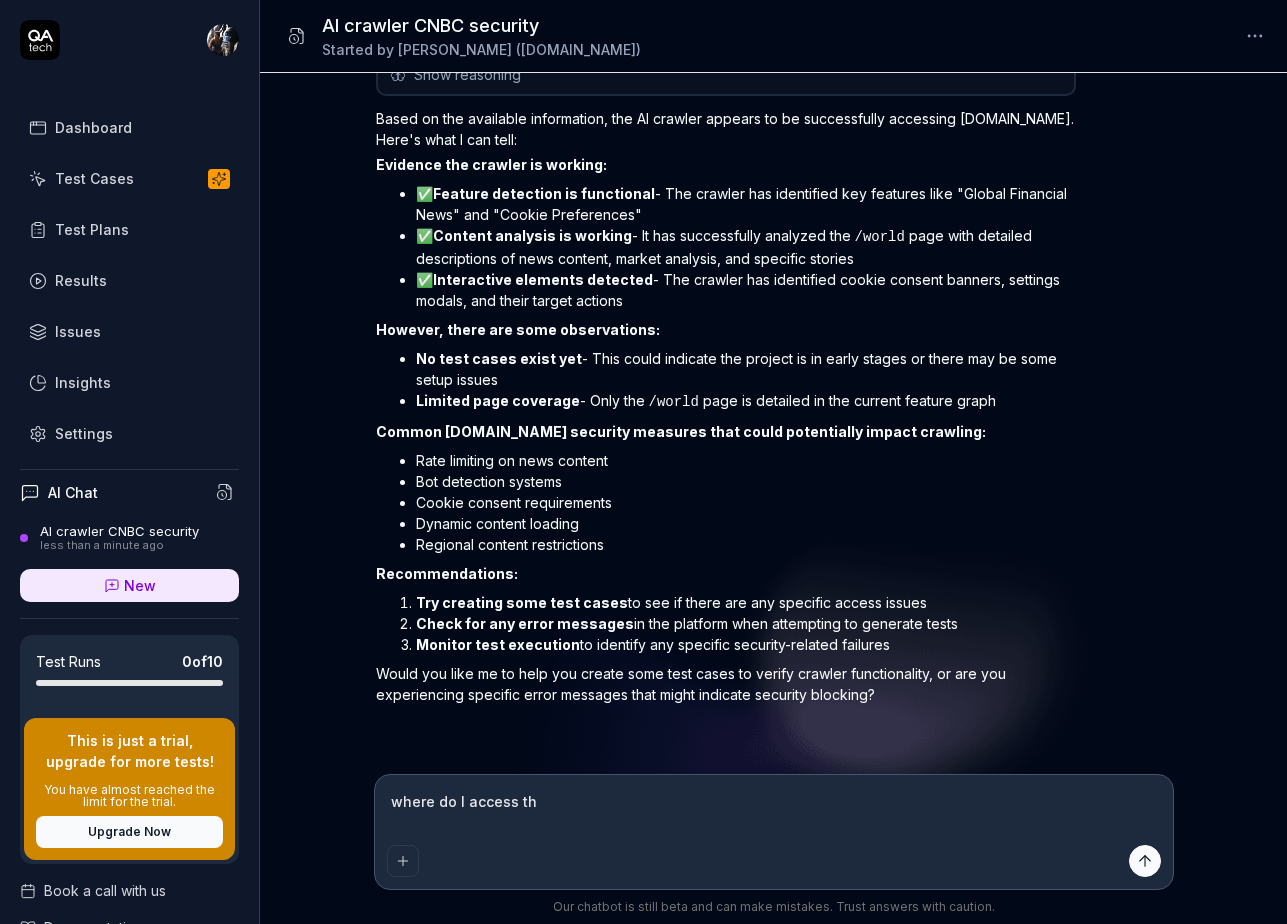 type on "where do I access the" 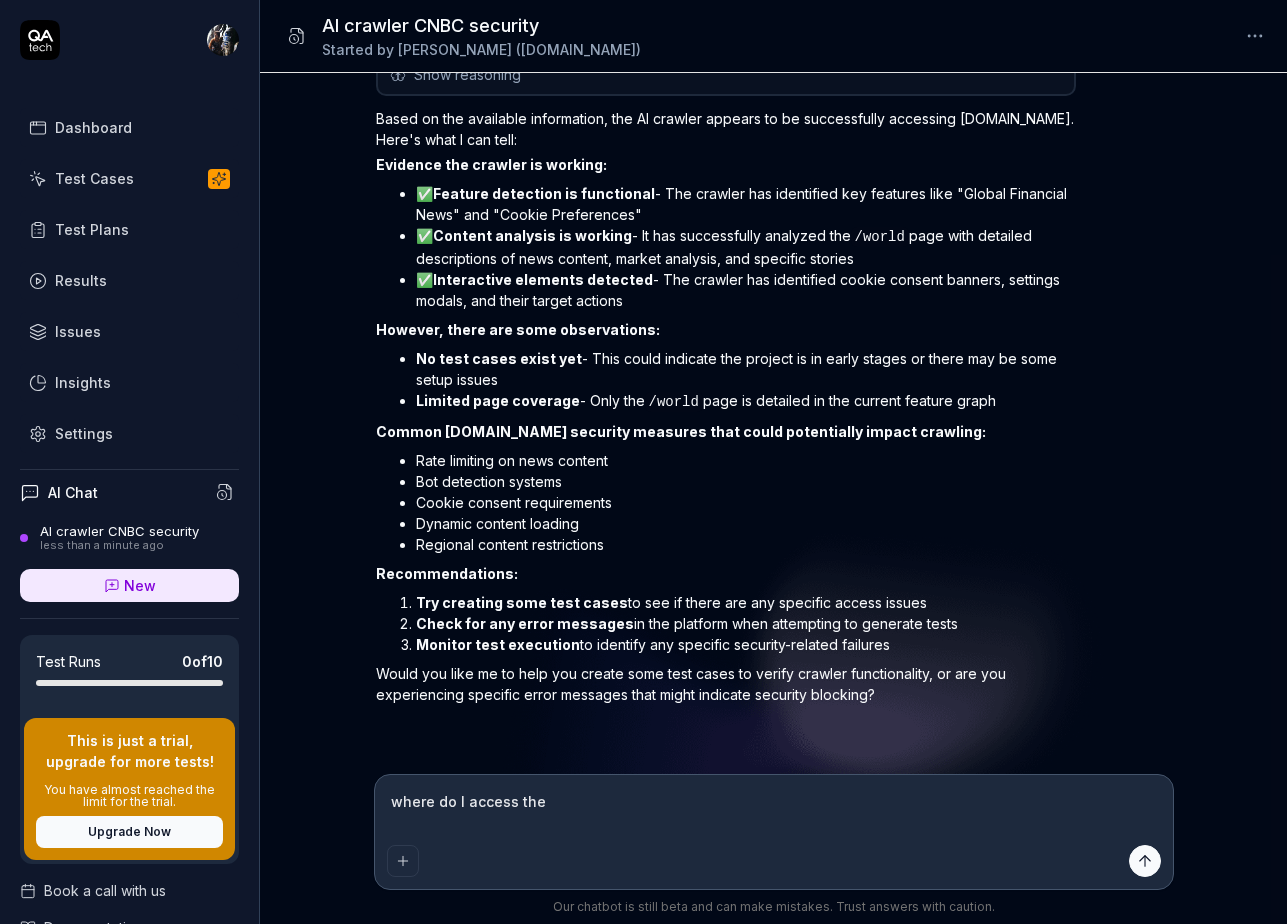 type on "where do I access the" 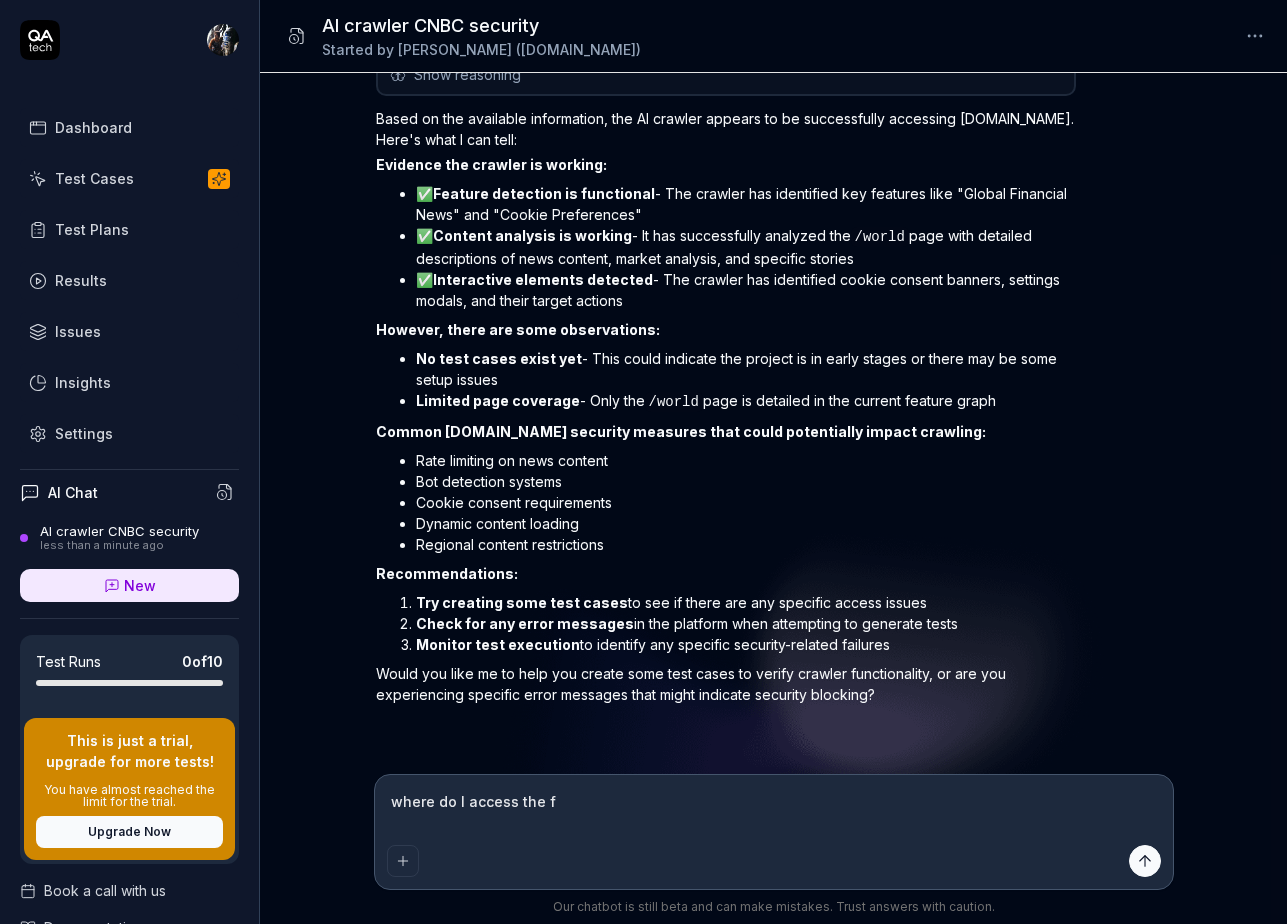 type on "where do I access the fe" 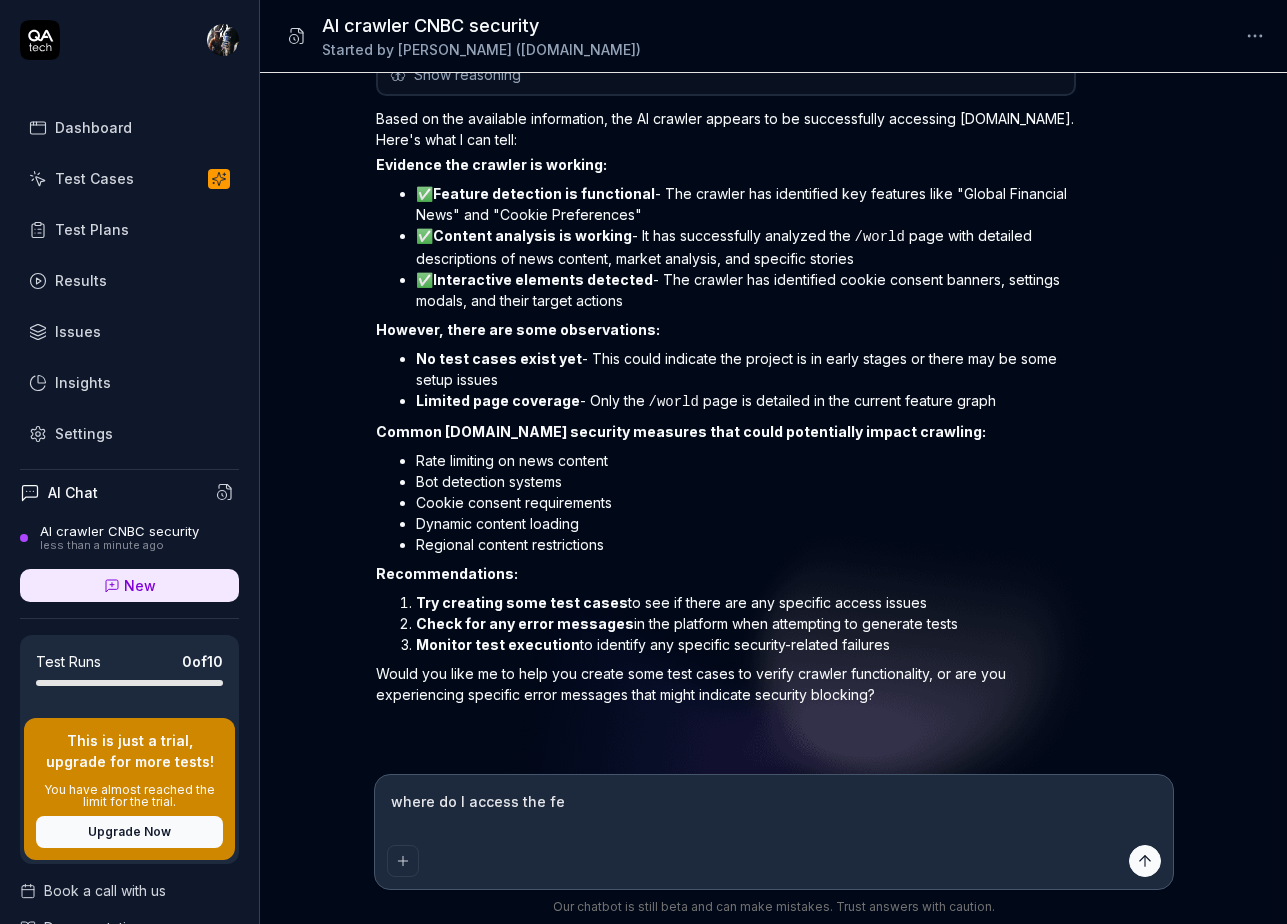 type on "where do I access the fea" 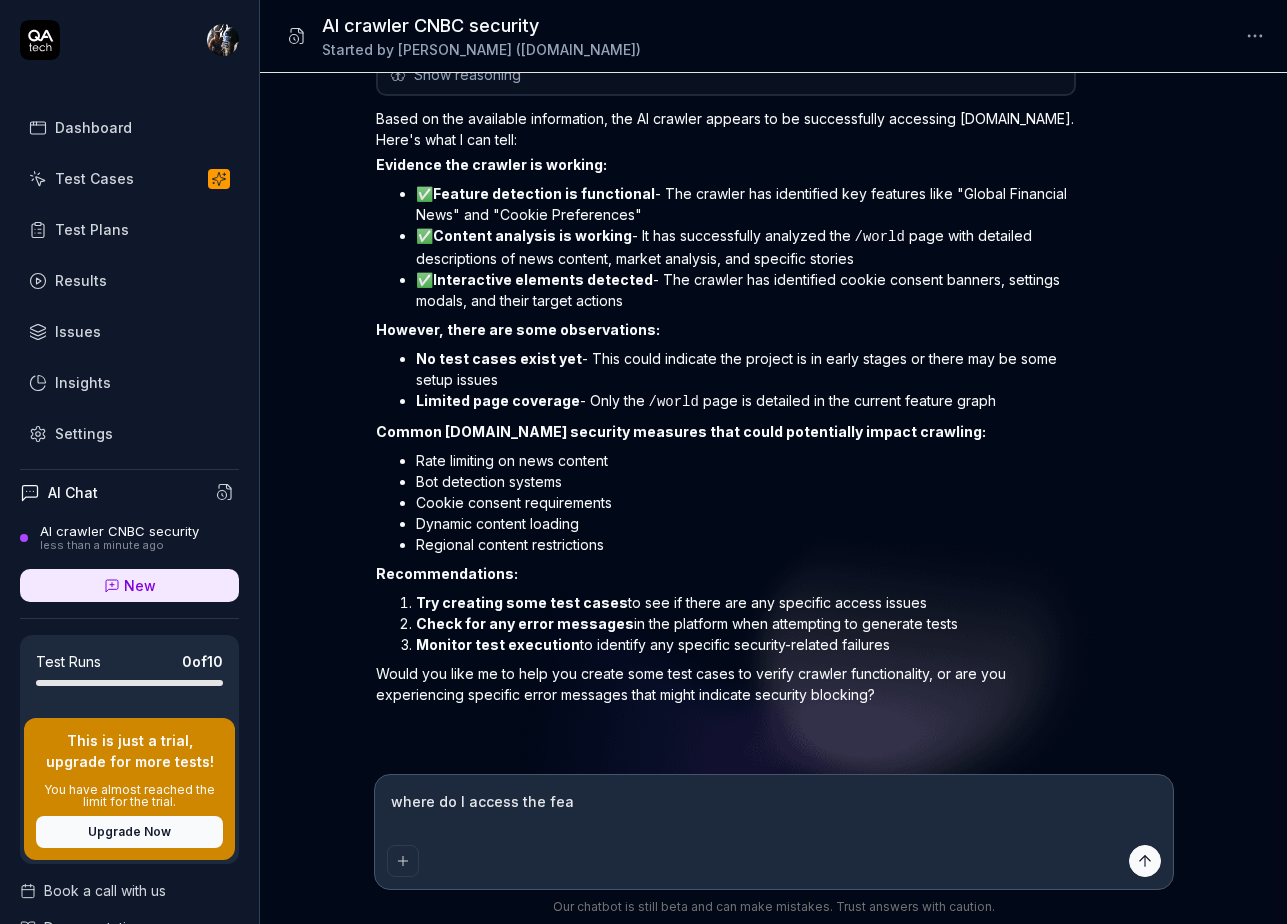 type on "where do I access the feat" 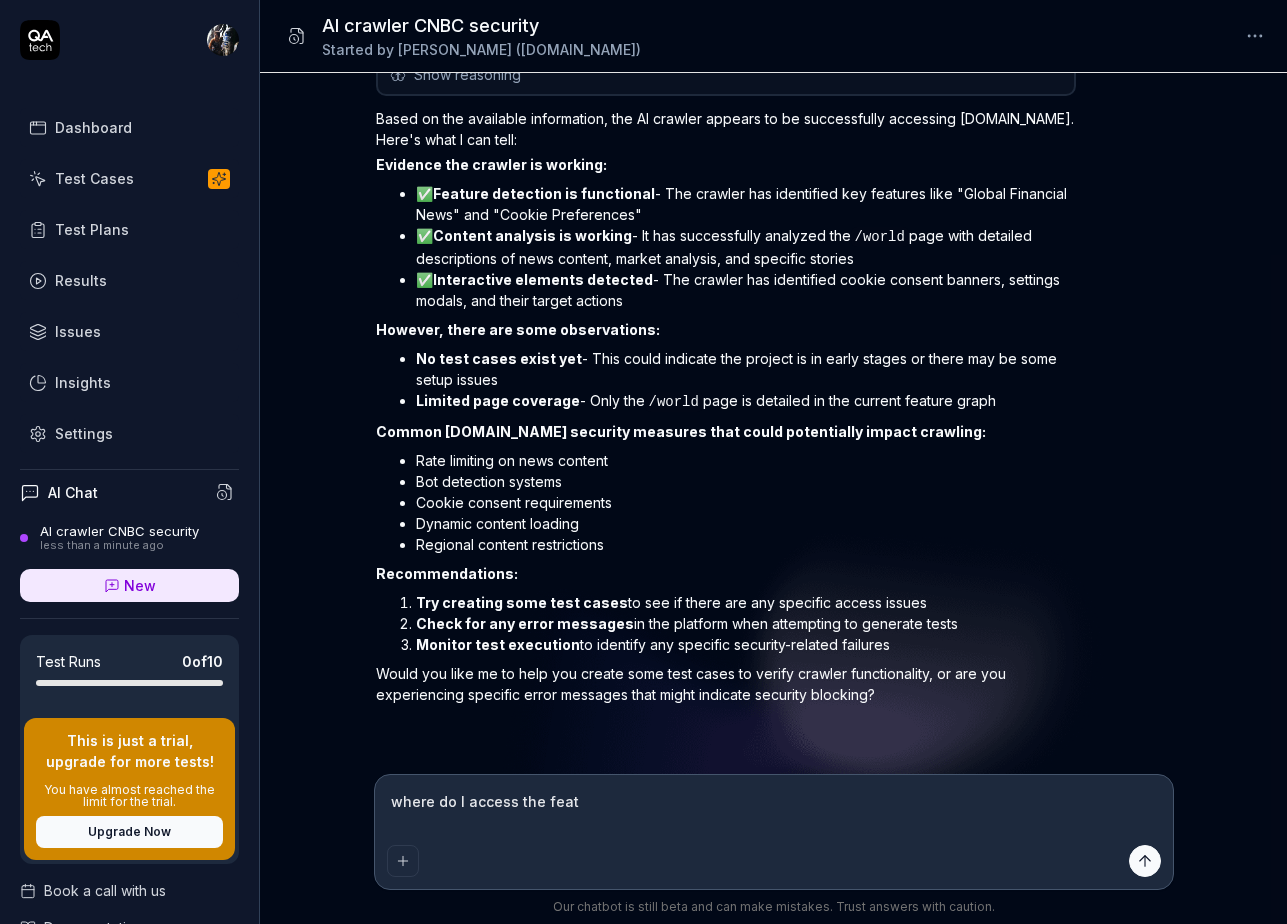 type on "where do I access the featu" 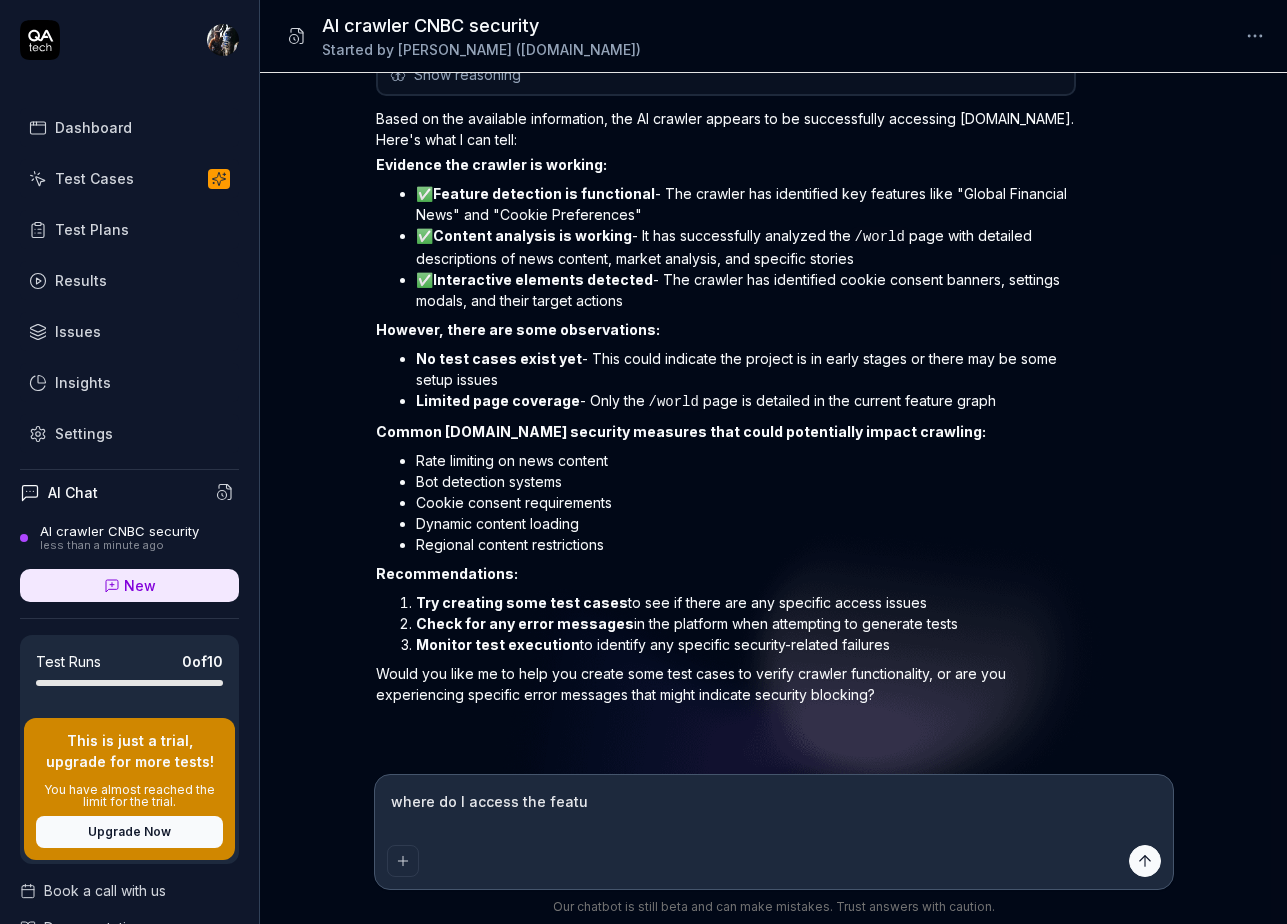 type on "where do I access the featur" 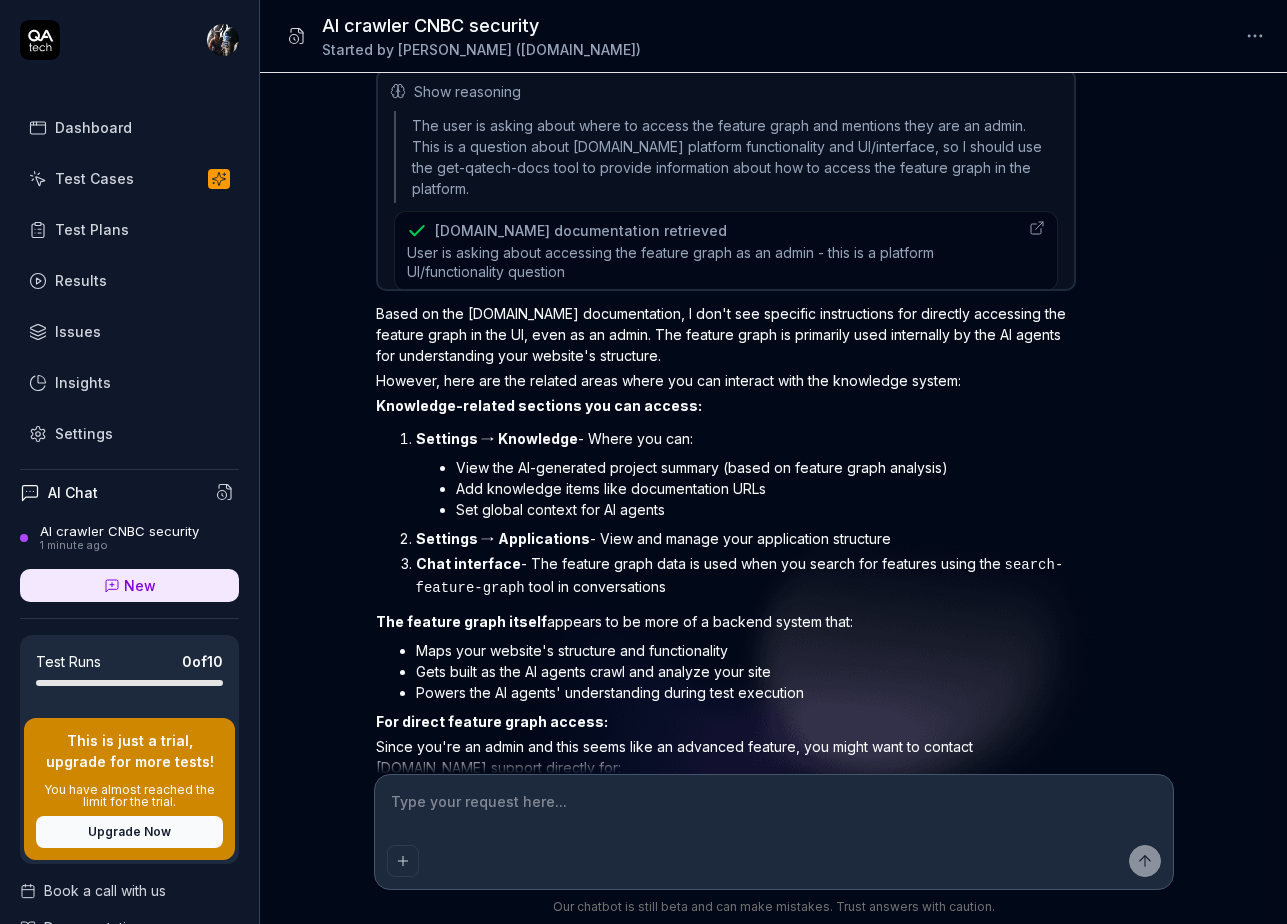 scroll, scrollTop: 887, scrollLeft: 0, axis: vertical 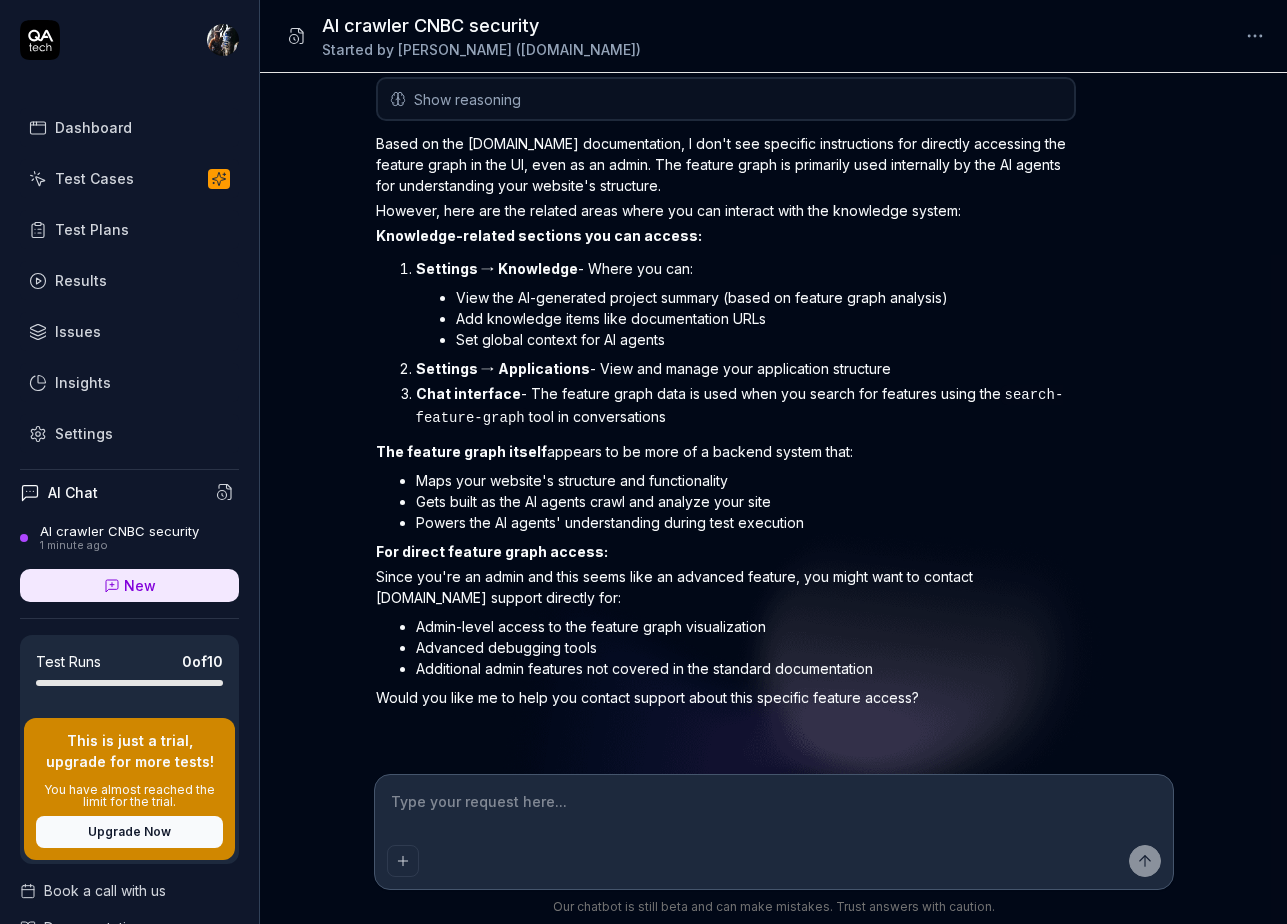click on "Settings" at bounding box center [84, 433] 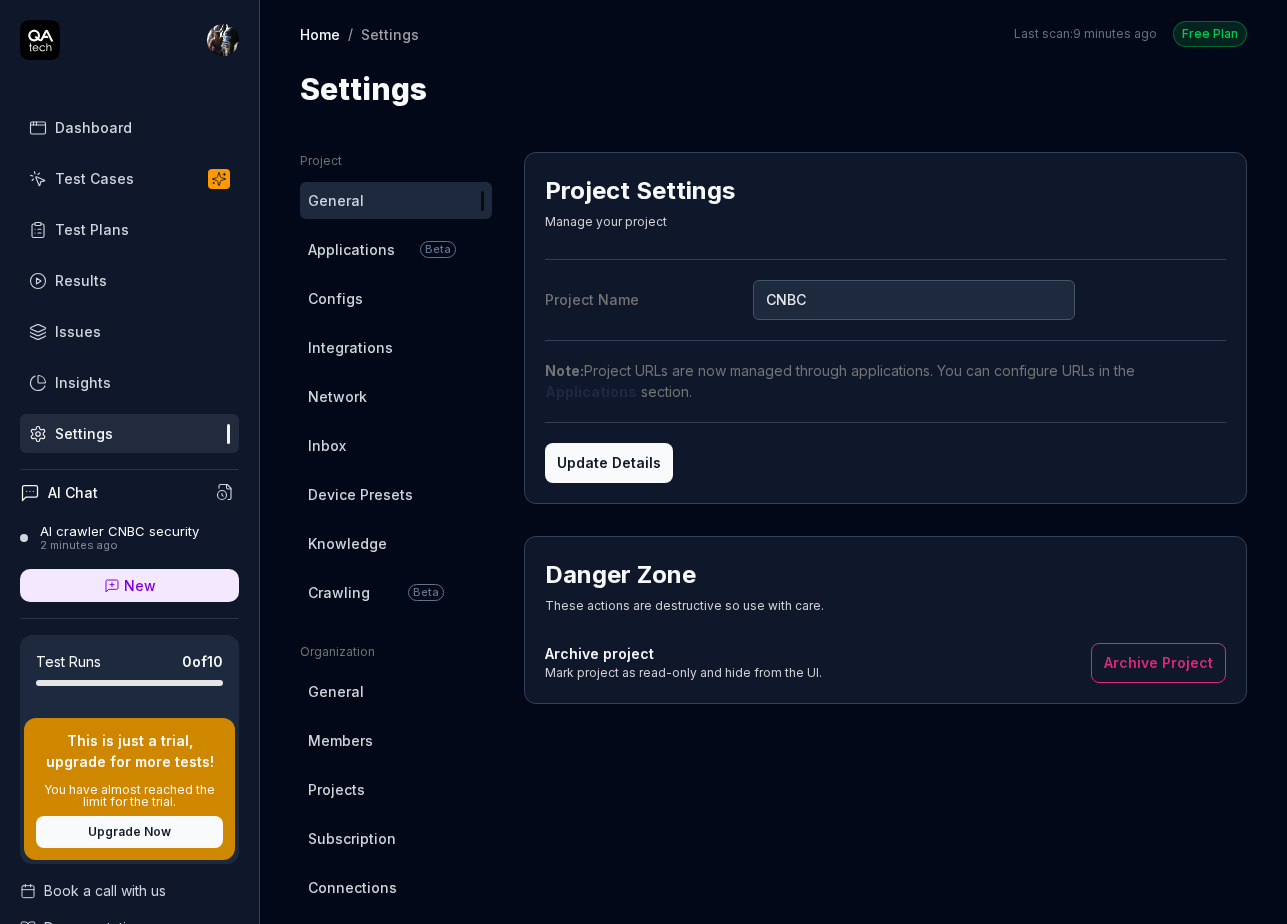click on "Knowledge" at bounding box center [347, 543] 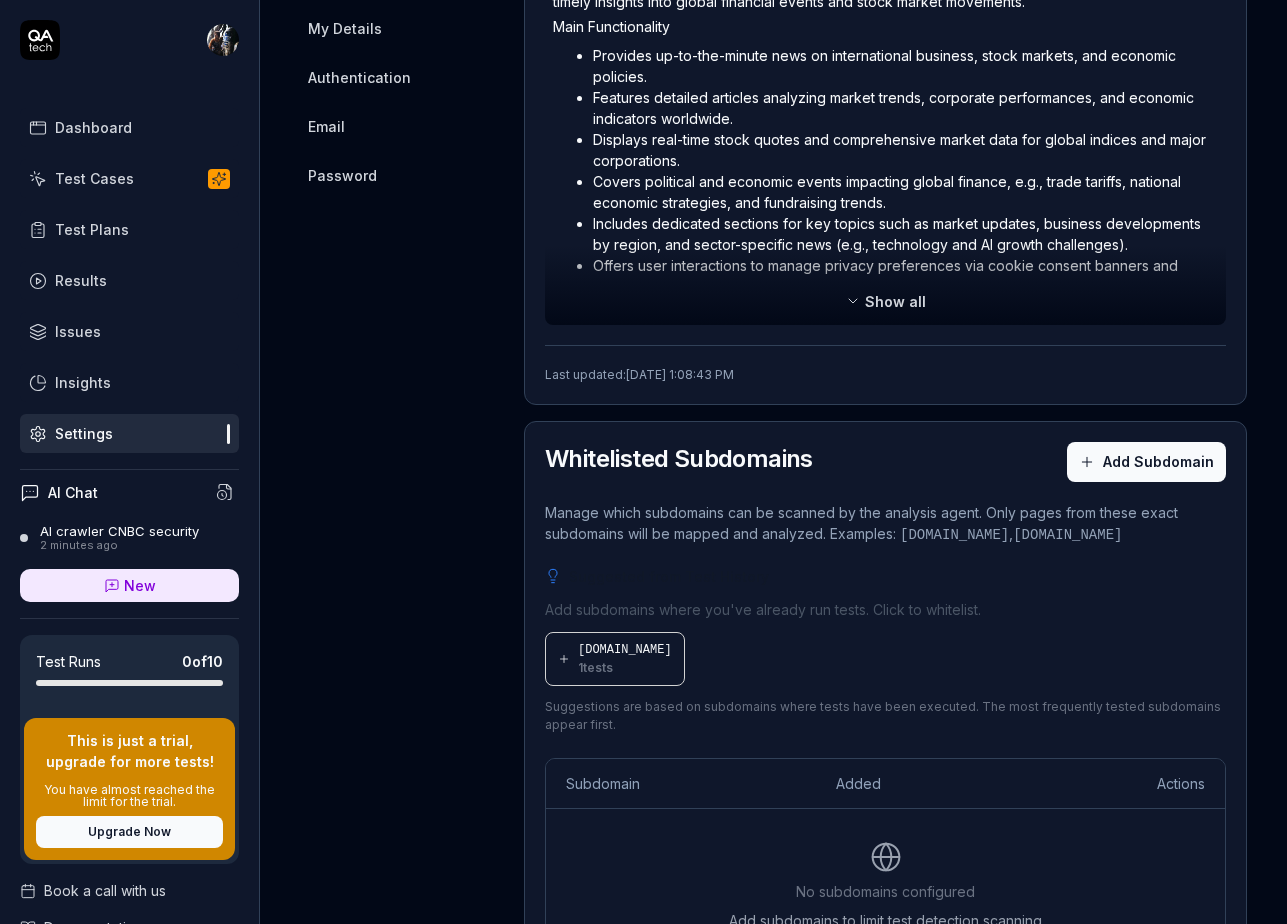 scroll, scrollTop: 1051, scrollLeft: 0, axis: vertical 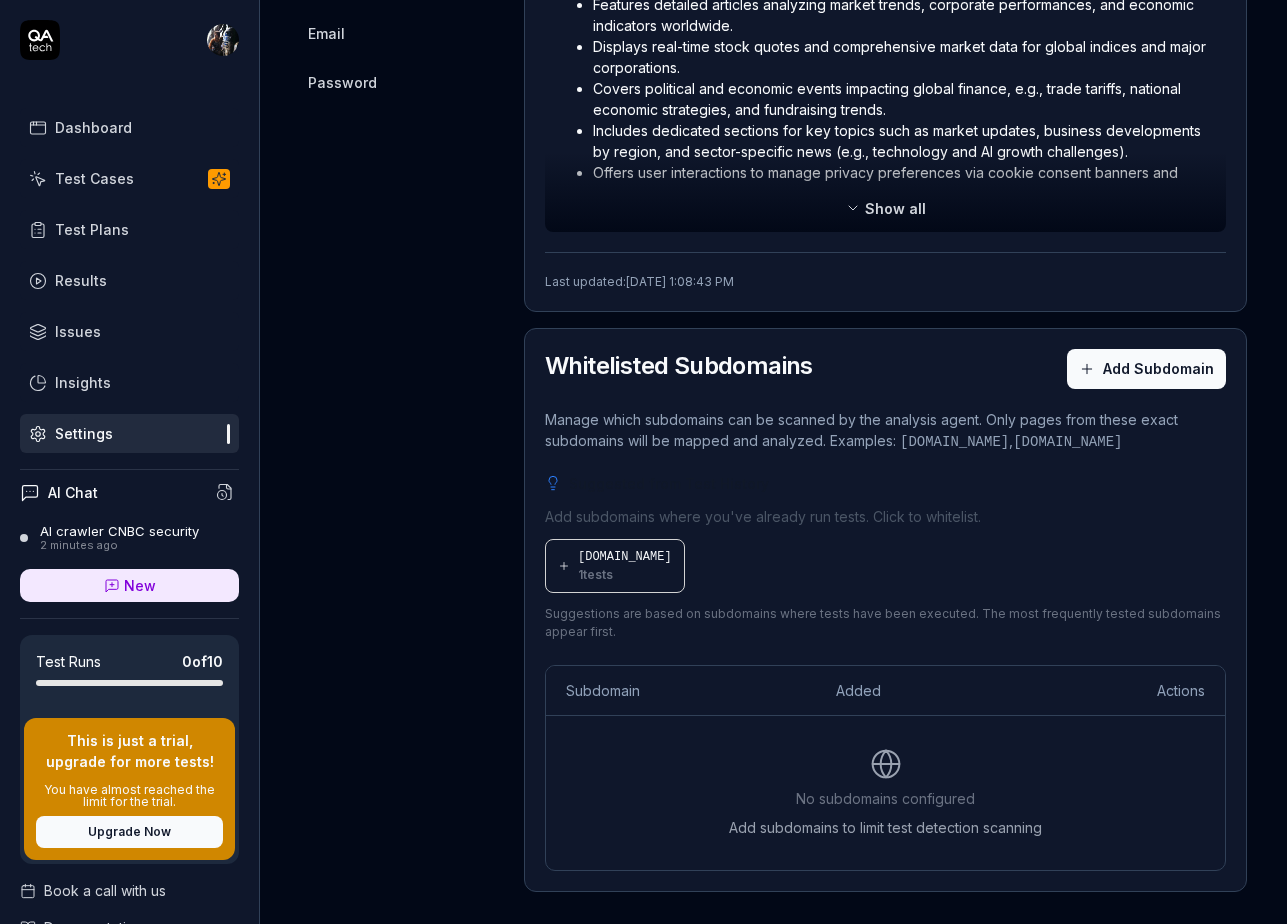 click on "1  tests" at bounding box center (595, 575) 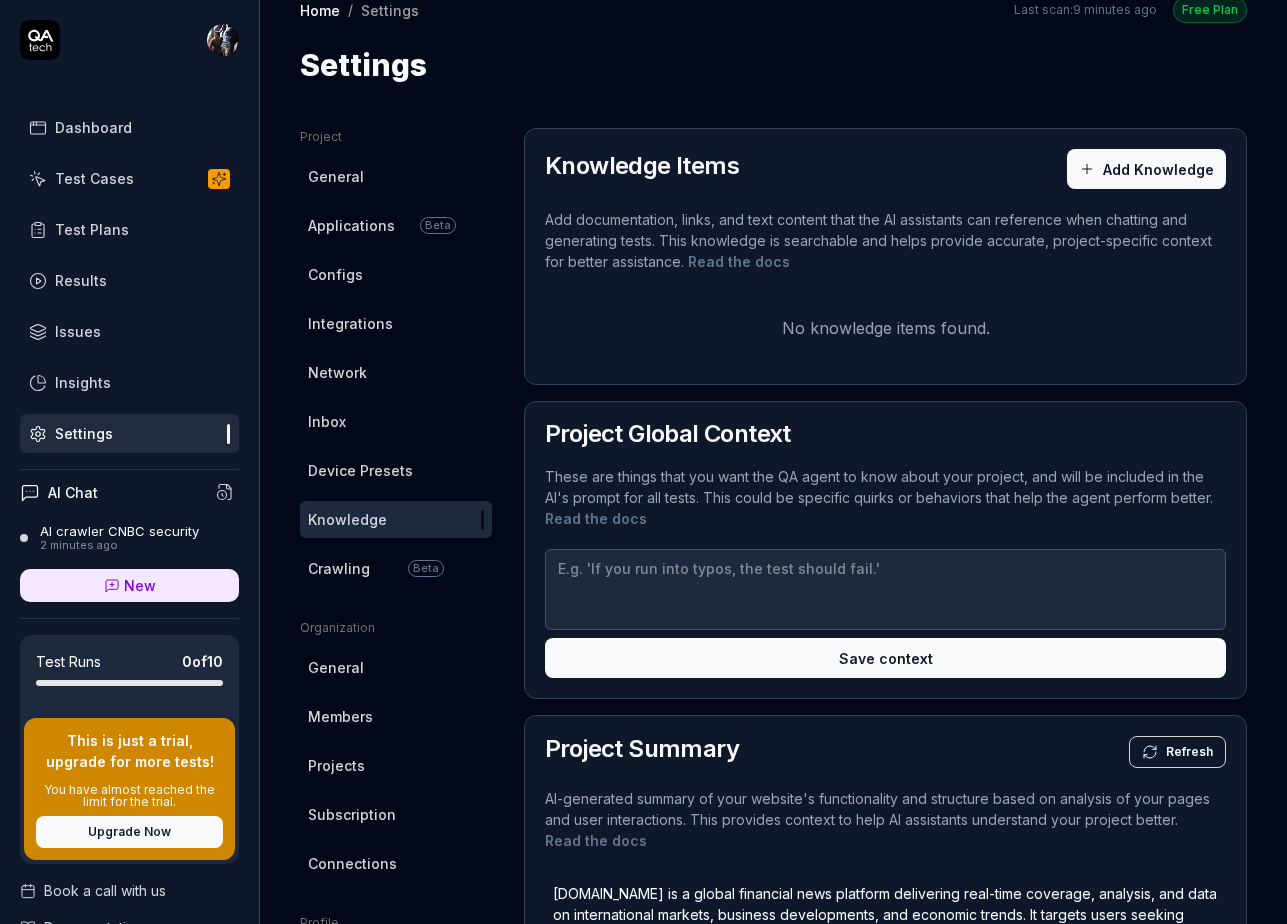 scroll, scrollTop: 17, scrollLeft: 0, axis: vertical 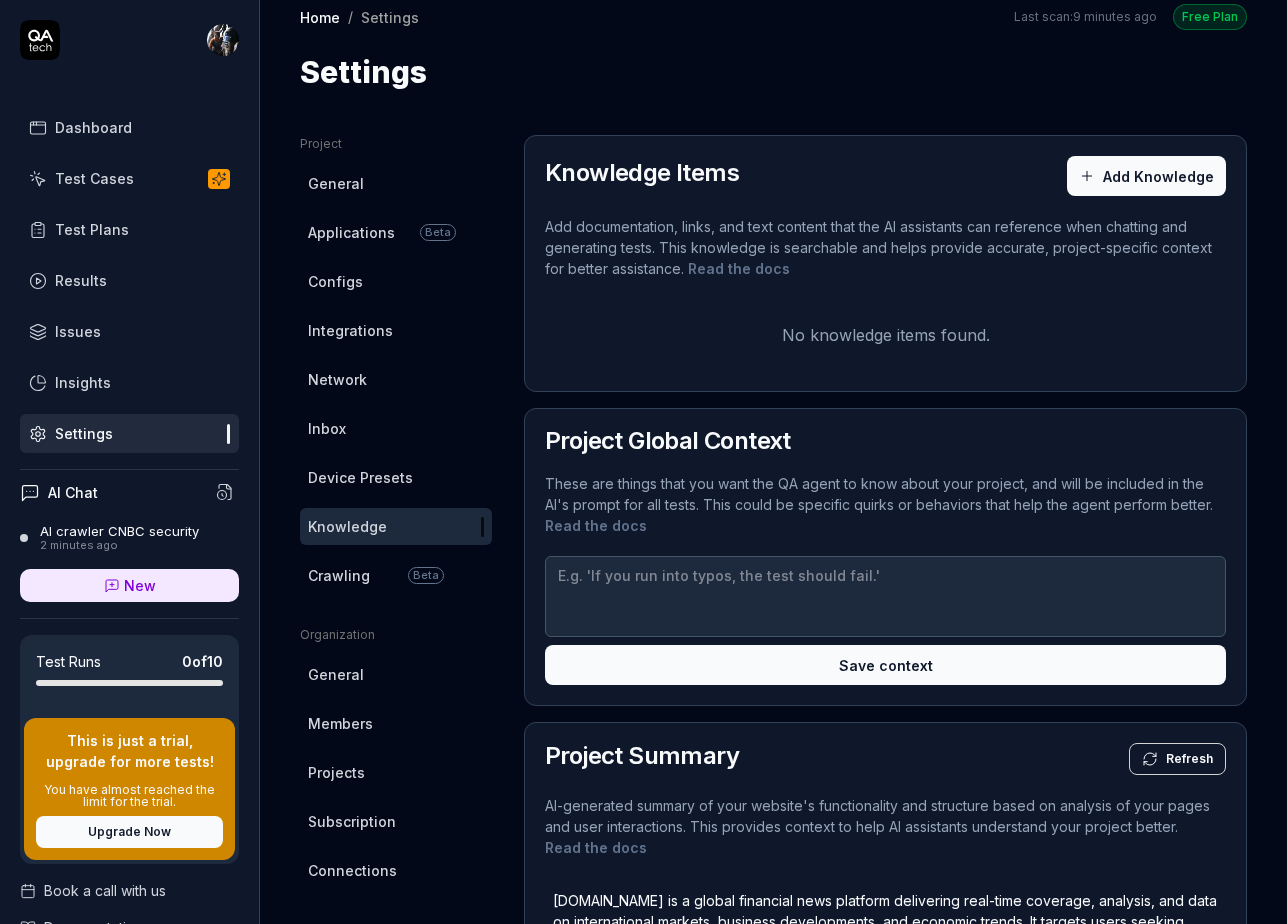 click 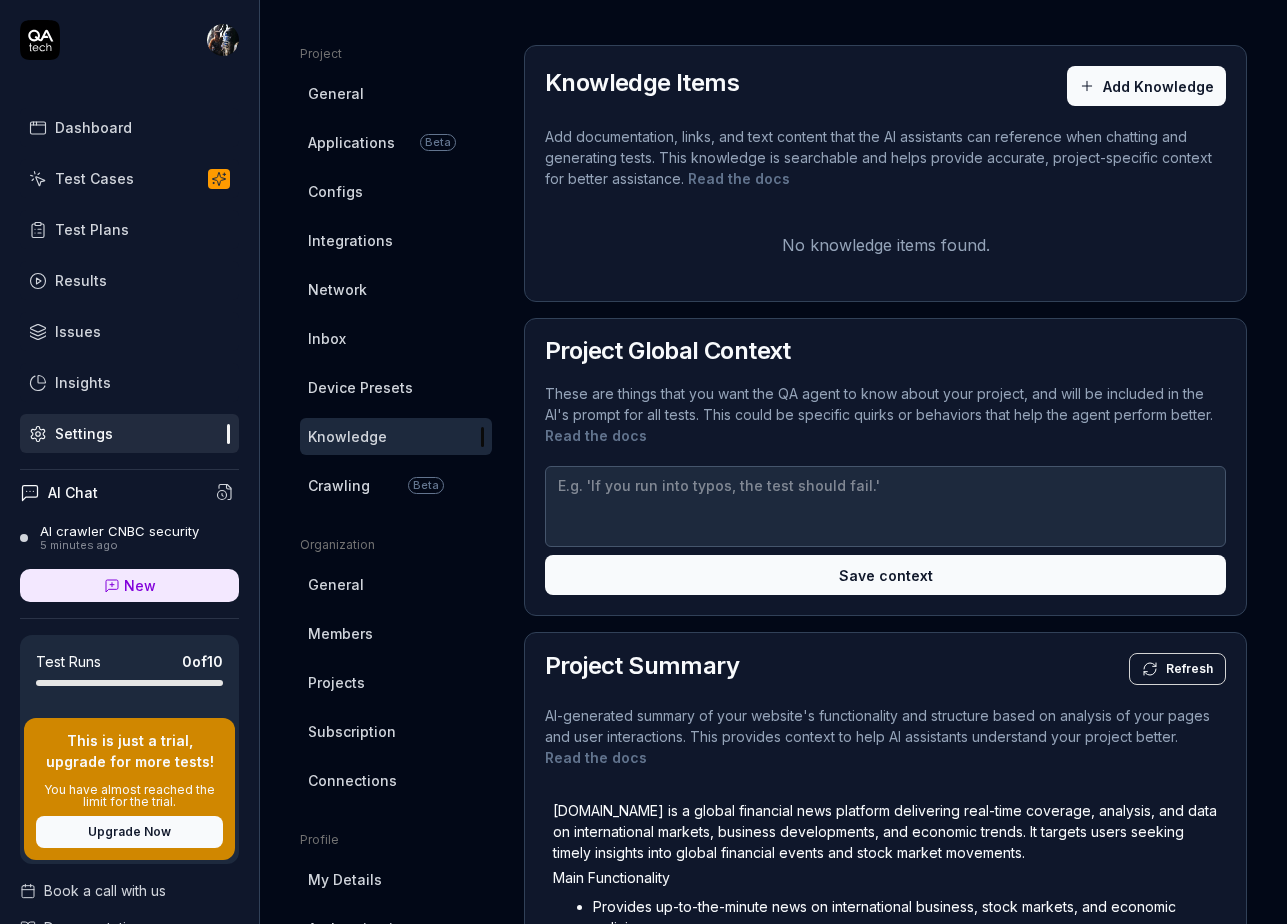 scroll, scrollTop: 0, scrollLeft: 0, axis: both 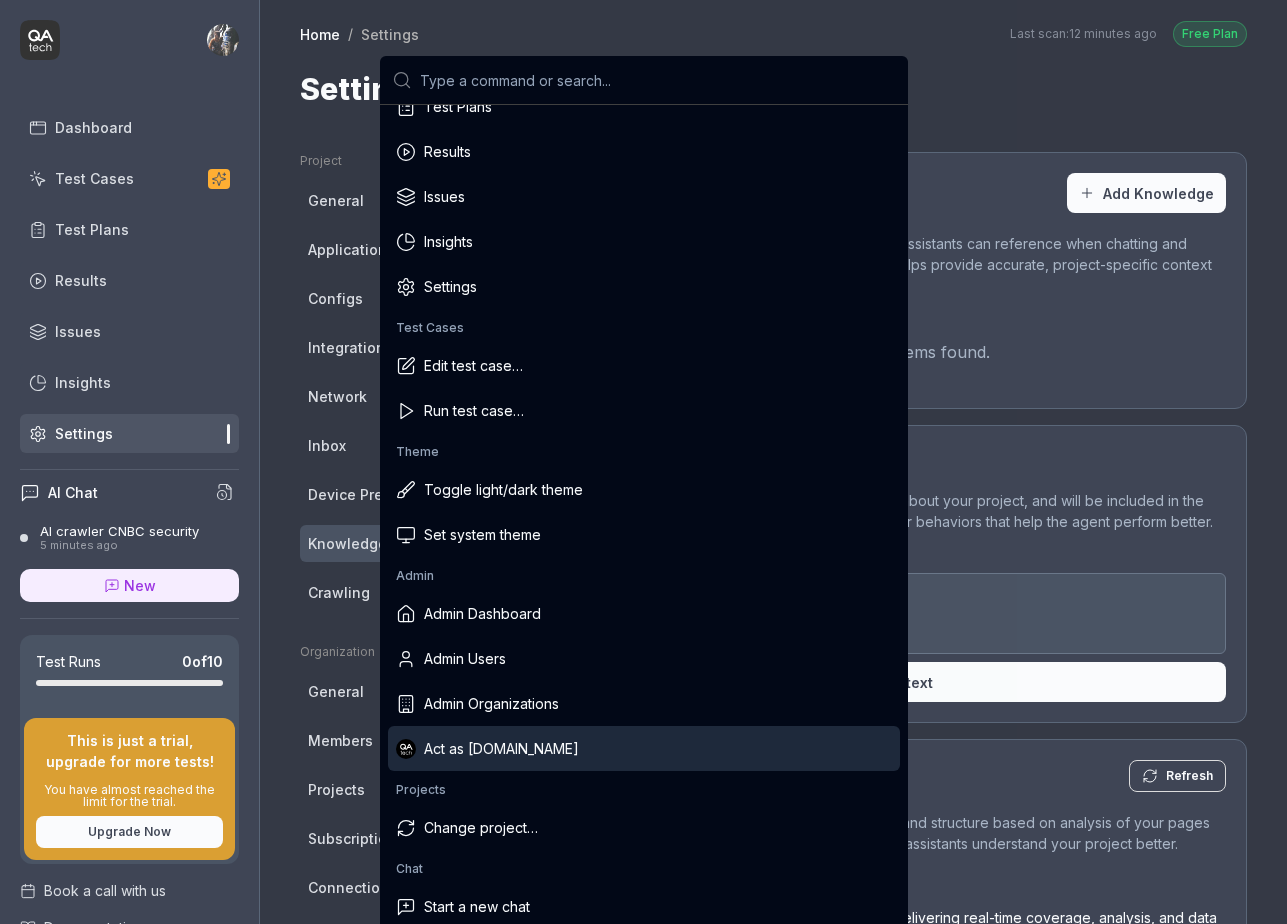 click on "Act as QA.tech" at bounding box center [644, 748] 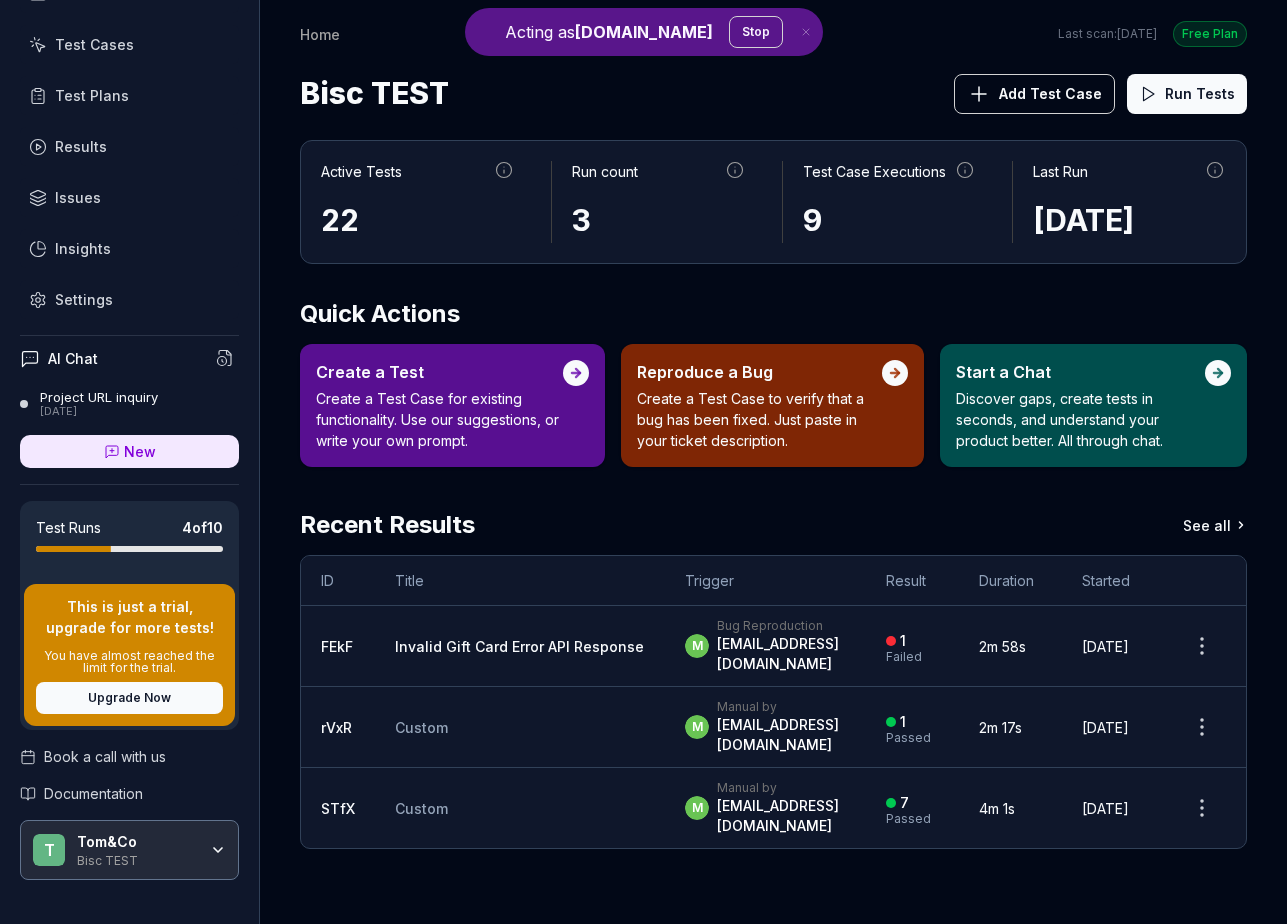scroll, scrollTop: 187, scrollLeft: 0, axis: vertical 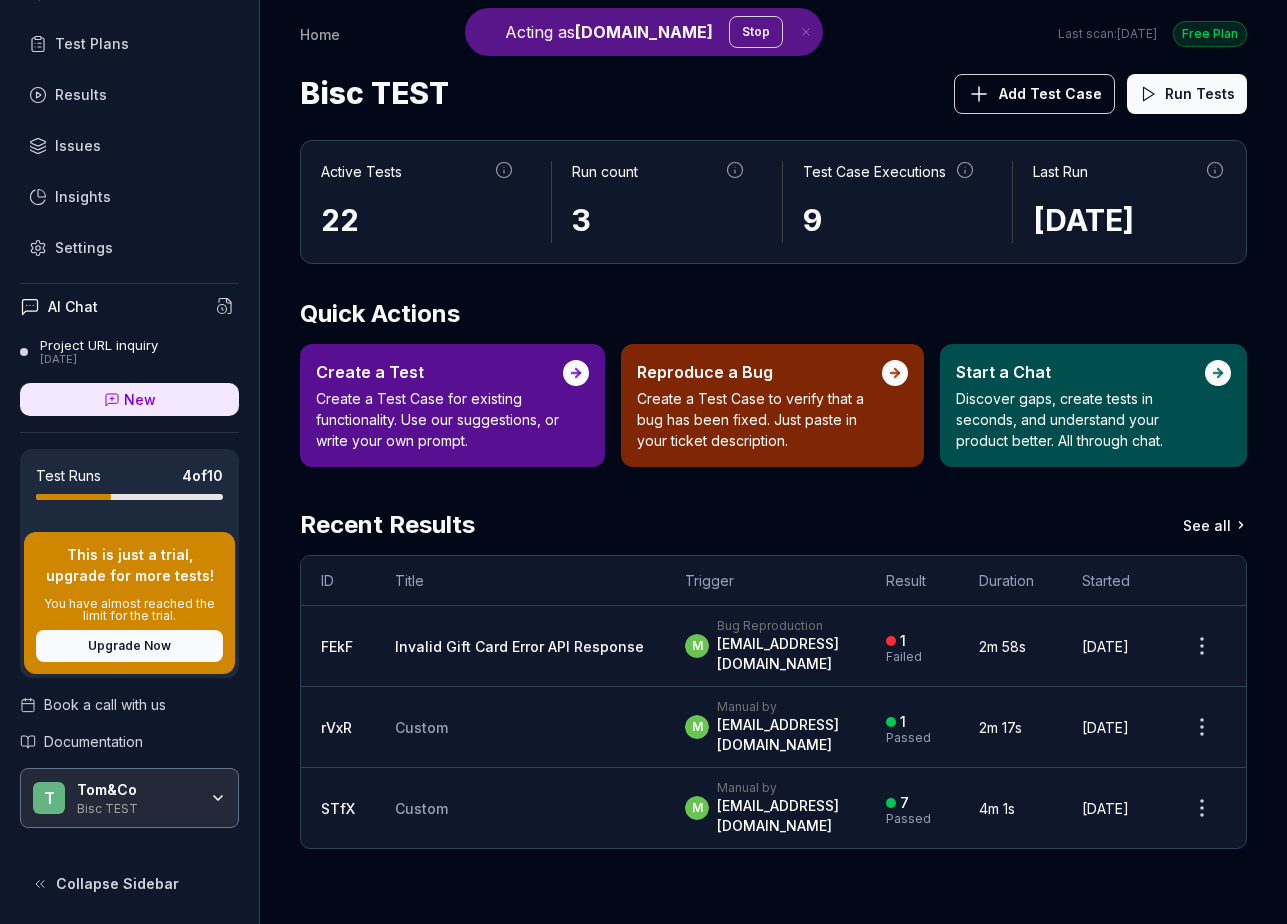 click on "Bisc TEST" at bounding box center [137, 807] 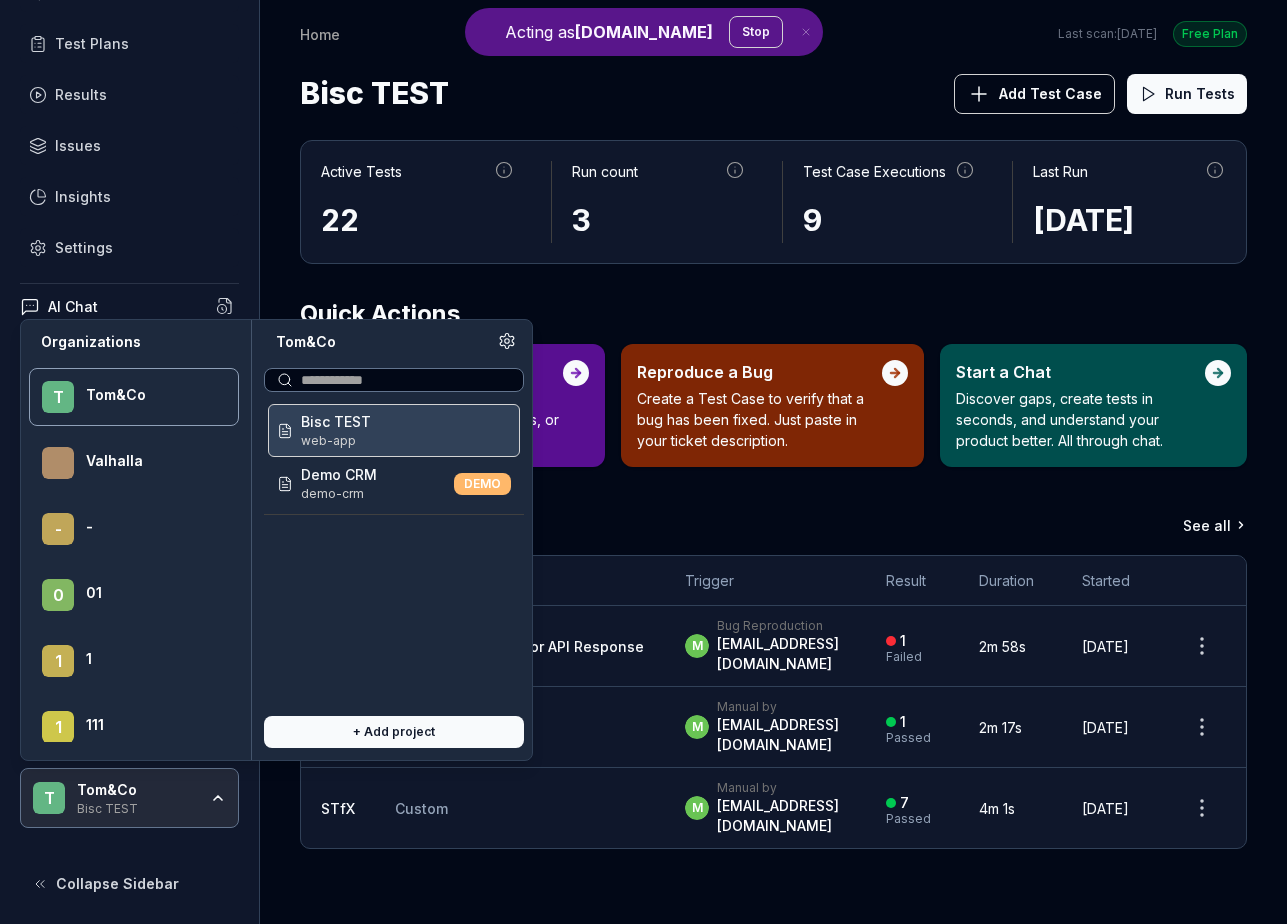 scroll, scrollTop: 48800, scrollLeft: 0, axis: vertical 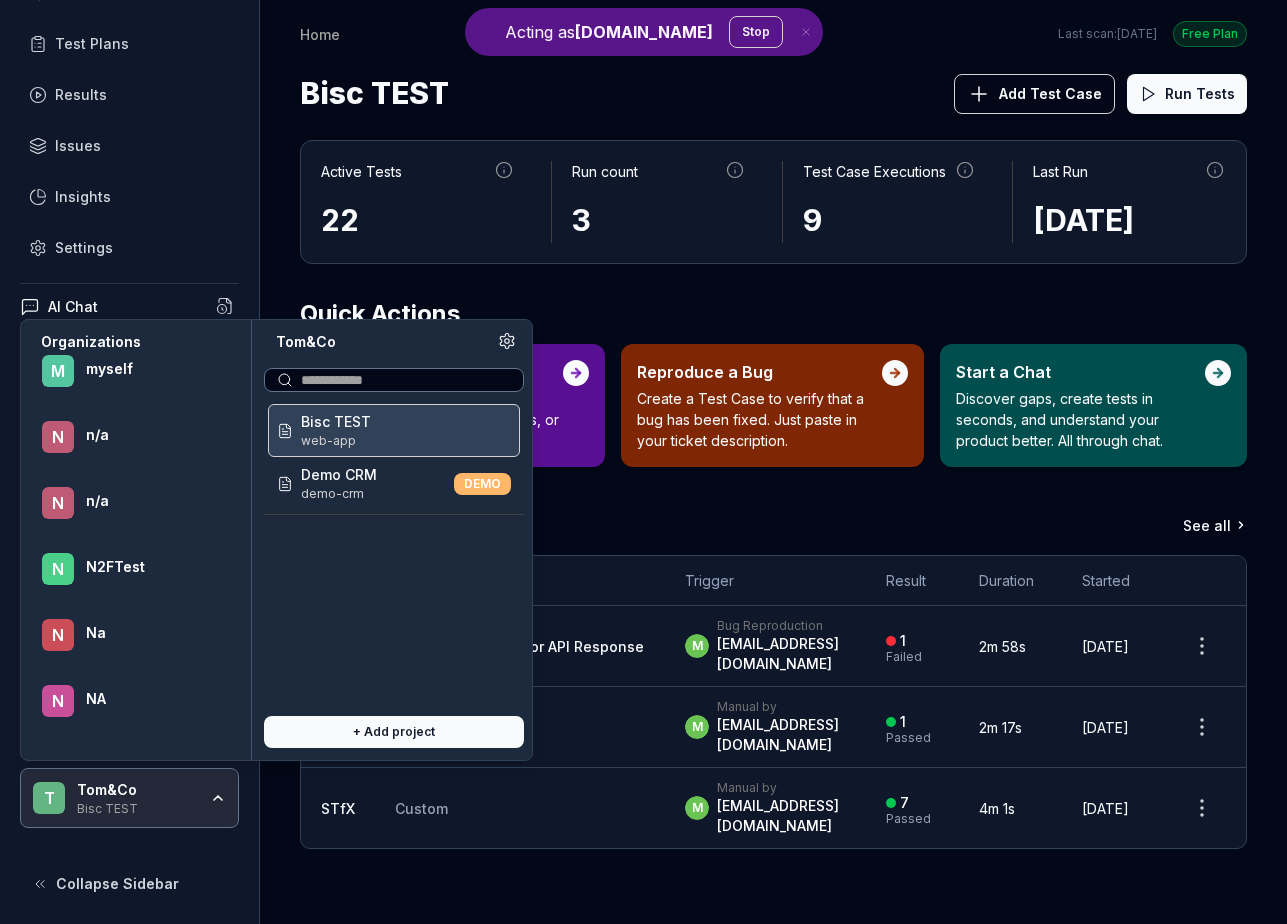 click on "NBC Universal" at bounding box center (149, 1297) 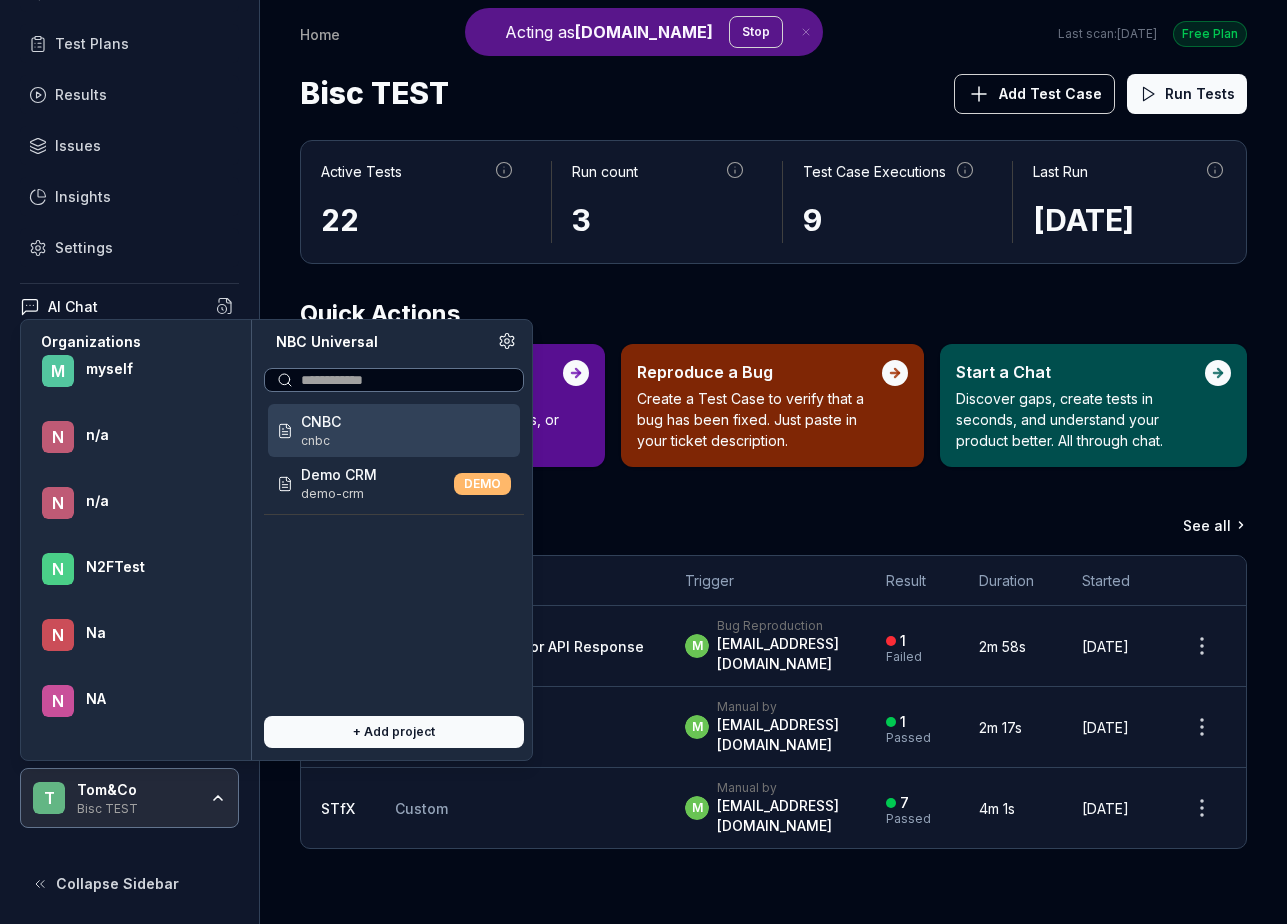 click on "cnbc" at bounding box center (321, 441) 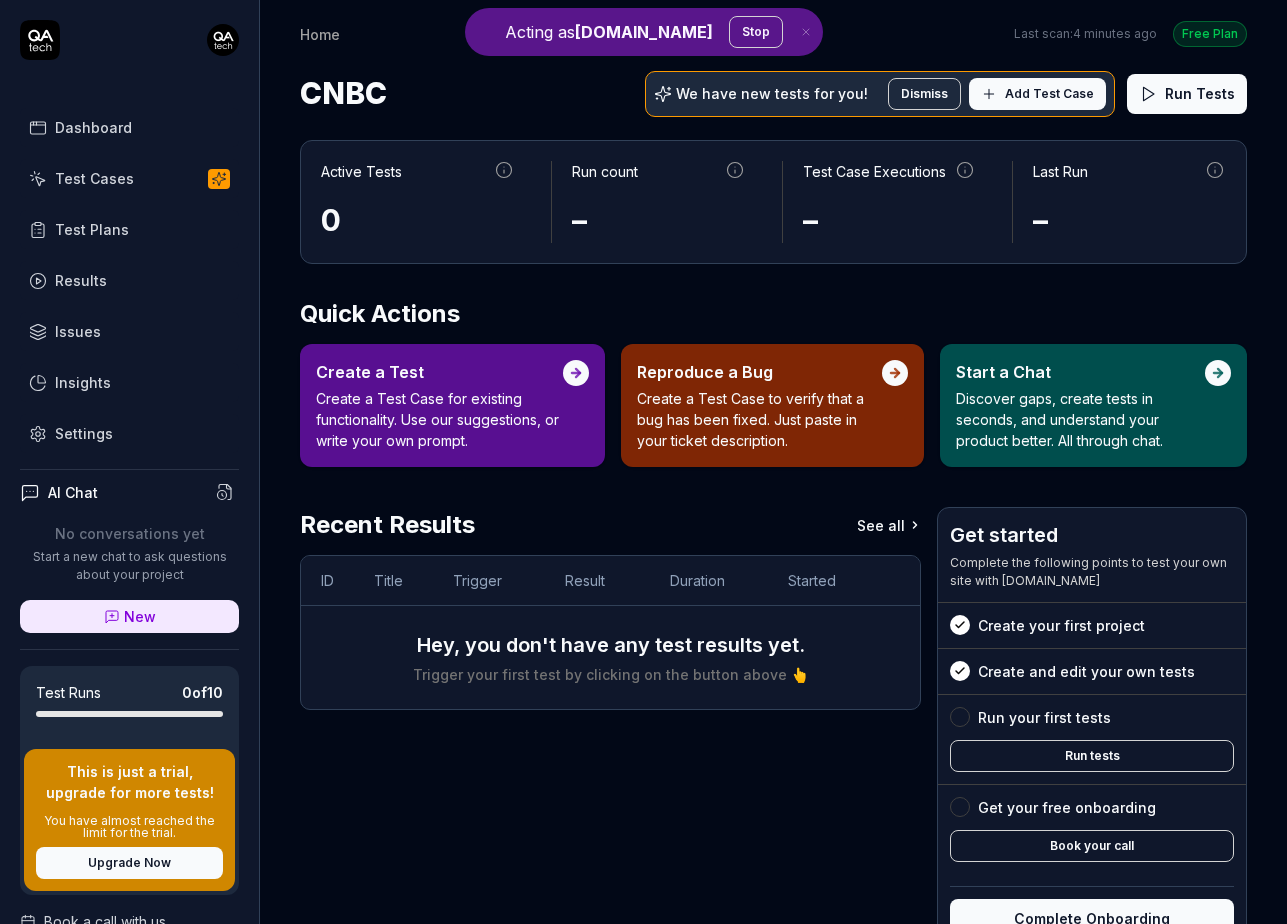 click on "Add Test Case" at bounding box center (1037, 94) 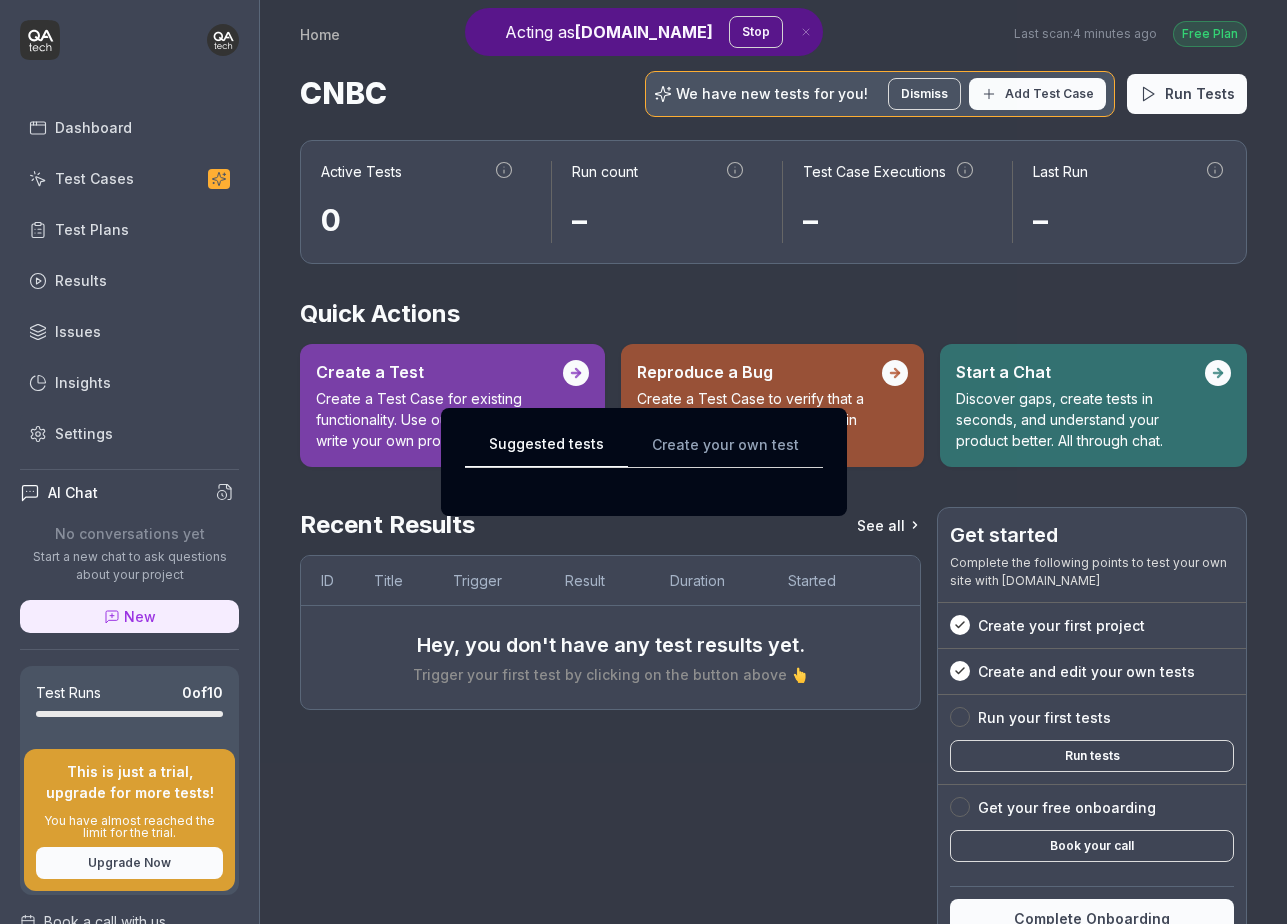 scroll, scrollTop: 0, scrollLeft: 0, axis: both 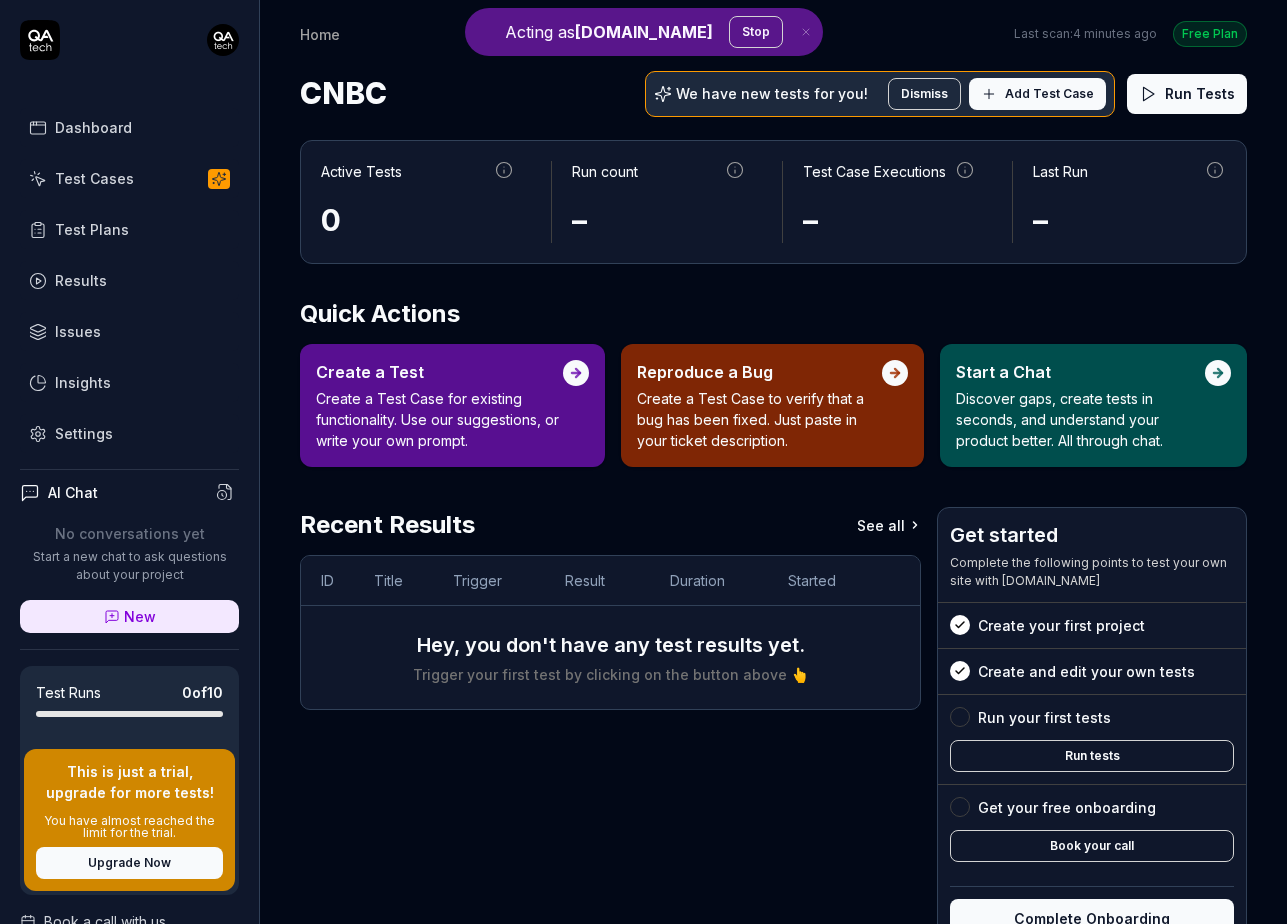 click on "Settings" at bounding box center (84, 433) 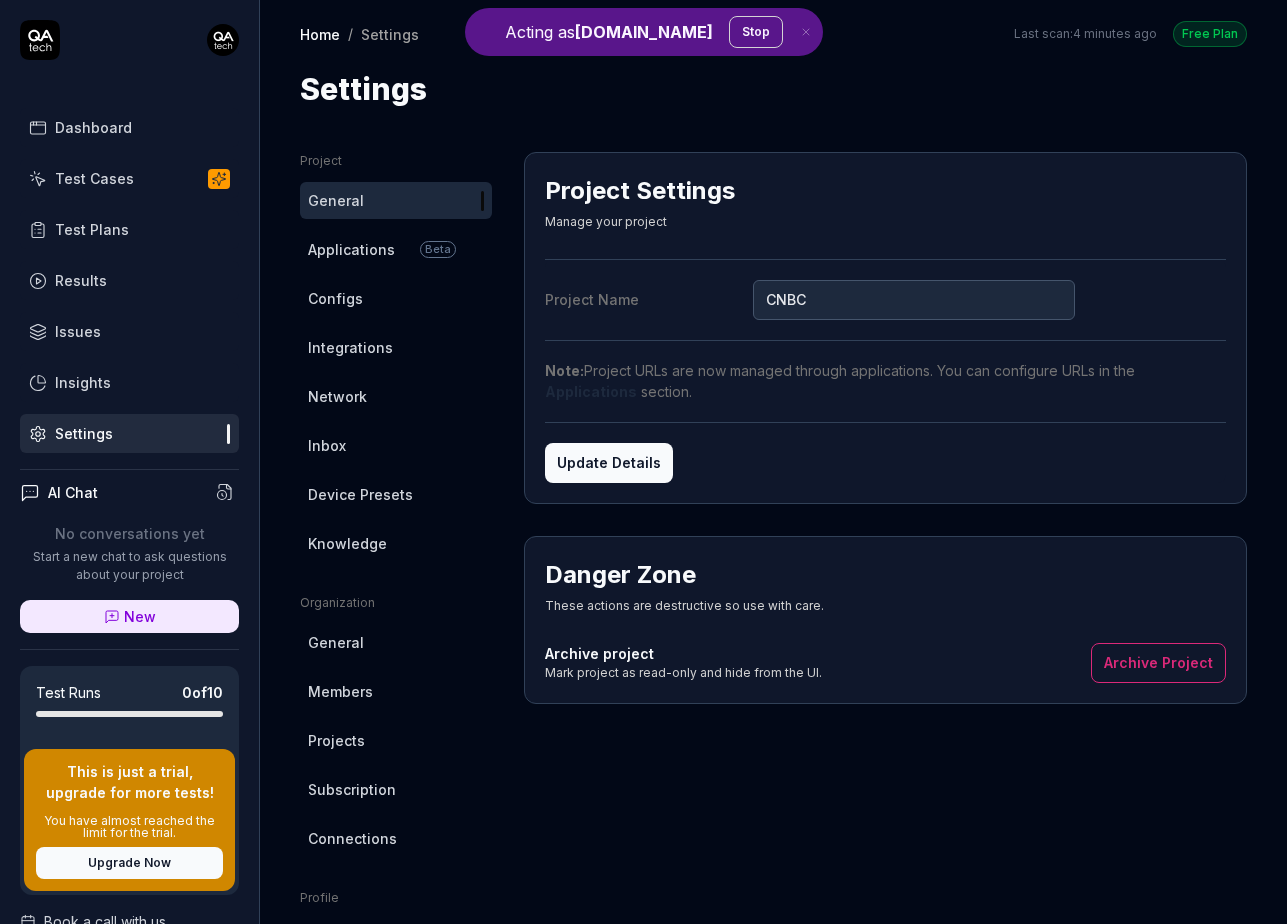 click on "Knowledge" at bounding box center [396, 543] 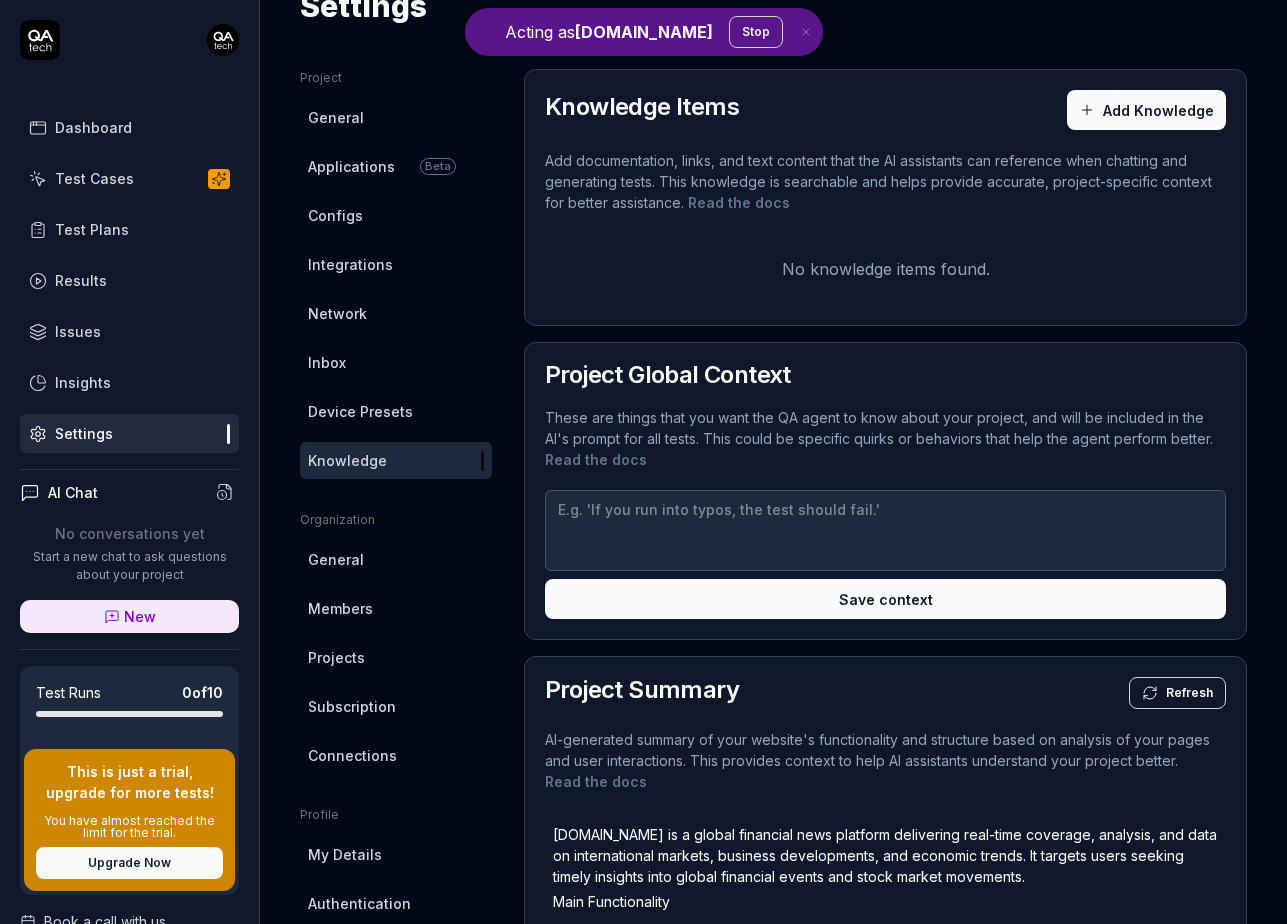 scroll, scrollTop: 0, scrollLeft: 0, axis: both 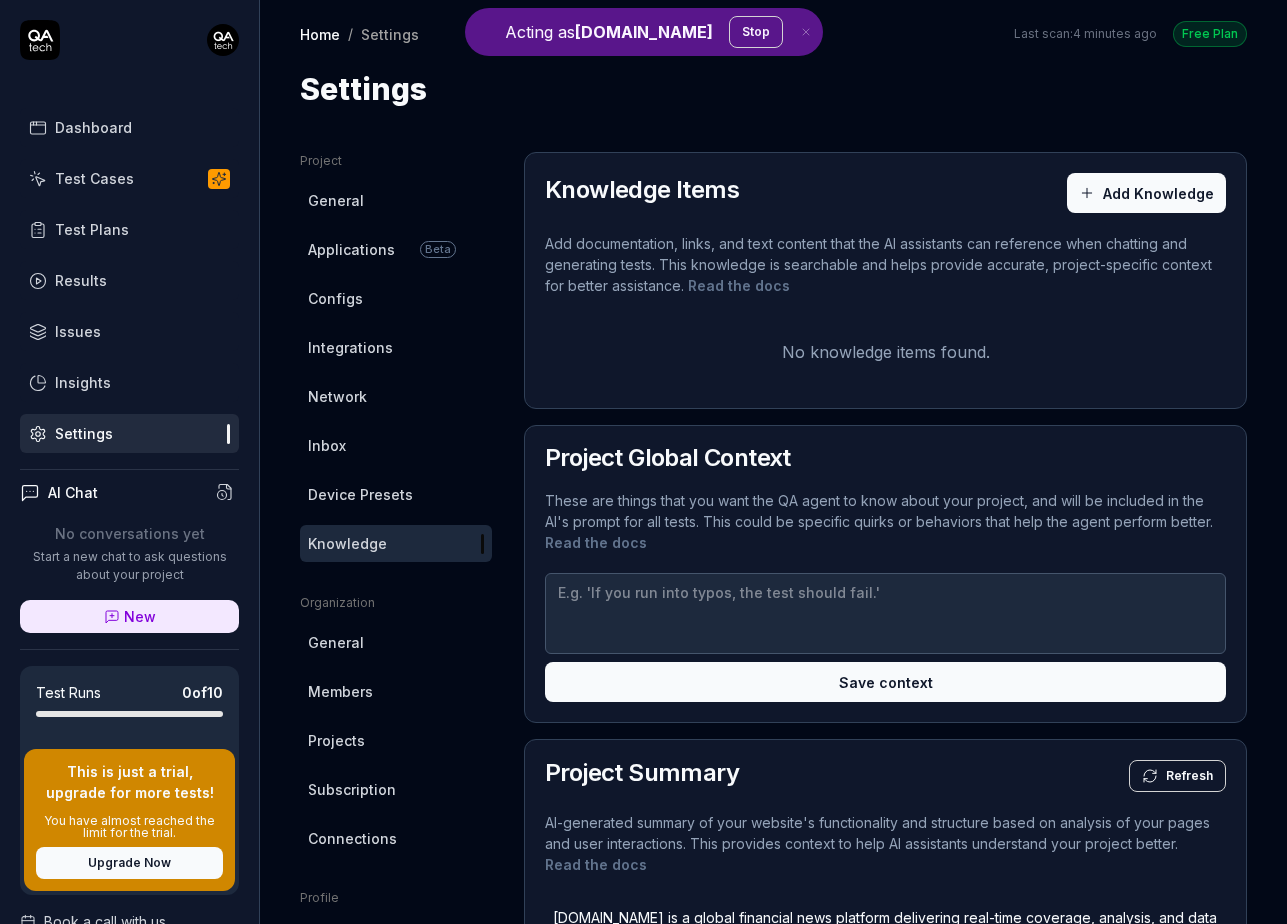 click on "General" at bounding box center [396, 200] 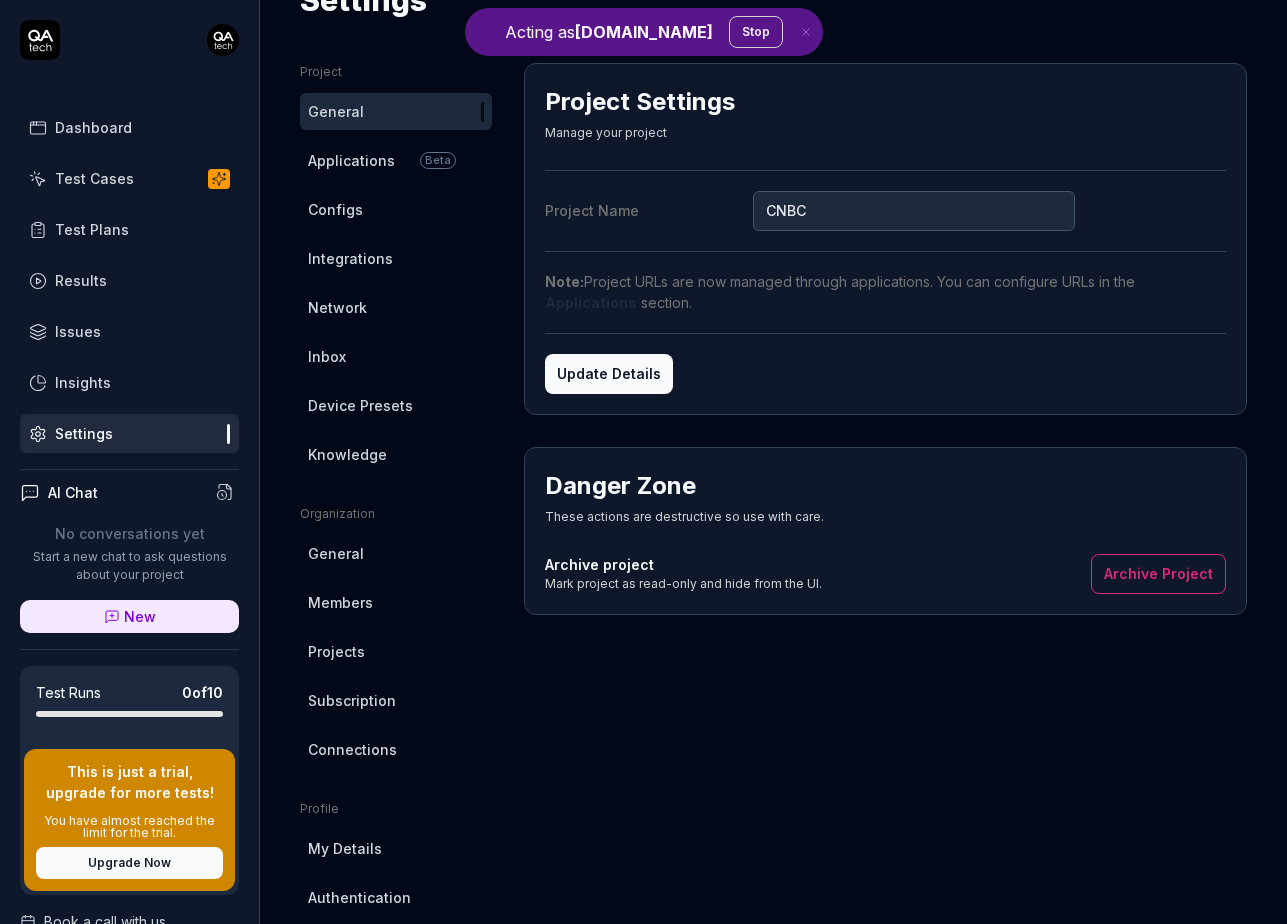 scroll, scrollTop: 0, scrollLeft: 0, axis: both 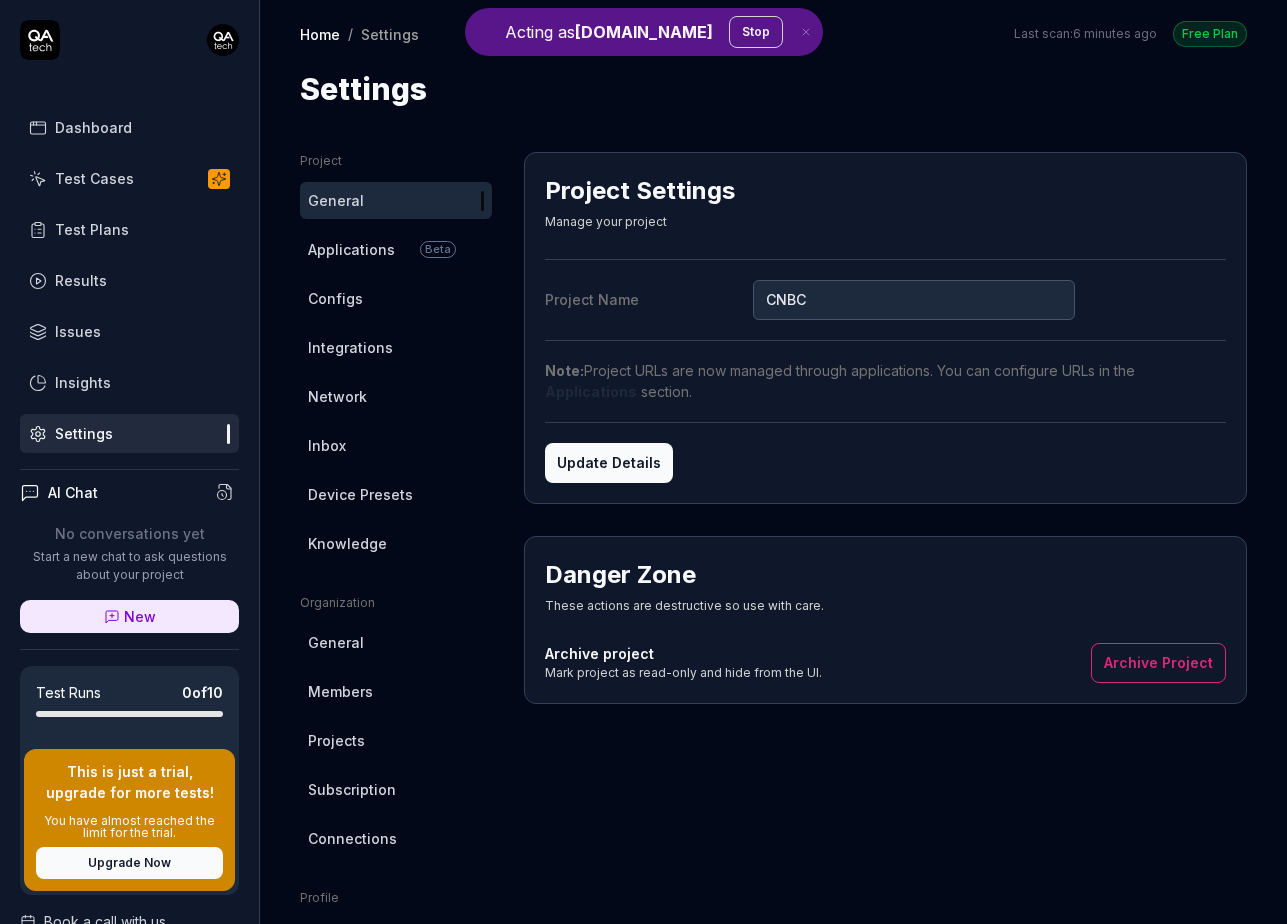 click on "Dashboard" at bounding box center (93, 127) 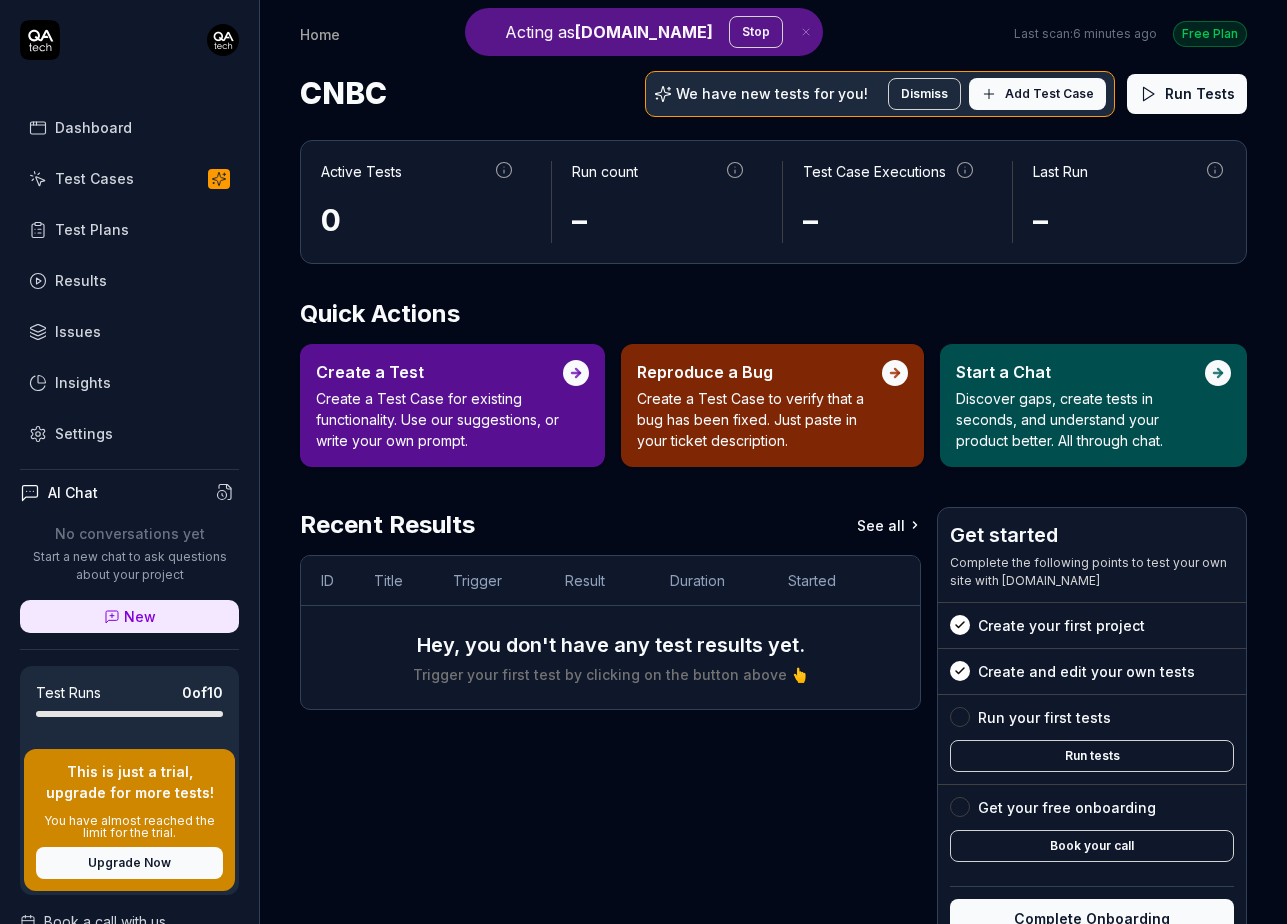 click on "Add Test Case" at bounding box center [1049, 94] 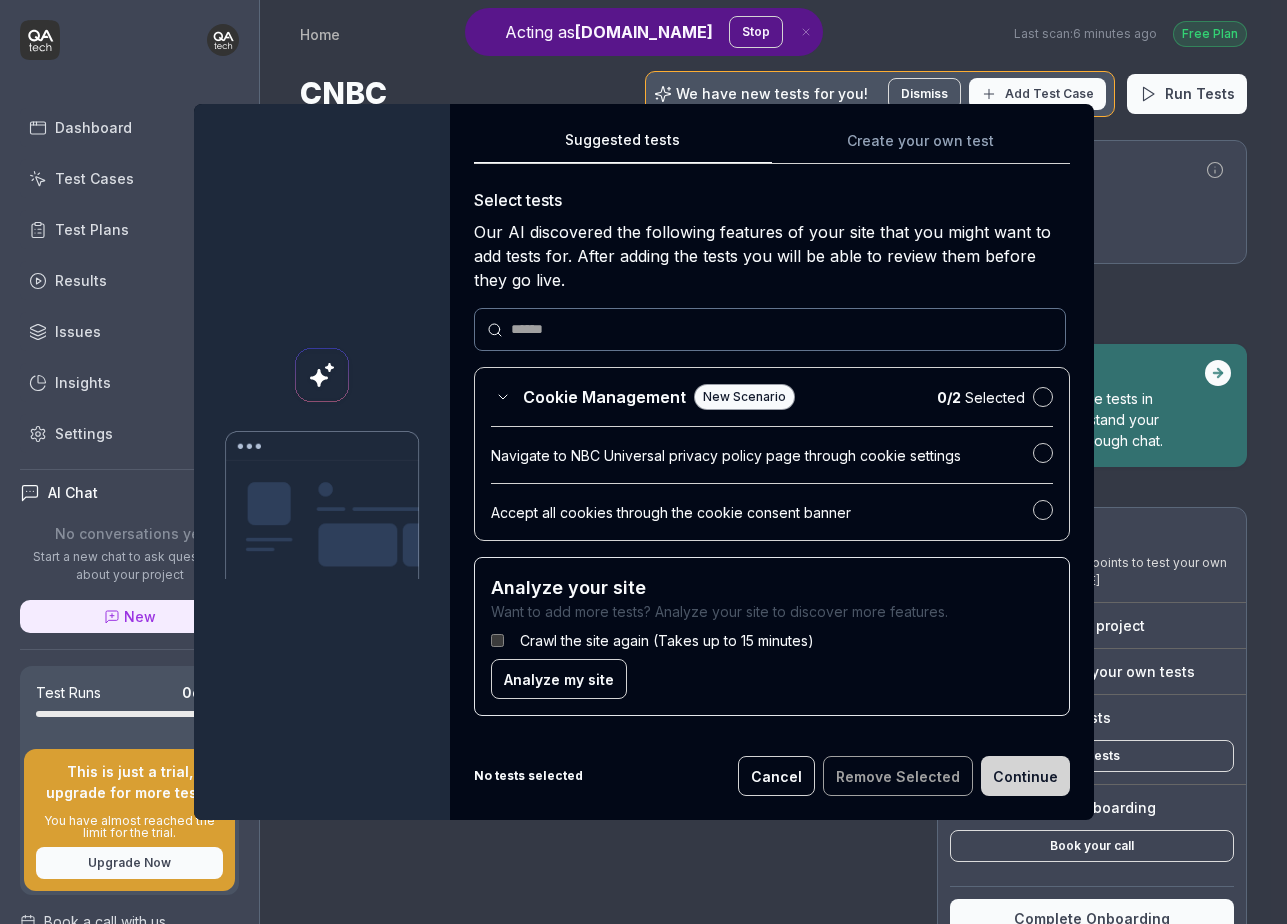 click on "Suggested tests Create your own test Select tests Our AI discovered the following features of your site that you might want to add tests for. After adding the tests you will be able to review them before they go live. Cookie Management New Scenario 0 / 2   Selected Navigate to NBC Universal privacy policy page through cookie settings Accept all cookies through the cookie consent banner Analyze your site Want to add more tests? Analyze your site to discover more features. Crawl the site again (Takes up to 15 minutes) Analyze my site" at bounding box center (772, 430) 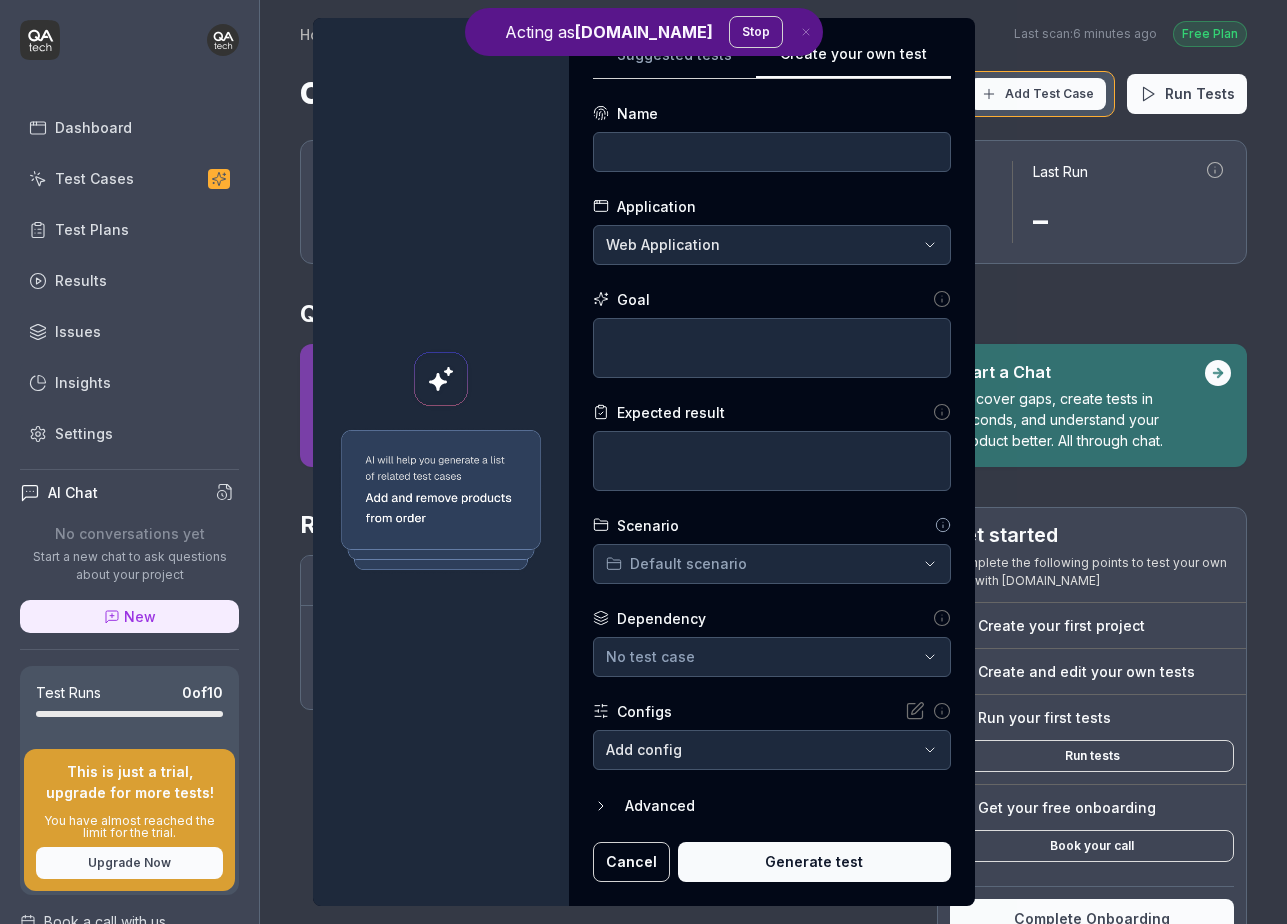 click on "**********" at bounding box center [643, 462] 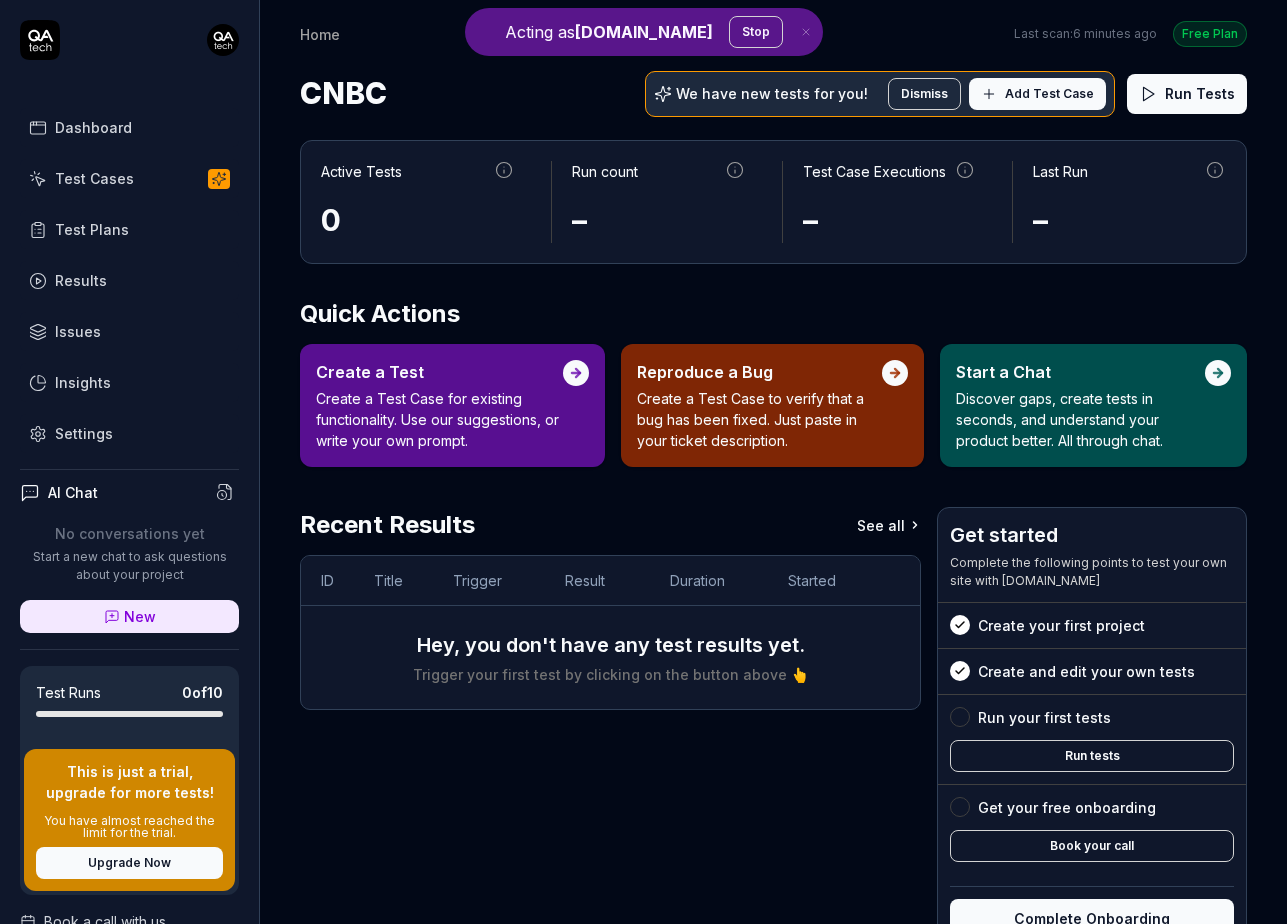 click on "Quick Actions" at bounding box center (773, 314) 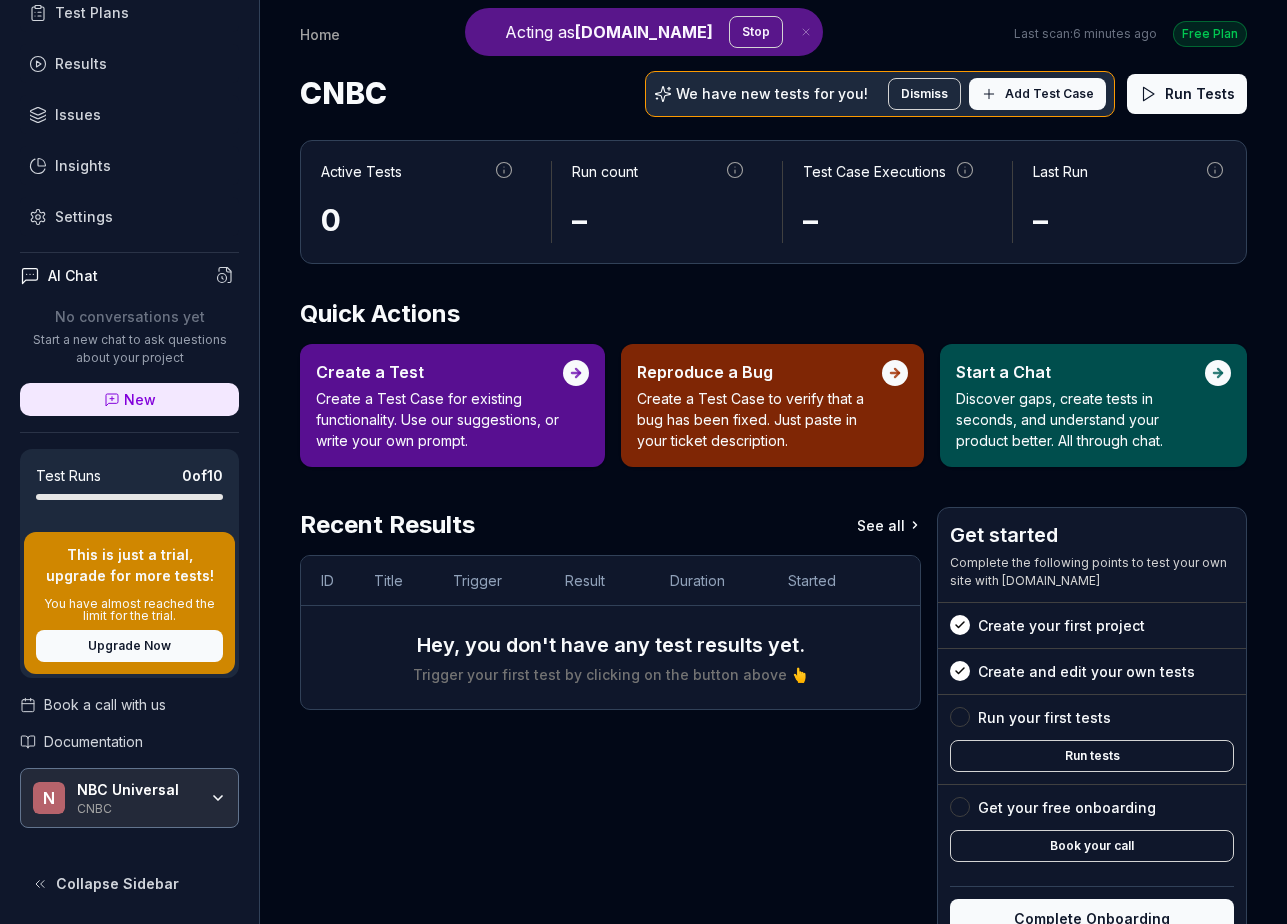 click on "CNBC" at bounding box center (137, 807) 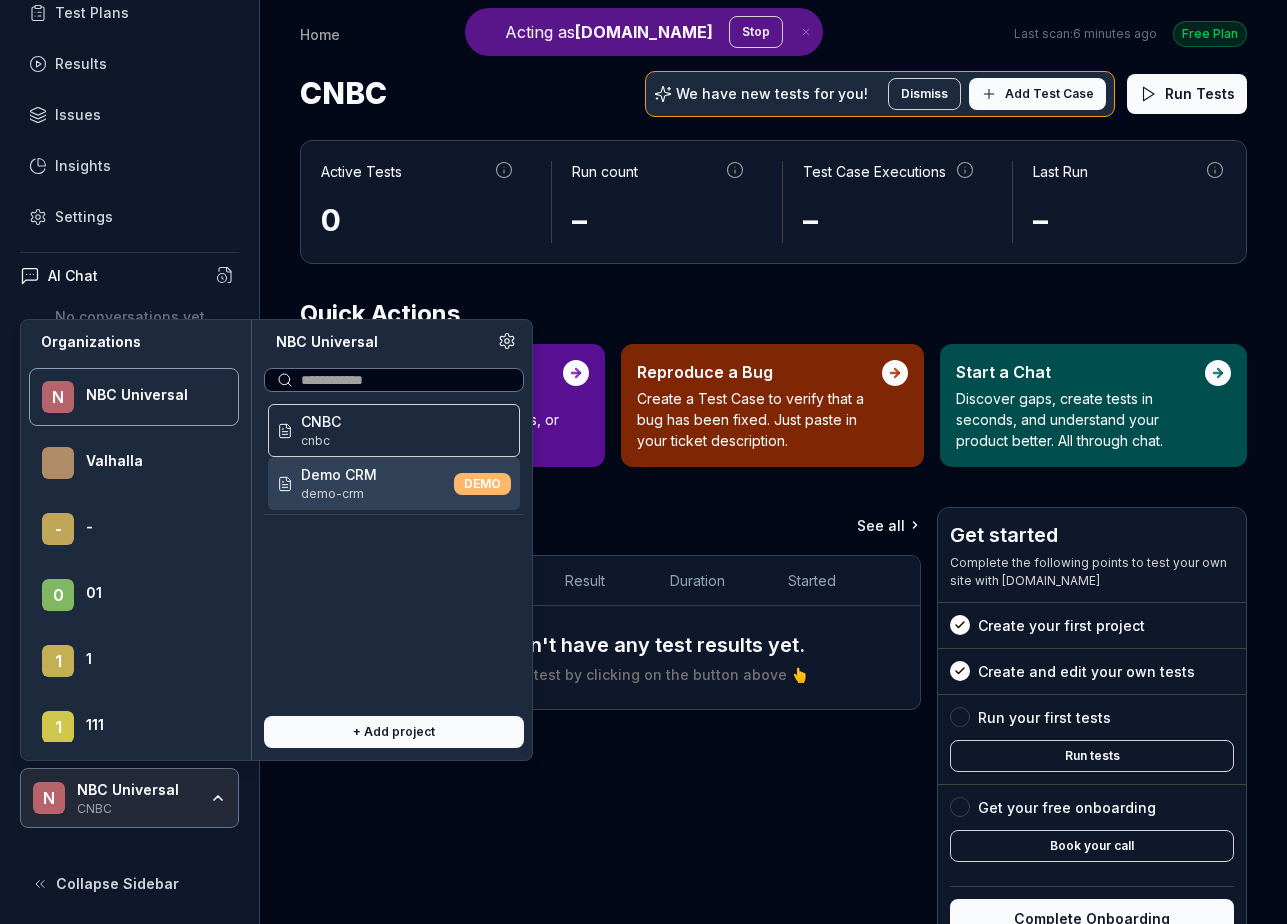 click on "Stop" at bounding box center [756, 32] 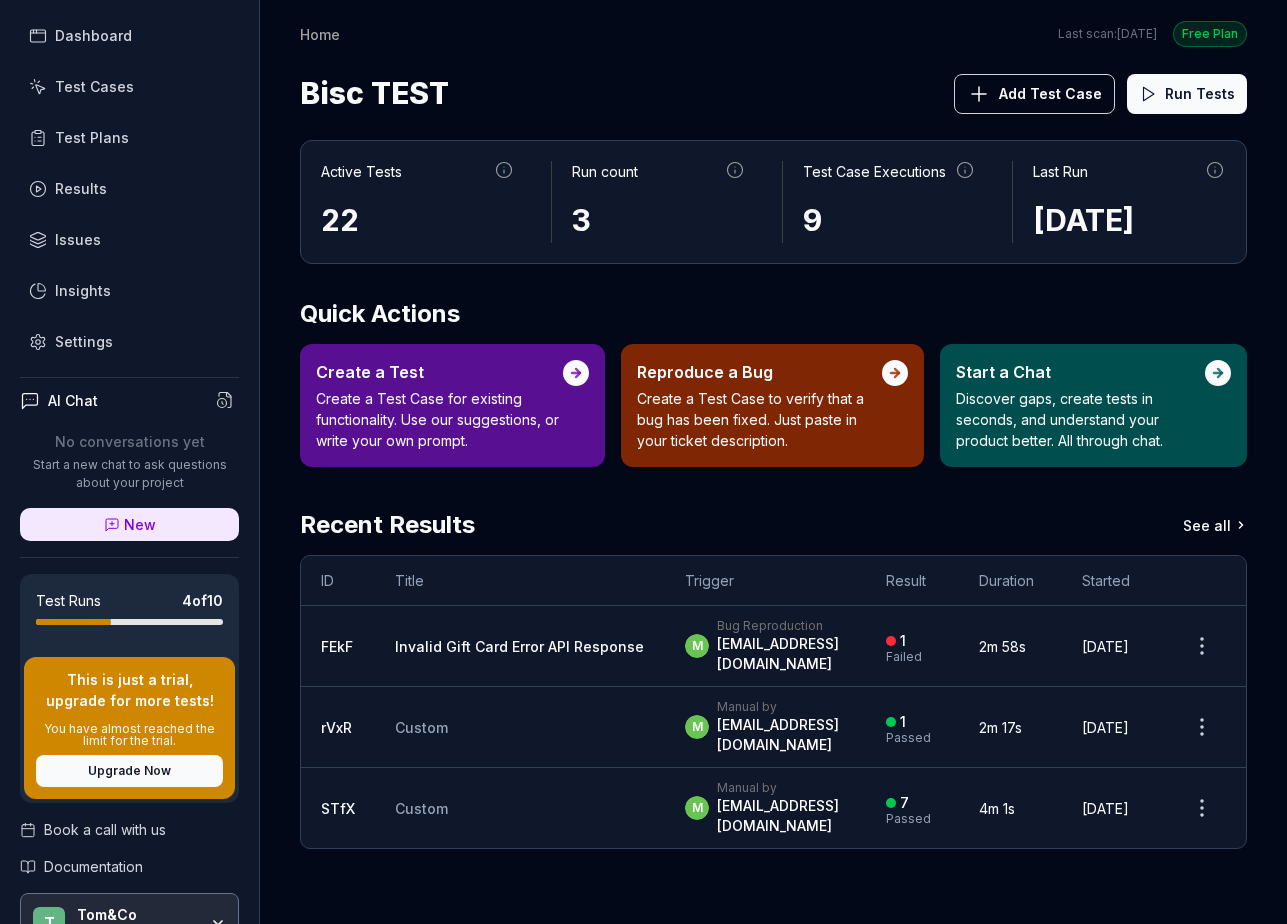 scroll, scrollTop: 218, scrollLeft: 0, axis: vertical 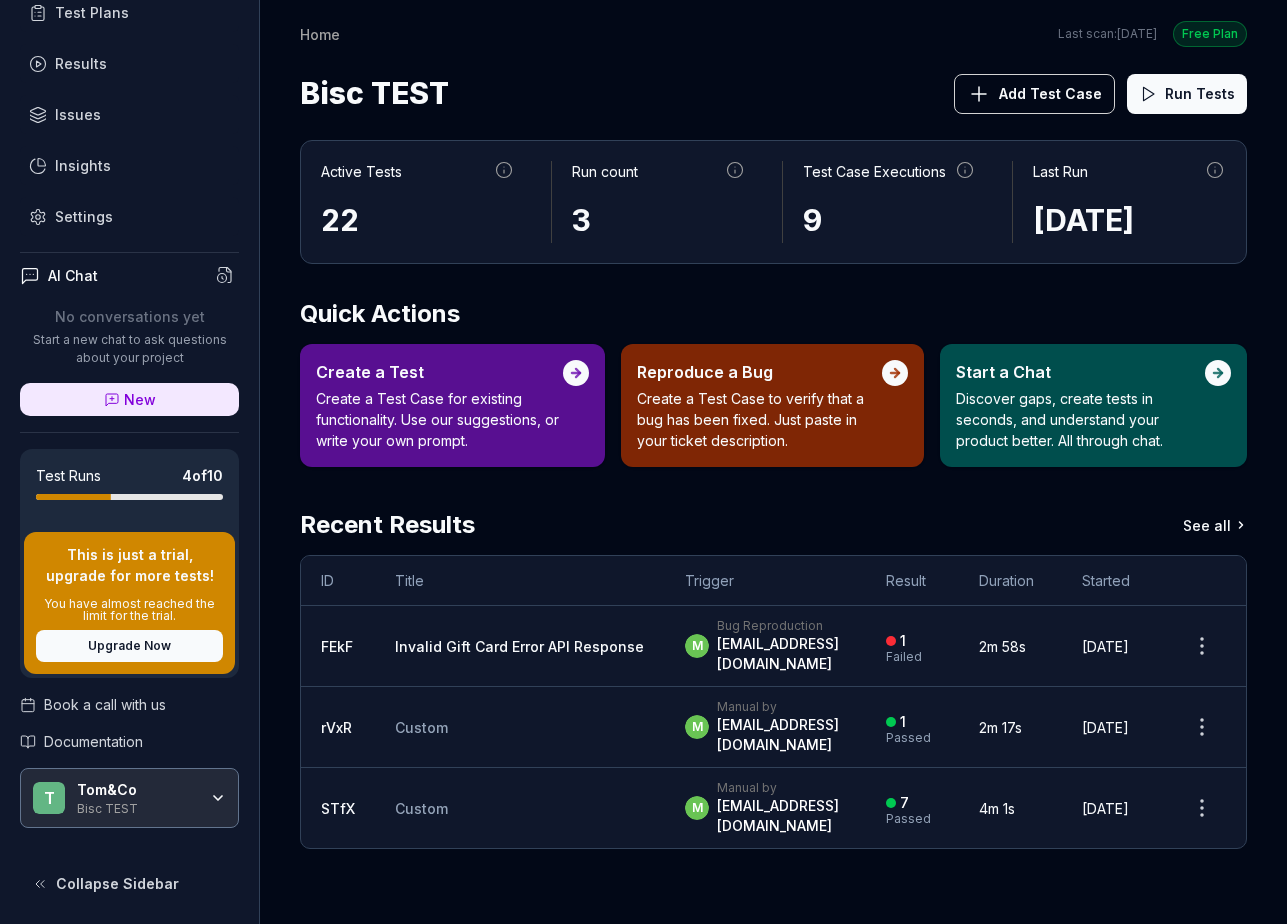 click on "T Tom&Co Bisc TEST" at bounding box center (129, 798) 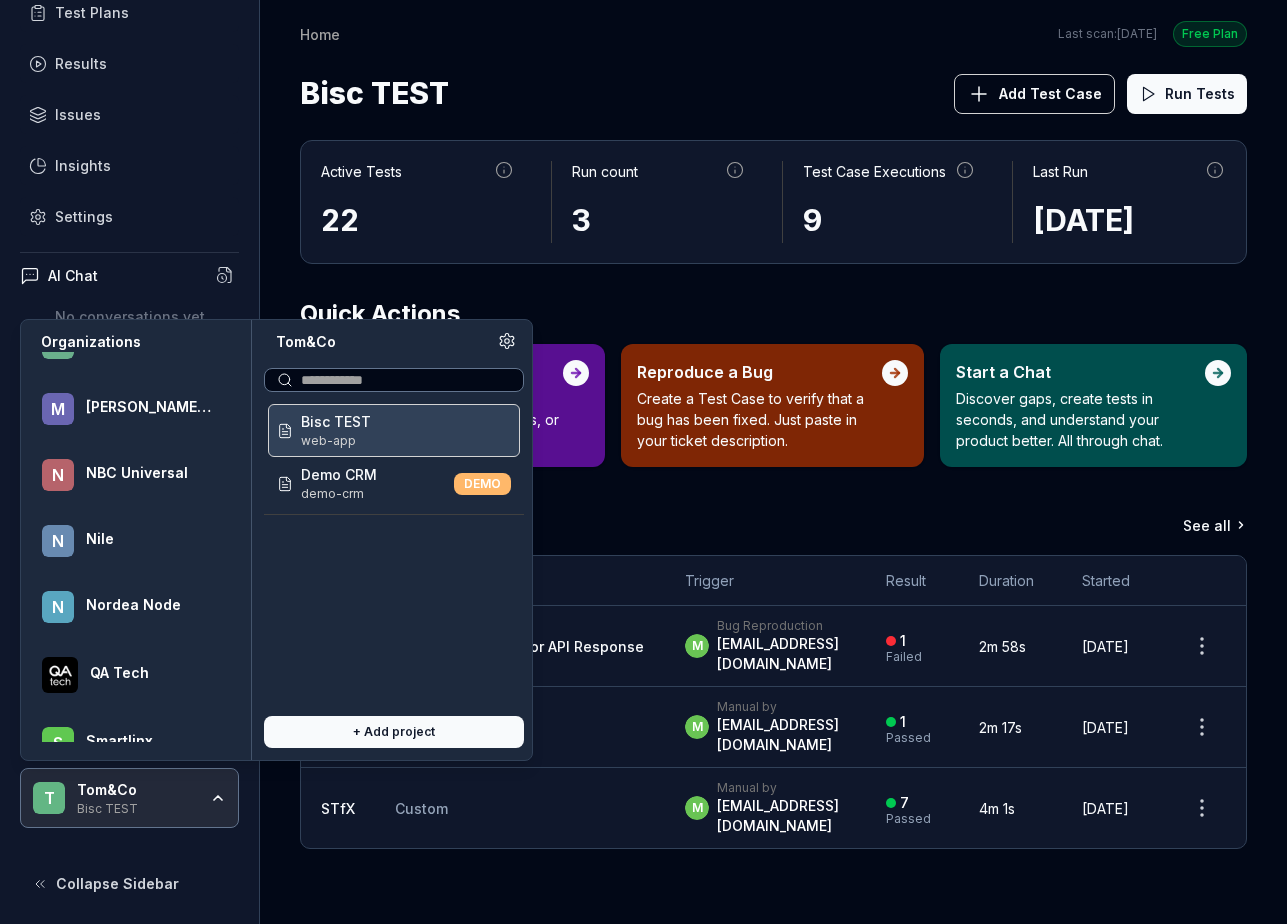 scroll, scrollTop: 499, scrollLeft: 0, axis: vertical 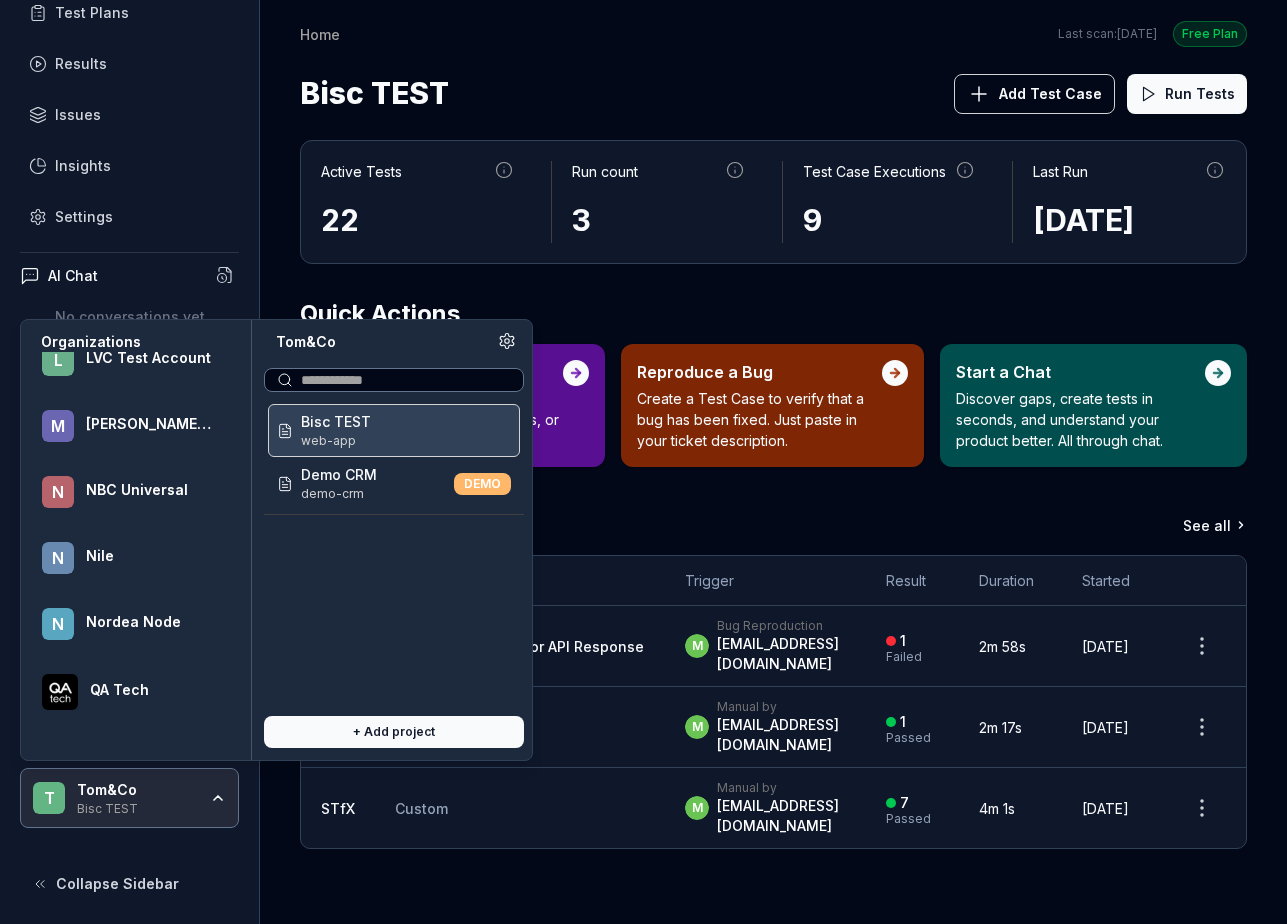 click on "M Mercado Libre" at bounding box center [134, 426] 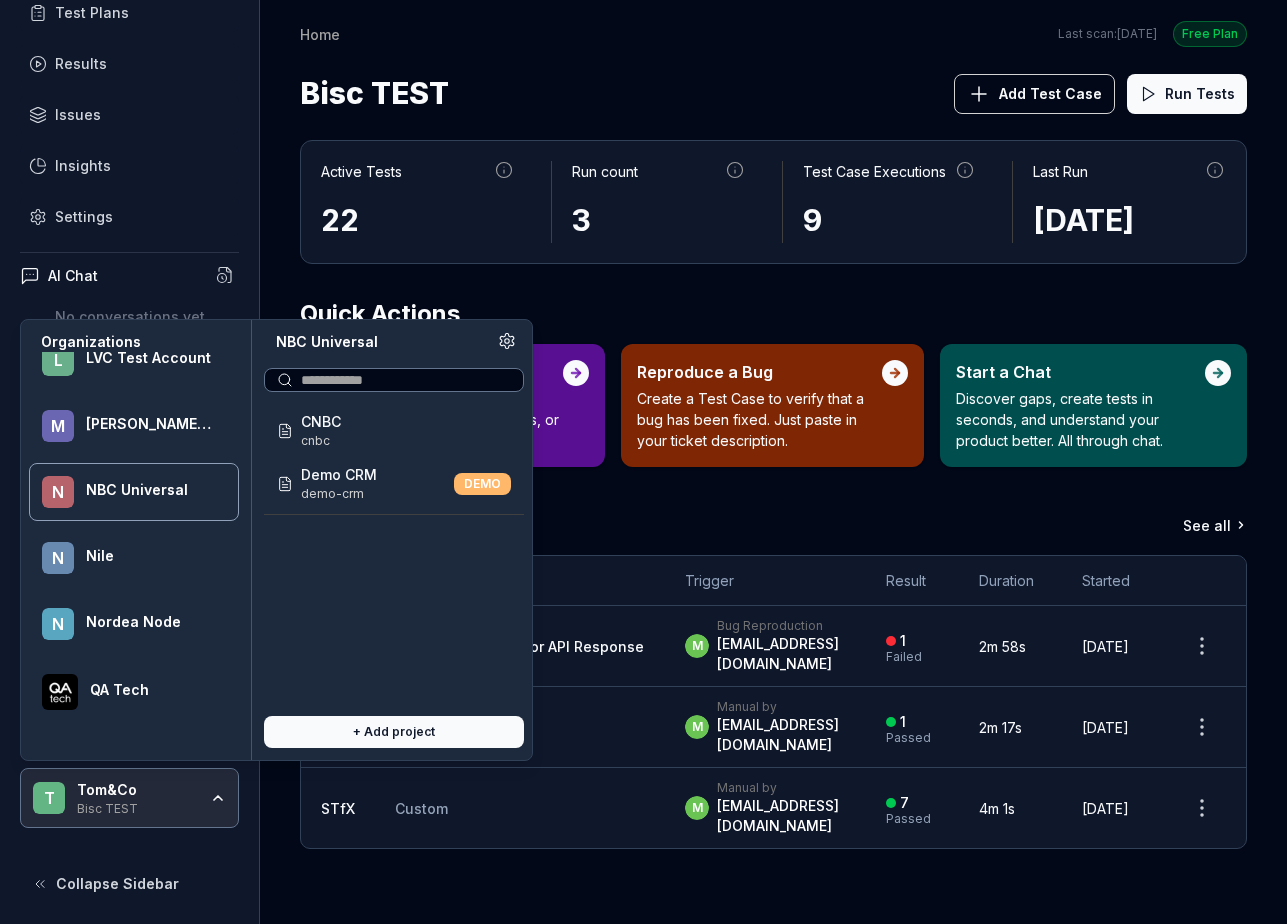 click on "NBC Universal" at bounding box center (149, 490) 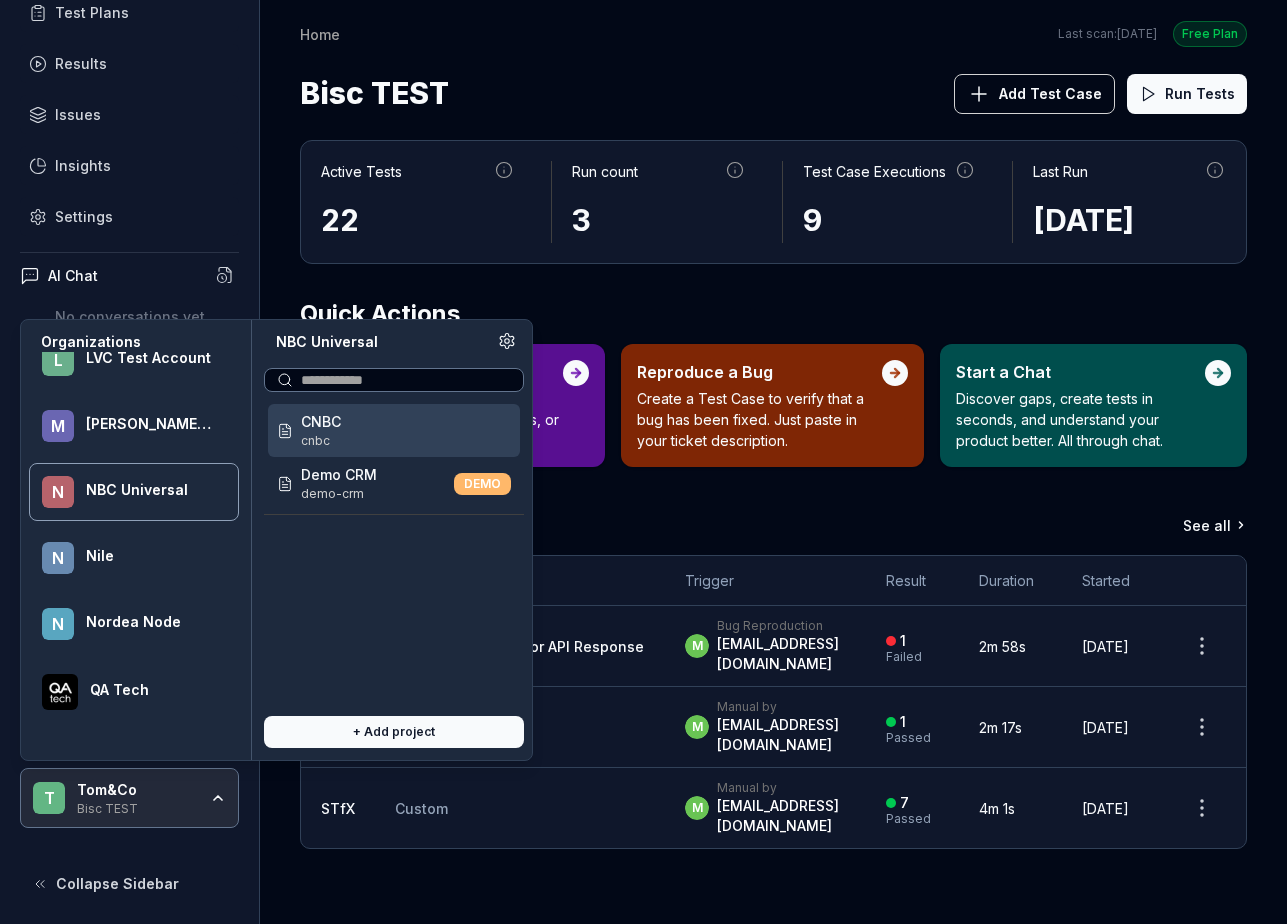 click on "CNBC cnbc" at bounding box center [394, 430] 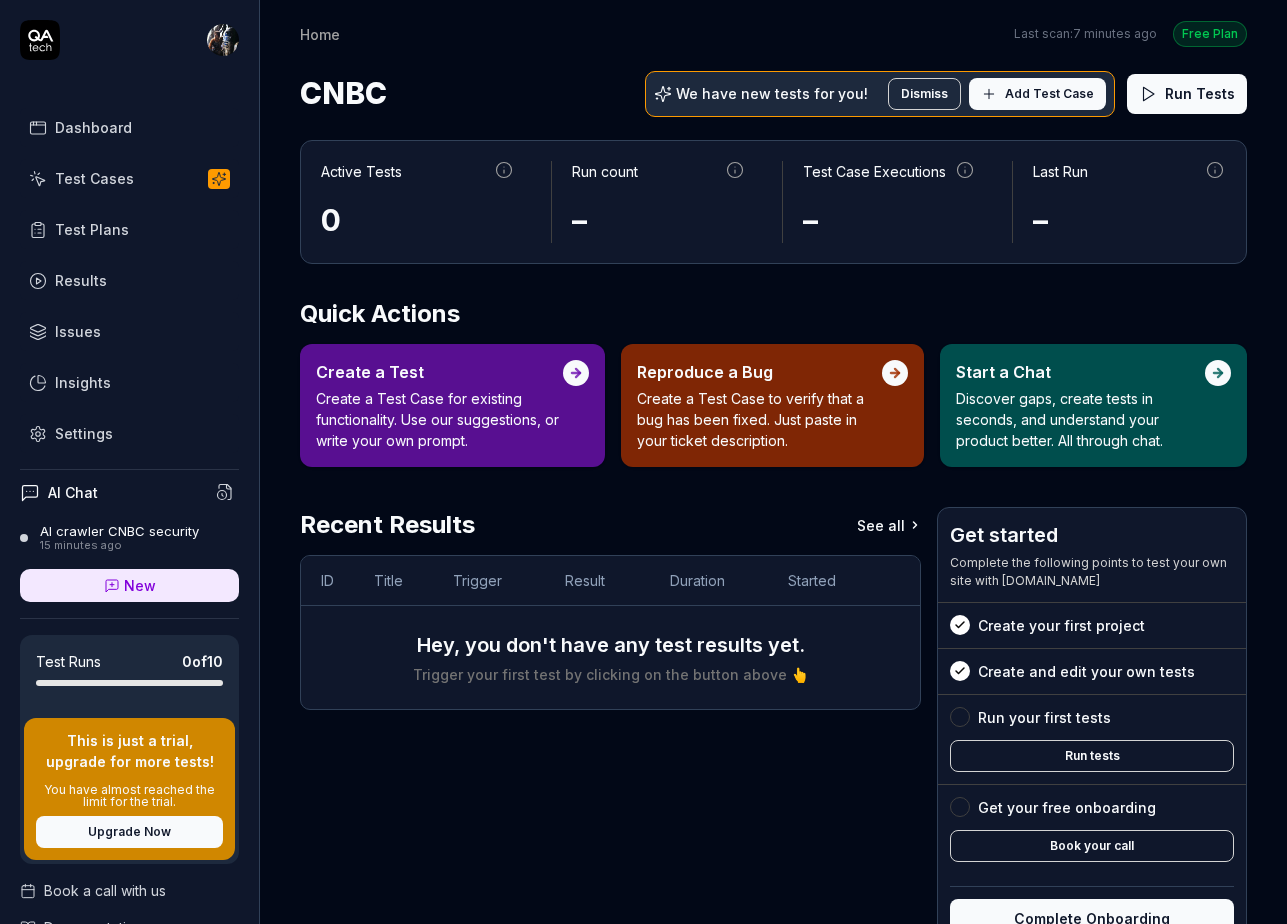 click on "Settings" at bounding box center (129, 433) 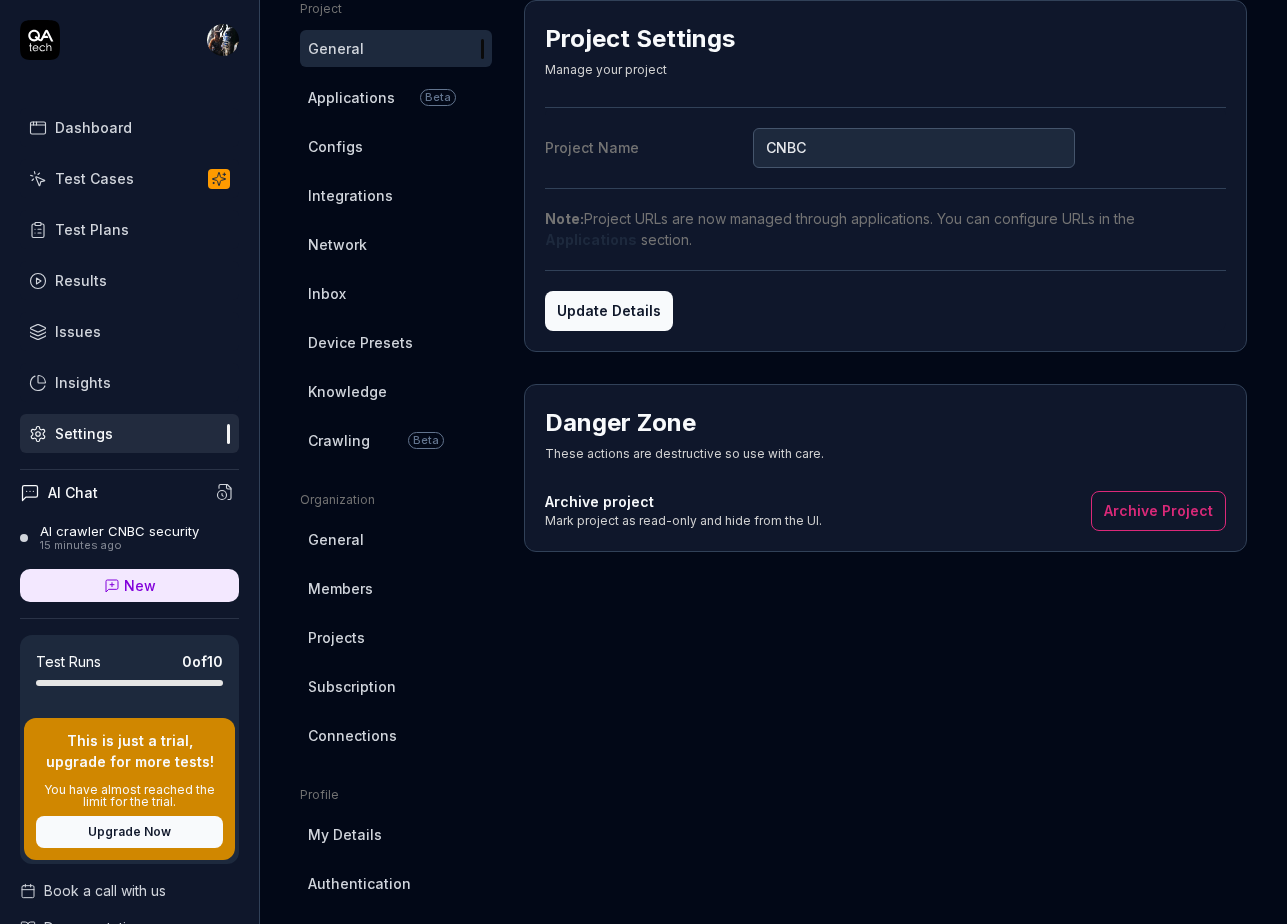scroll, scrollTop: 156, scrollLeft: 0, axis: vertical 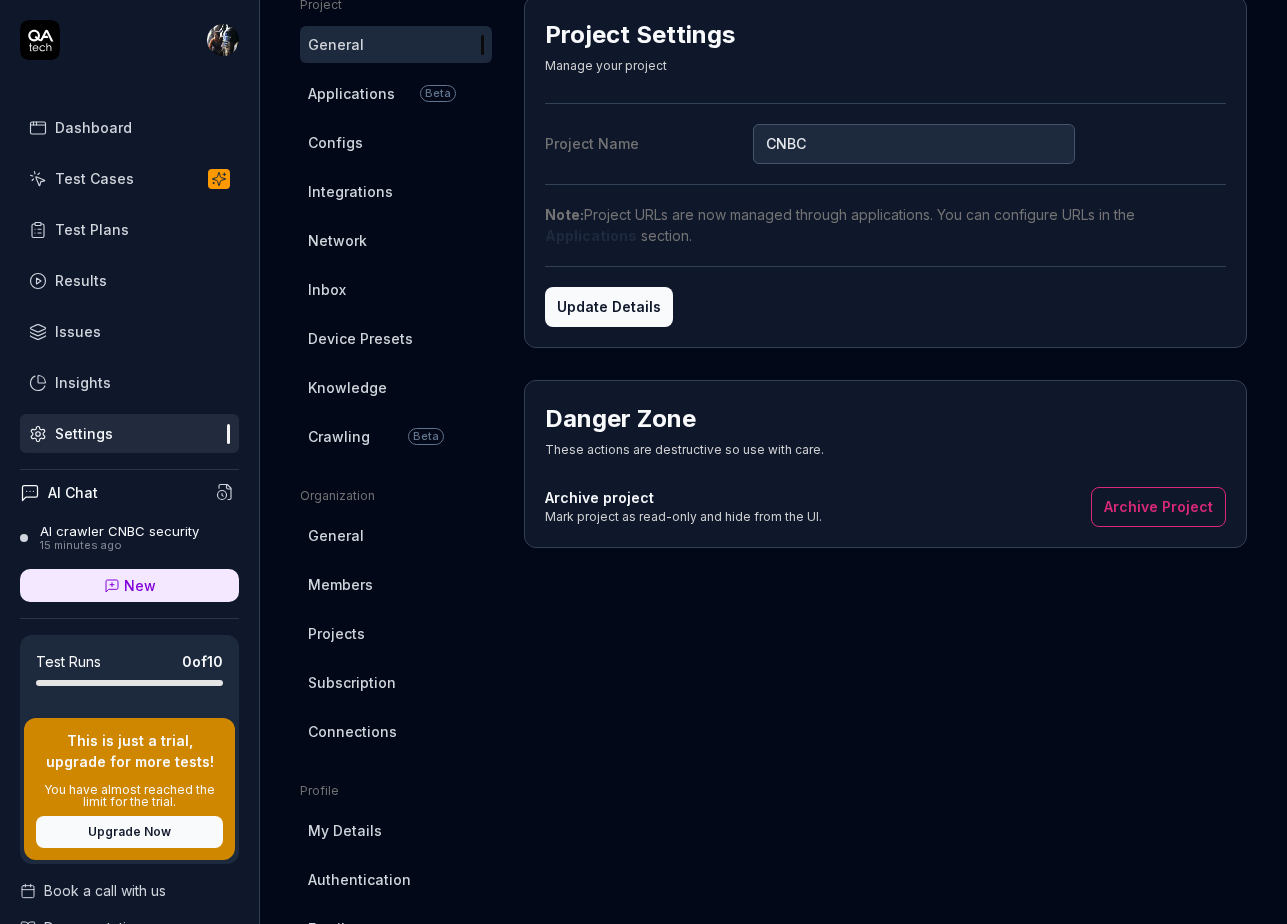 click on "Members" at bounding box center [396, 584] 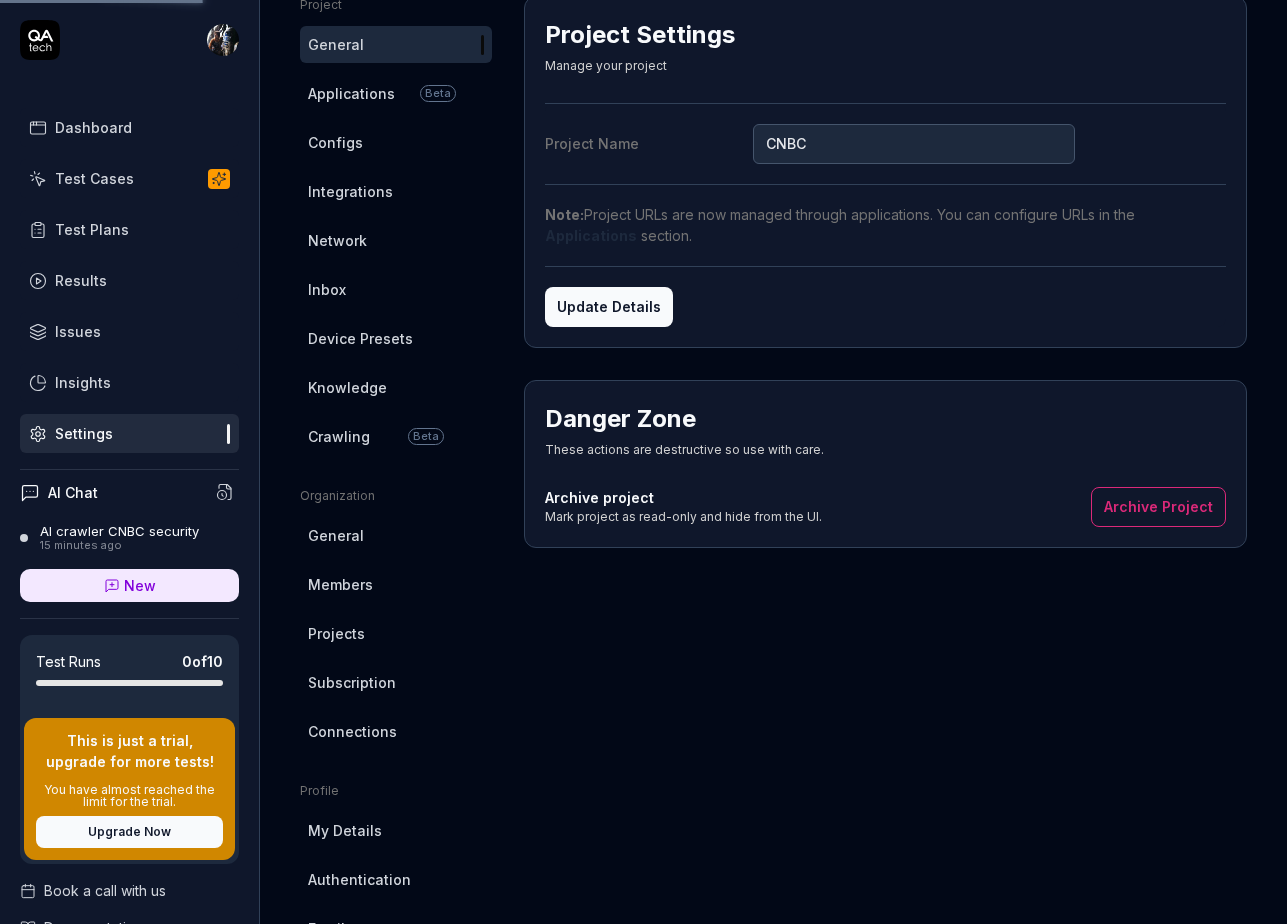 scroll, scrollTop: 151, scrollLeft: 0, axis: vertical 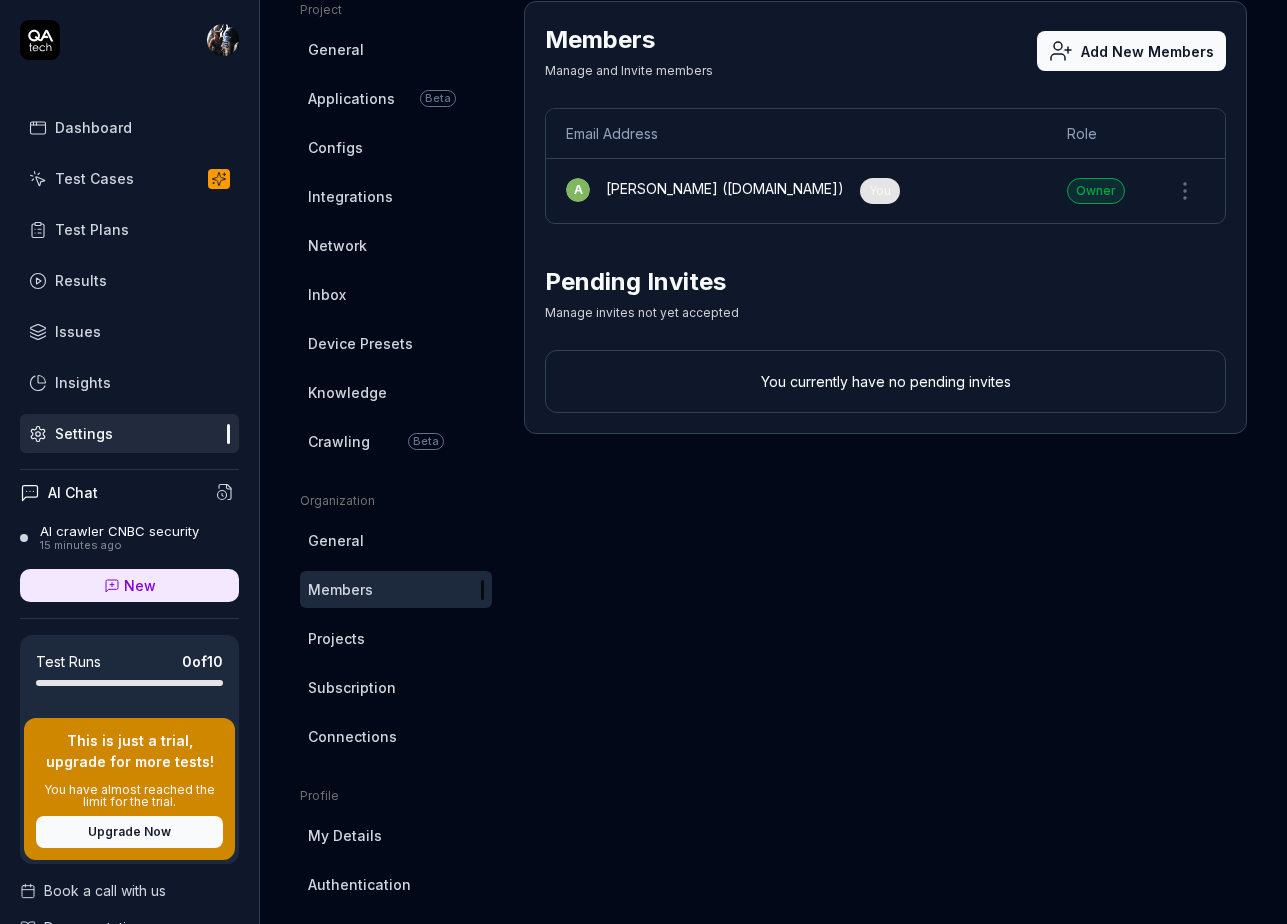 click on "General" at bounding box center (396, 540) 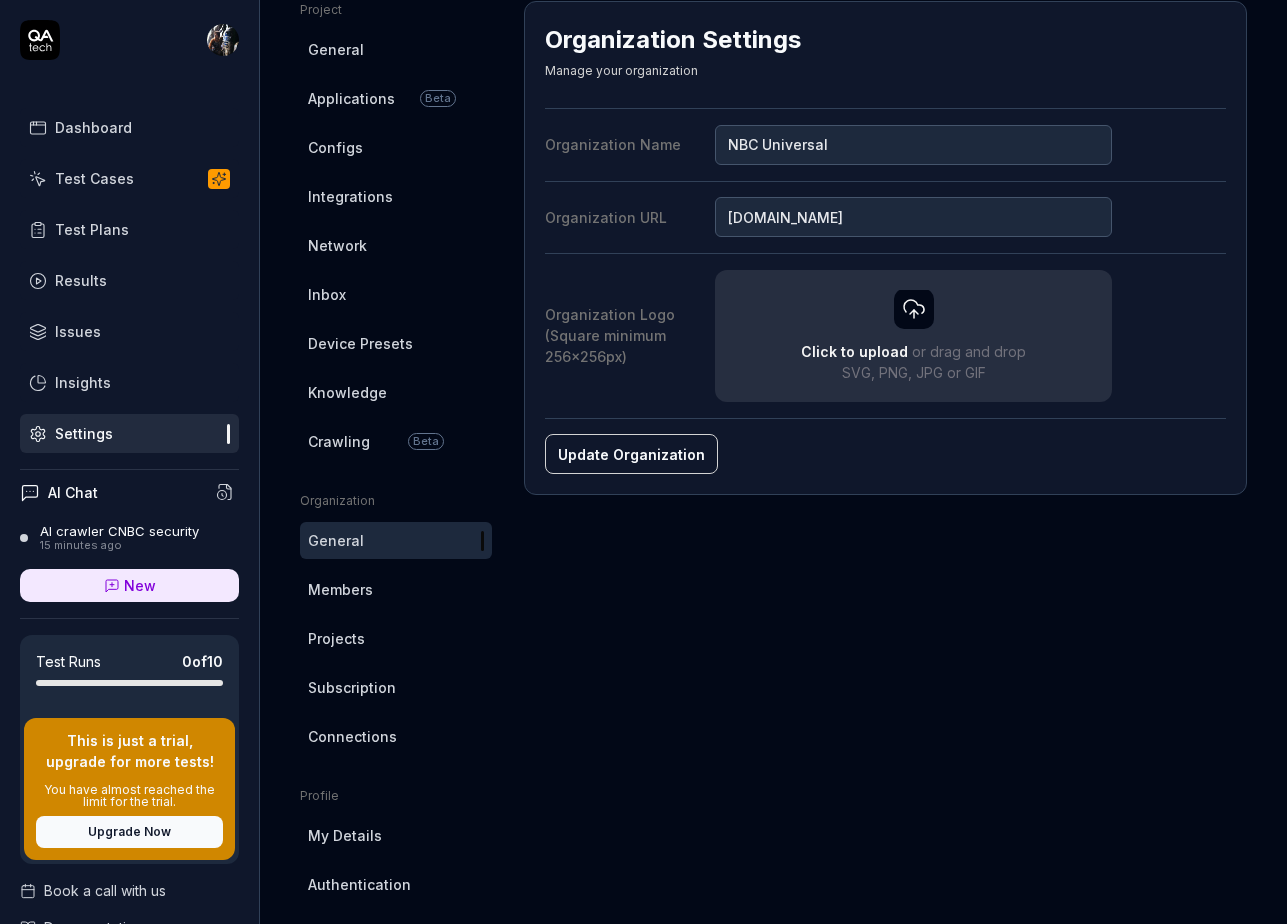 click on "Members" at bounding box center [396, 589] 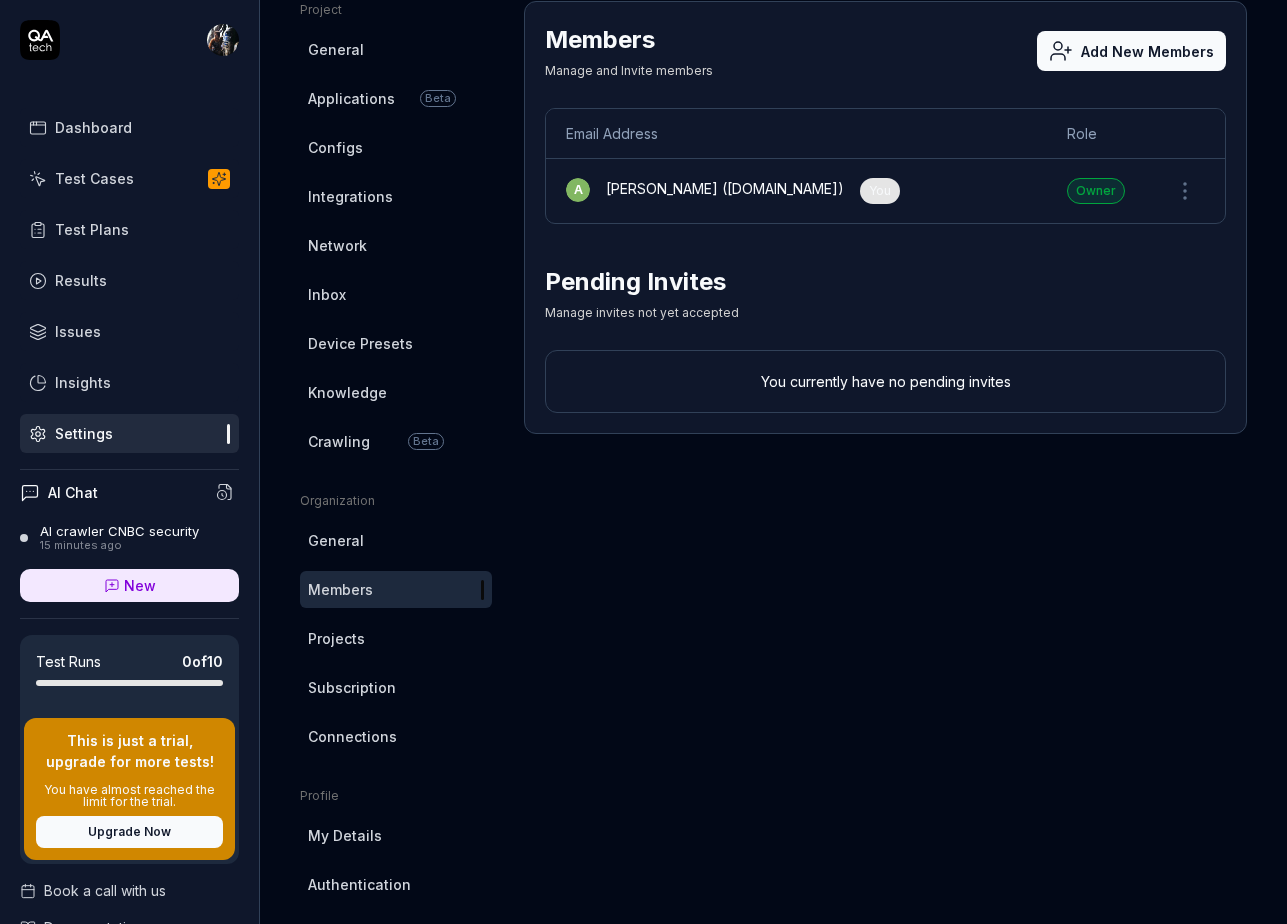 click on "Applications Beta" at bounding box center [396, 98] 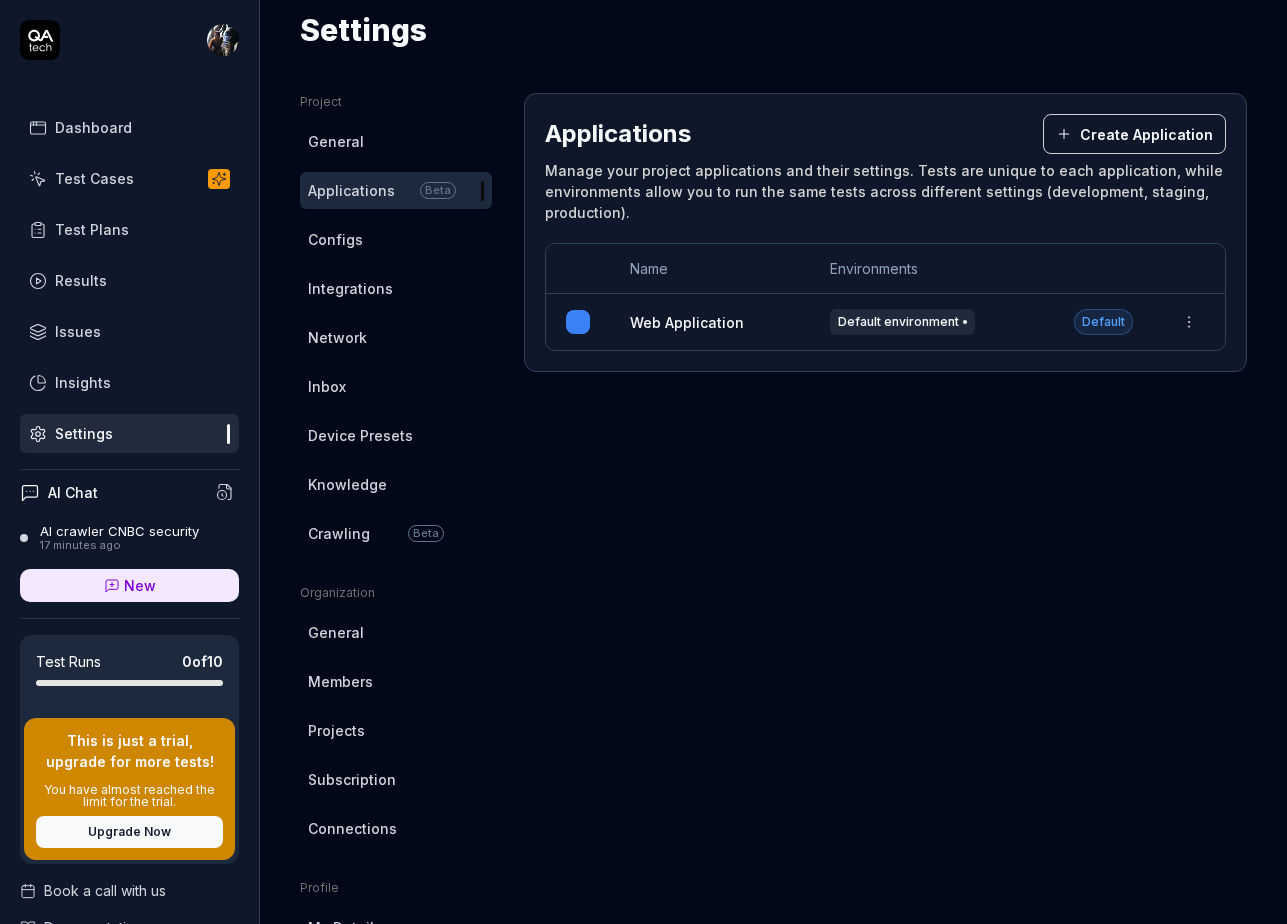scroll, scrollTop: 0, scrollLeft: 0, axis: both 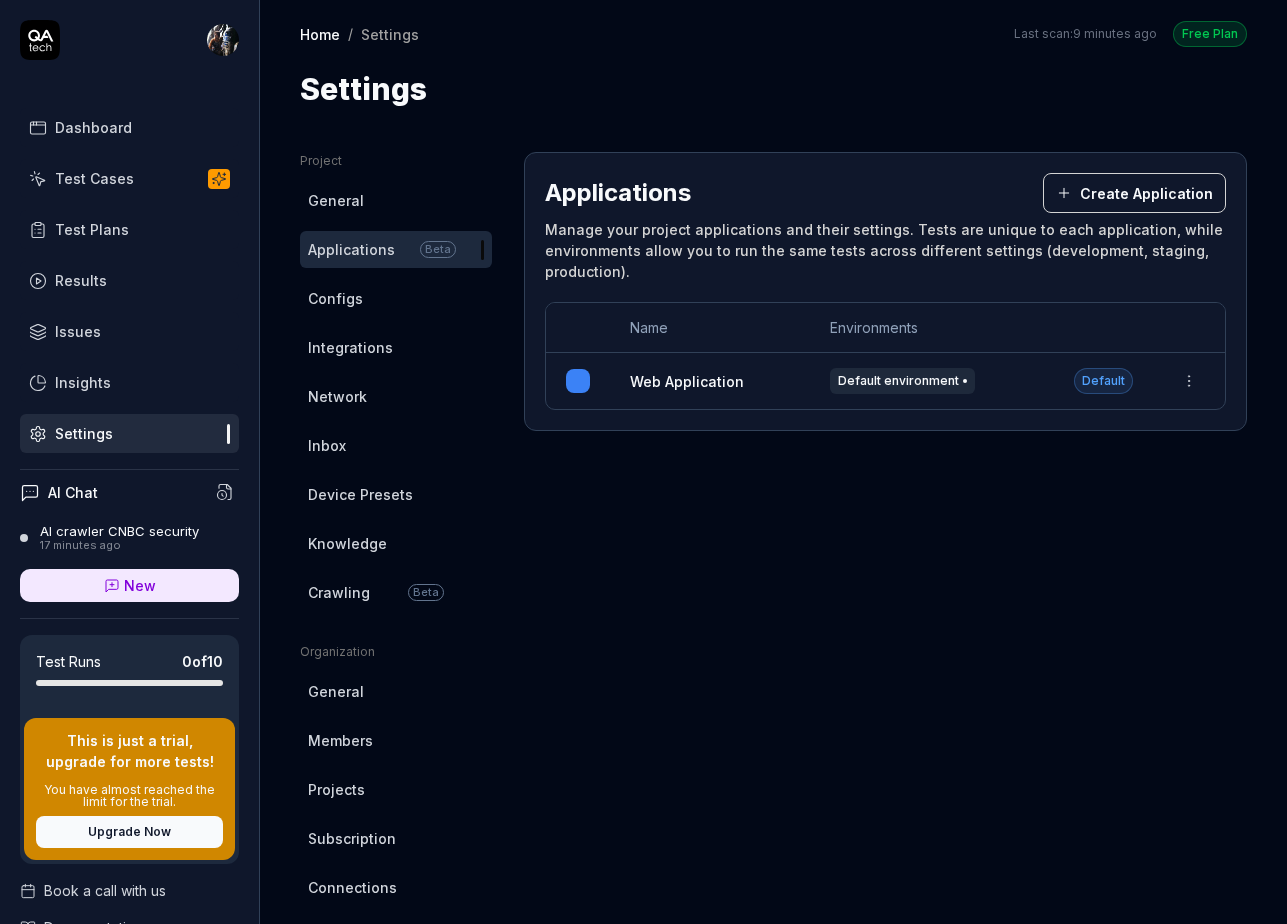 click on "Dashboard" at bounding box center (93, 127) 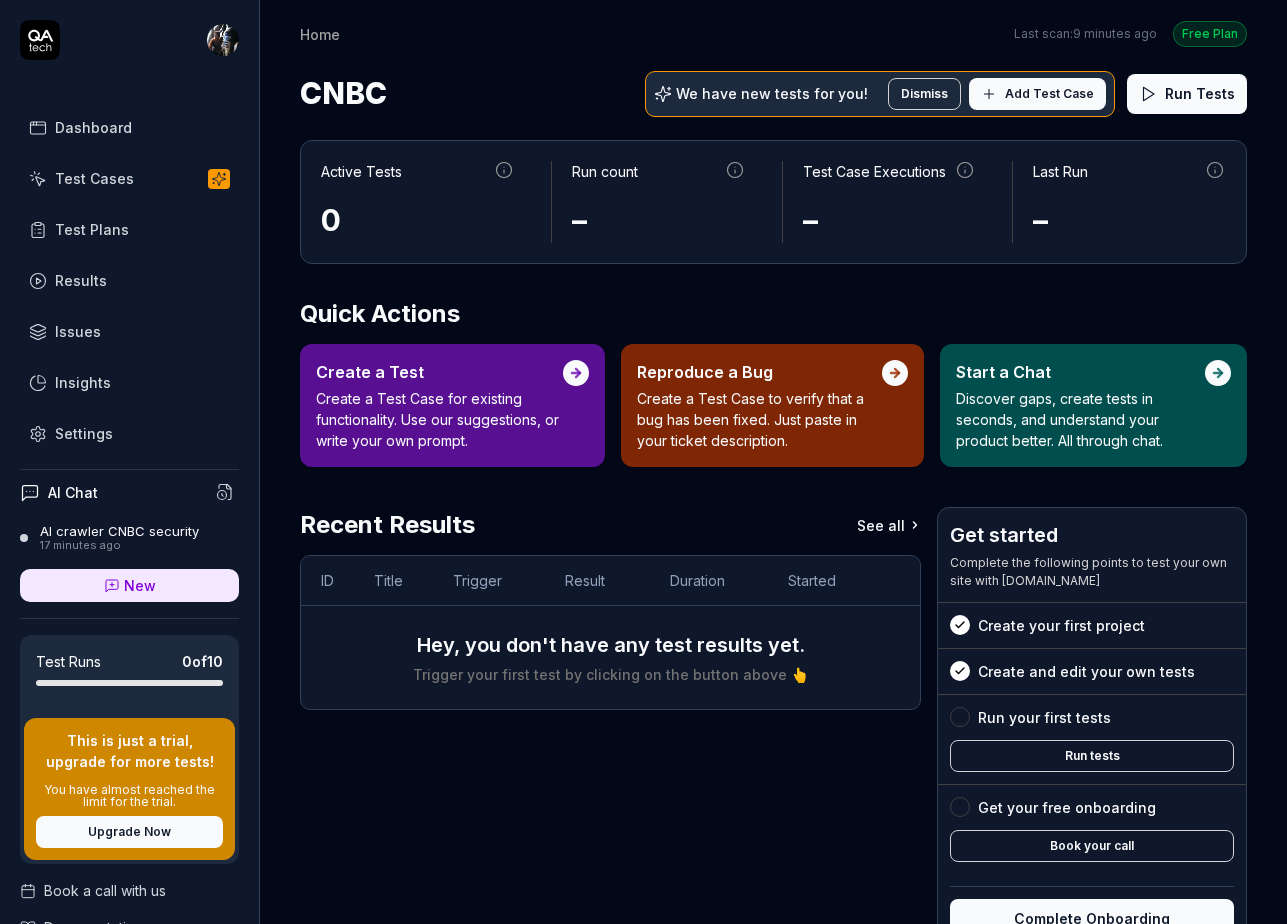 click on "Add Test Case" at bounding box center (1049, 94) 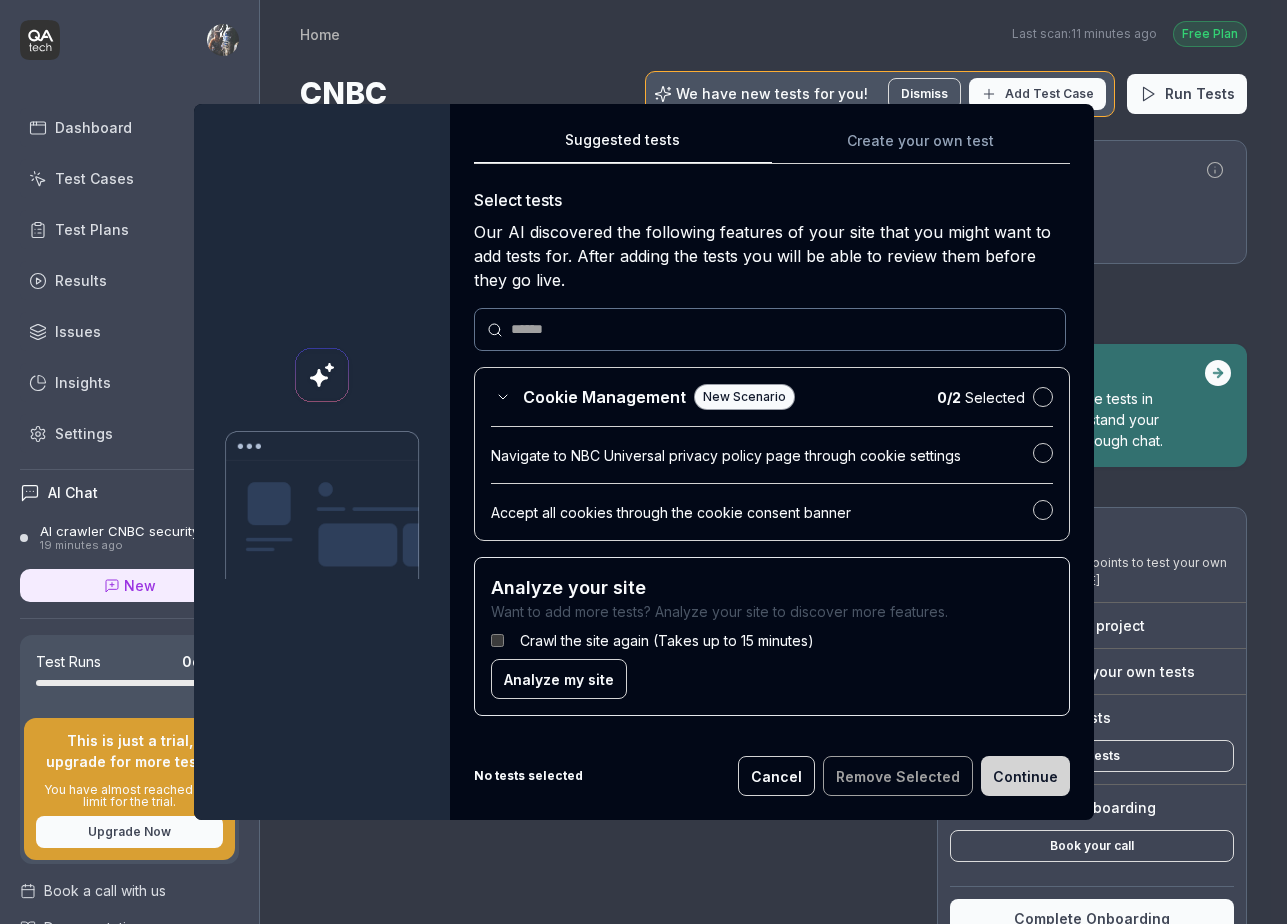 click on "0 / 2   Selected" at bounding box center [995, 397] 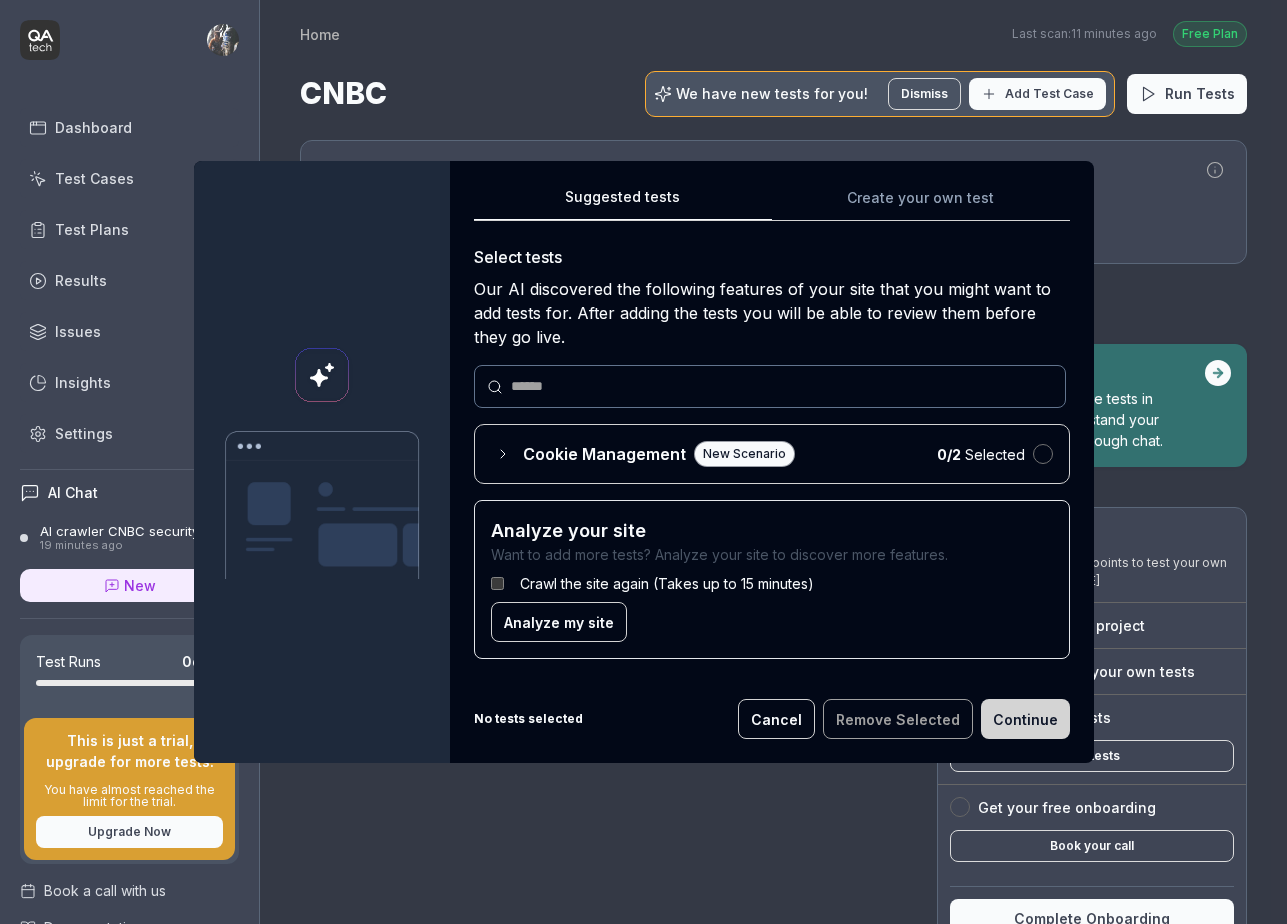 click at bounding box center [1043, 454] 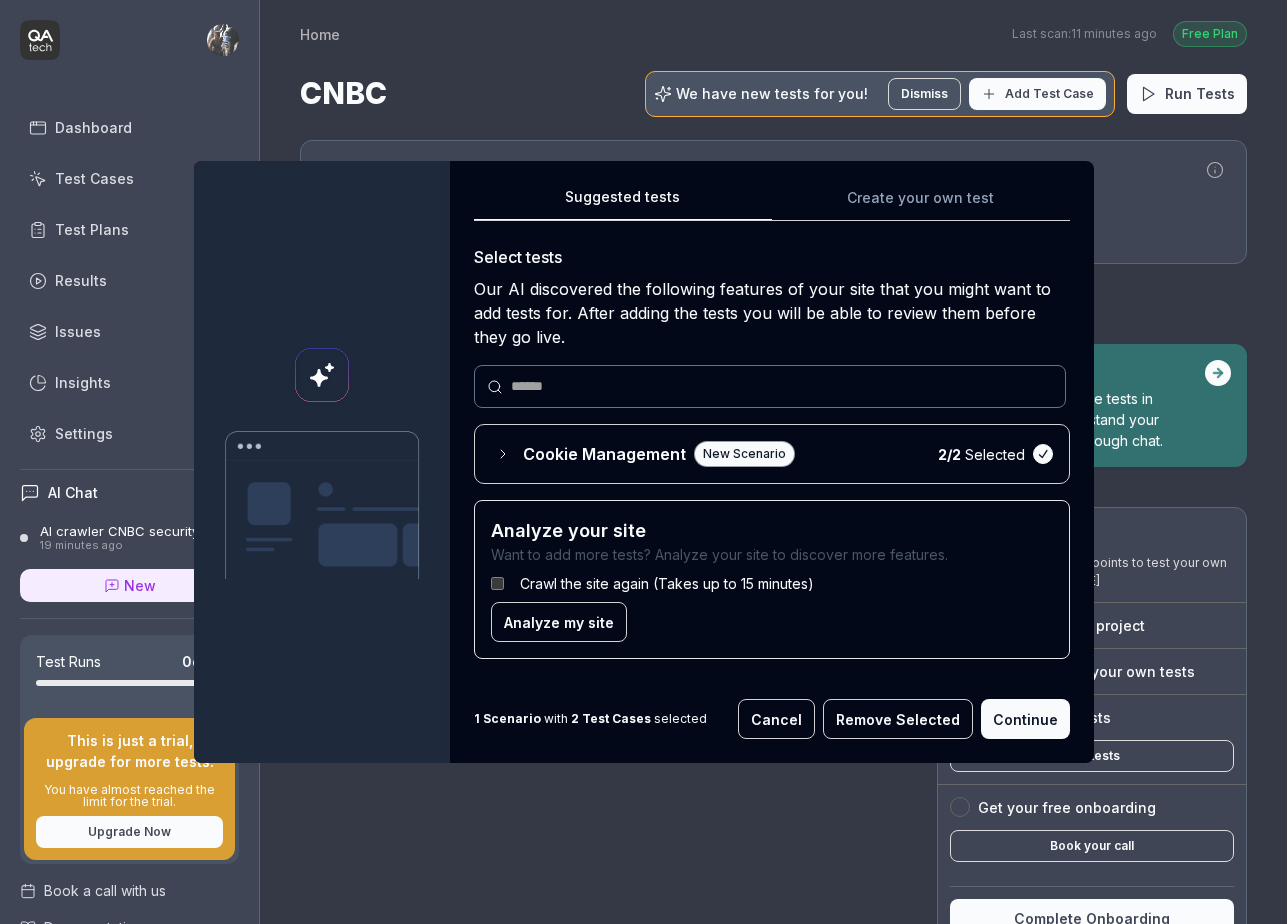 click on "Continue" at bounding box center (1025, 719) 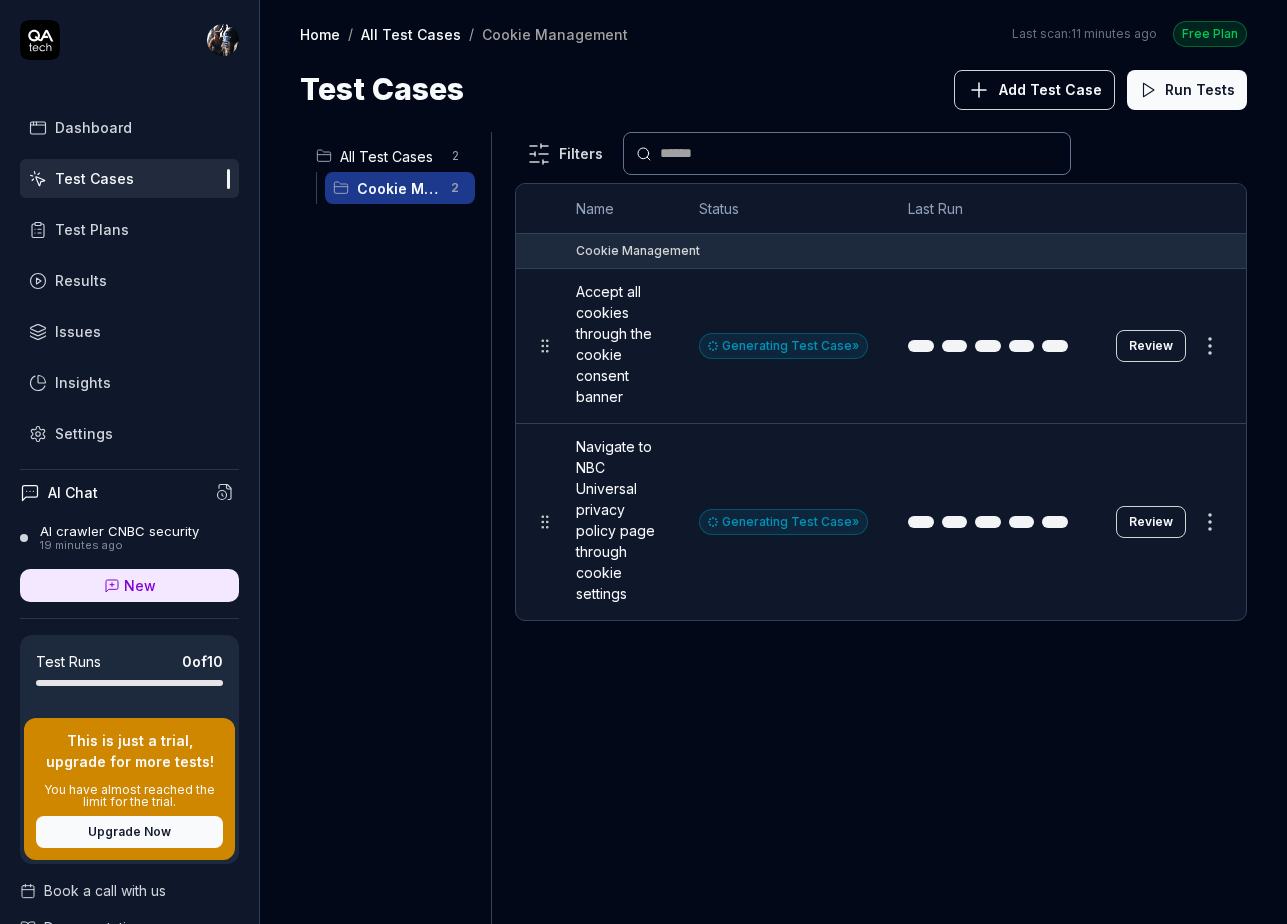 click on "AI crawler CNBC security" at bounding box center (119, 531) 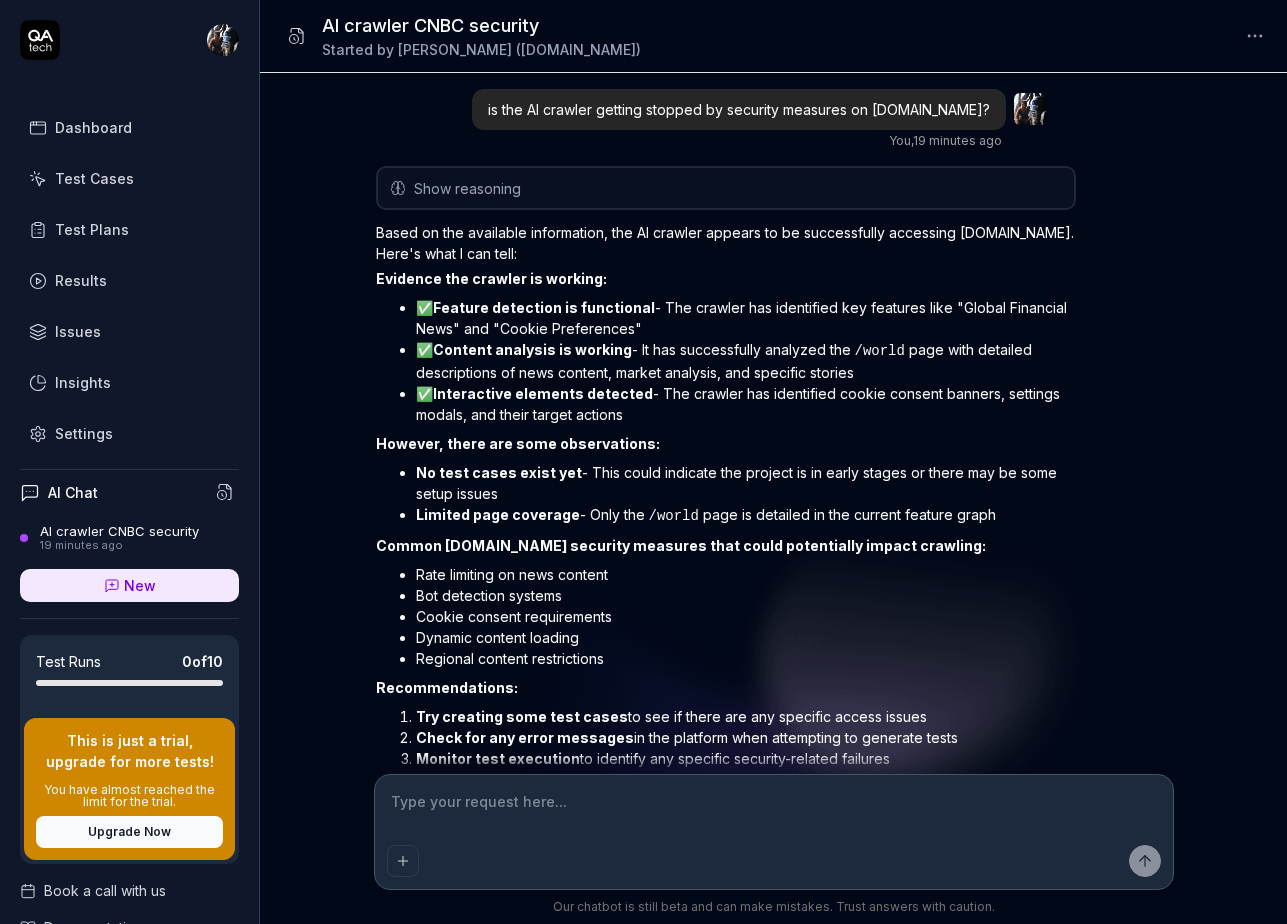 scroll, scrollTop: 887, scrollLeft: 0, axis: vertical 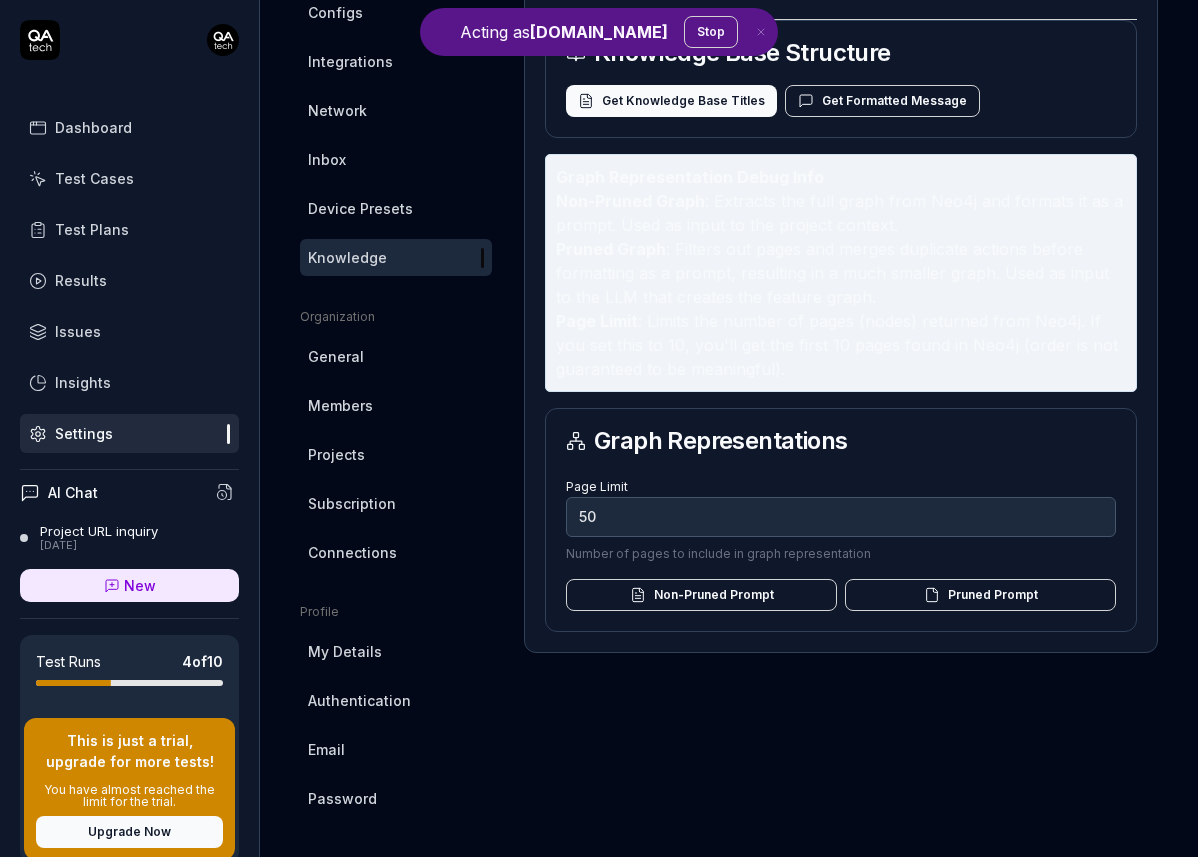 click on "Pruned Prompt" at bounding box center [980, 595] 